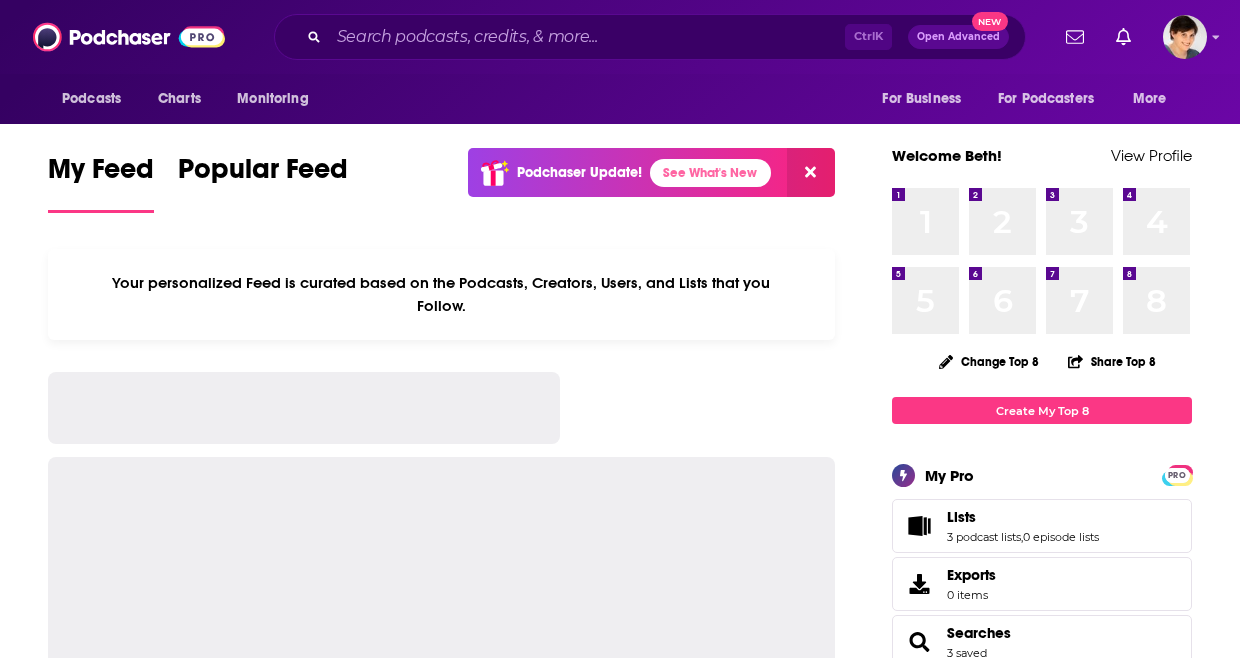 scroll, scrollTop: 0, scrollLeft: 0, axis: both 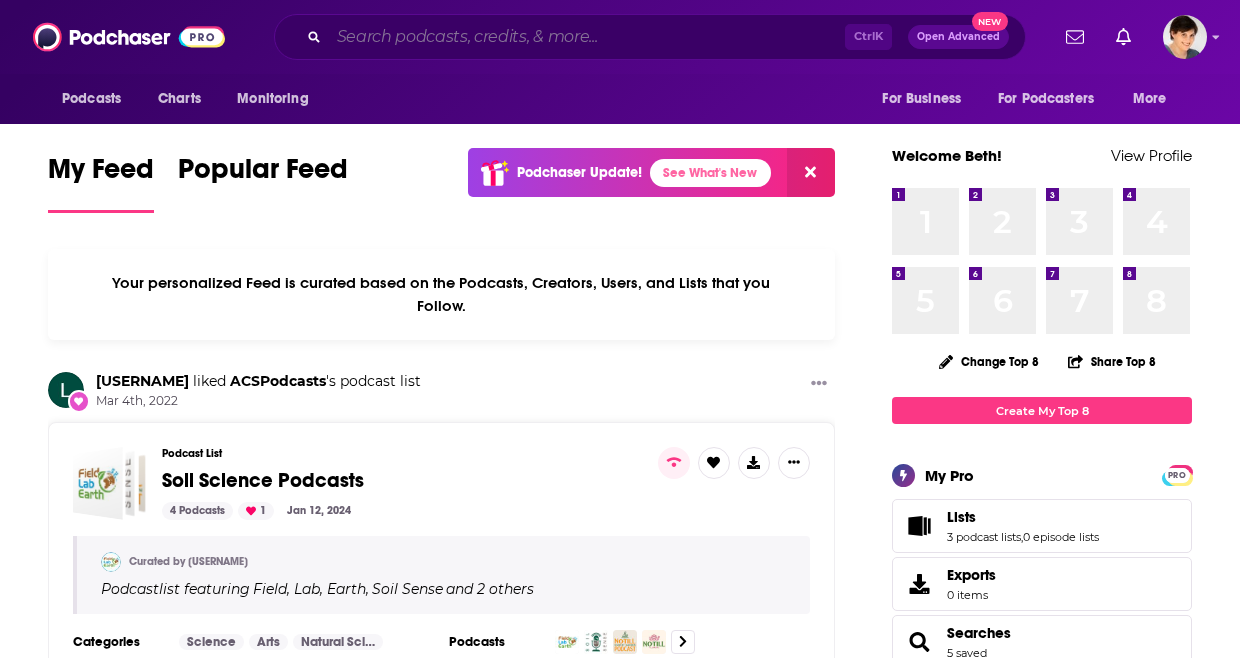 click at bounding box center (587, 37) 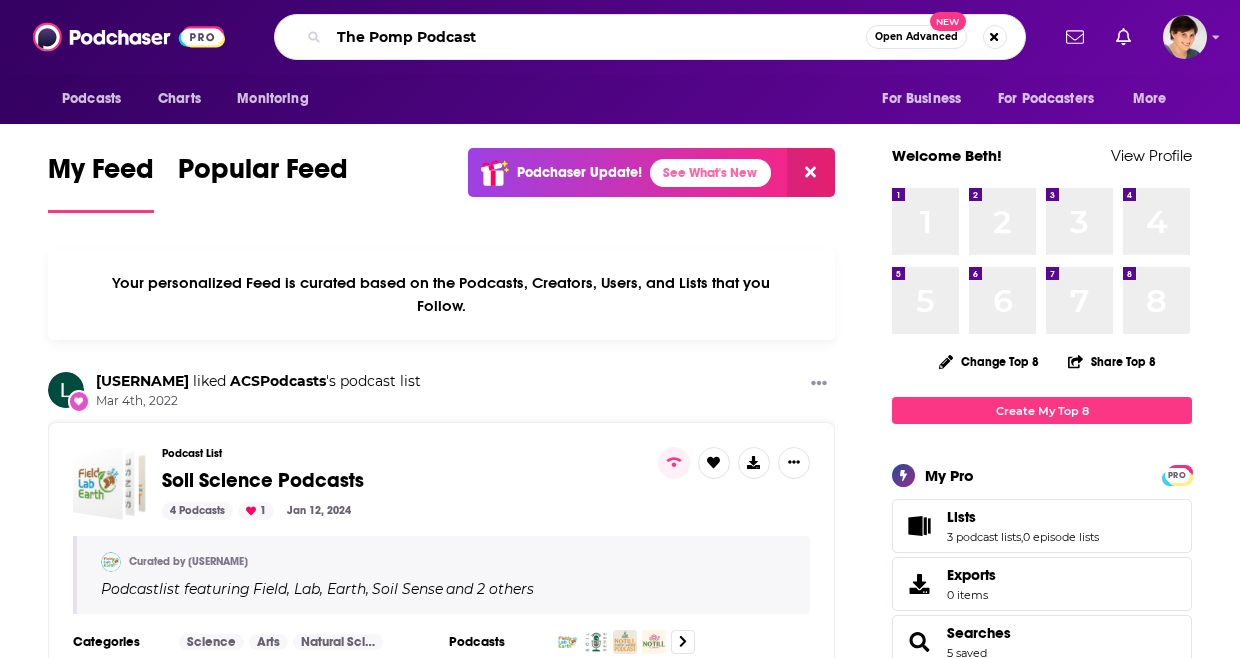 type on "The Pomp Podcast" 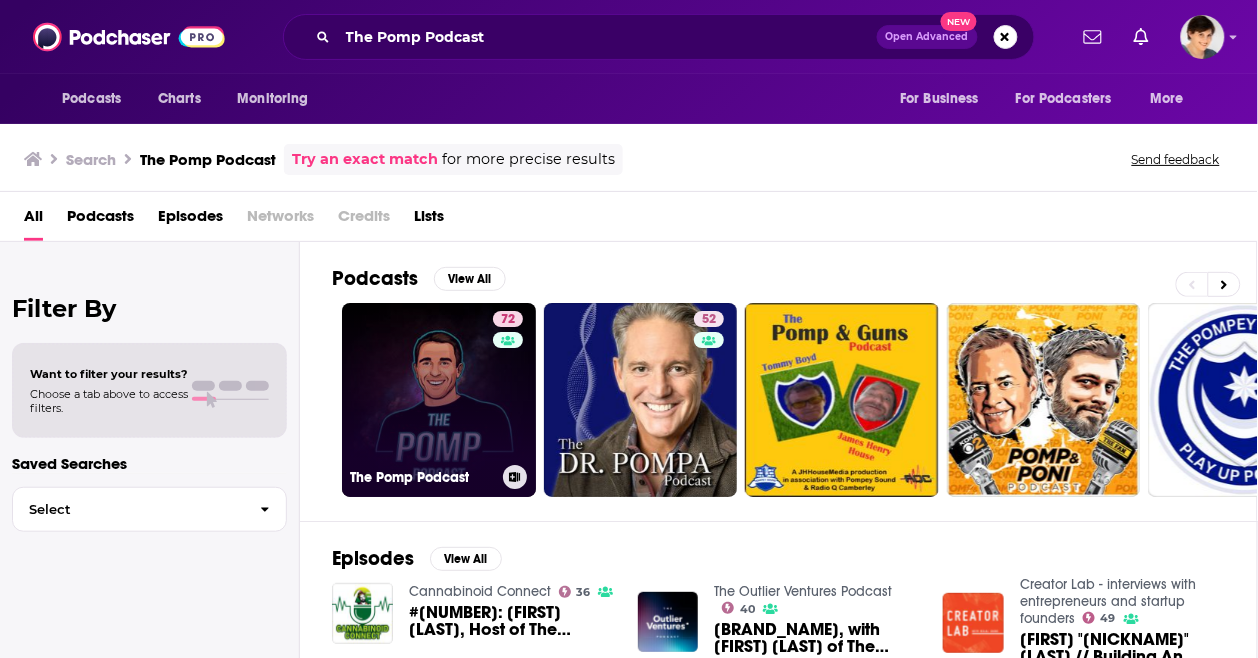 click on "72 The Pomp Podcast" at bounding box center [439, 400] 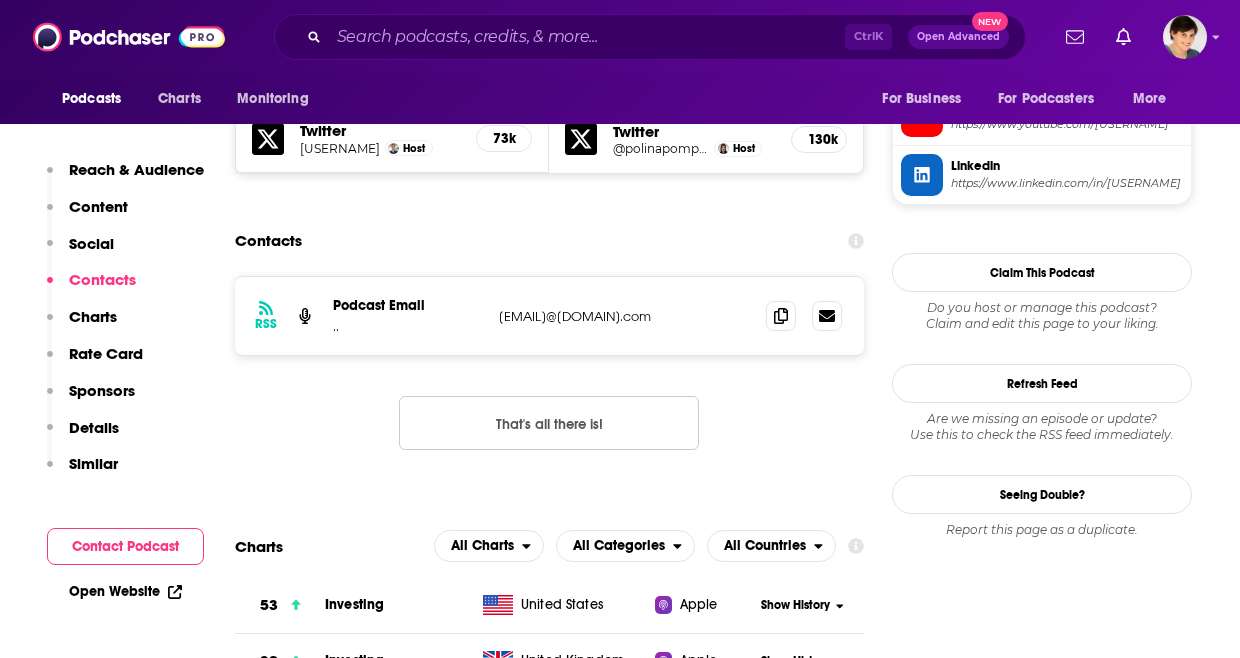scroll, scrollTop: 2000, scrollLeft: 0, axis: vertical 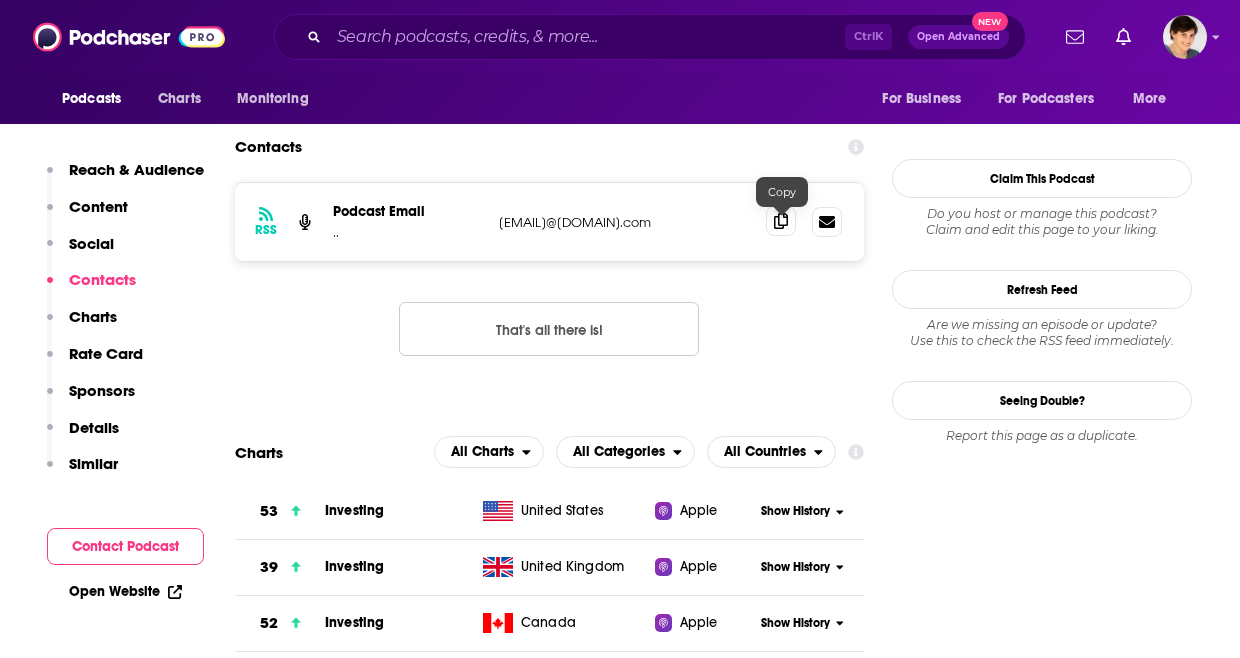 click at bounding box center [781, 221] 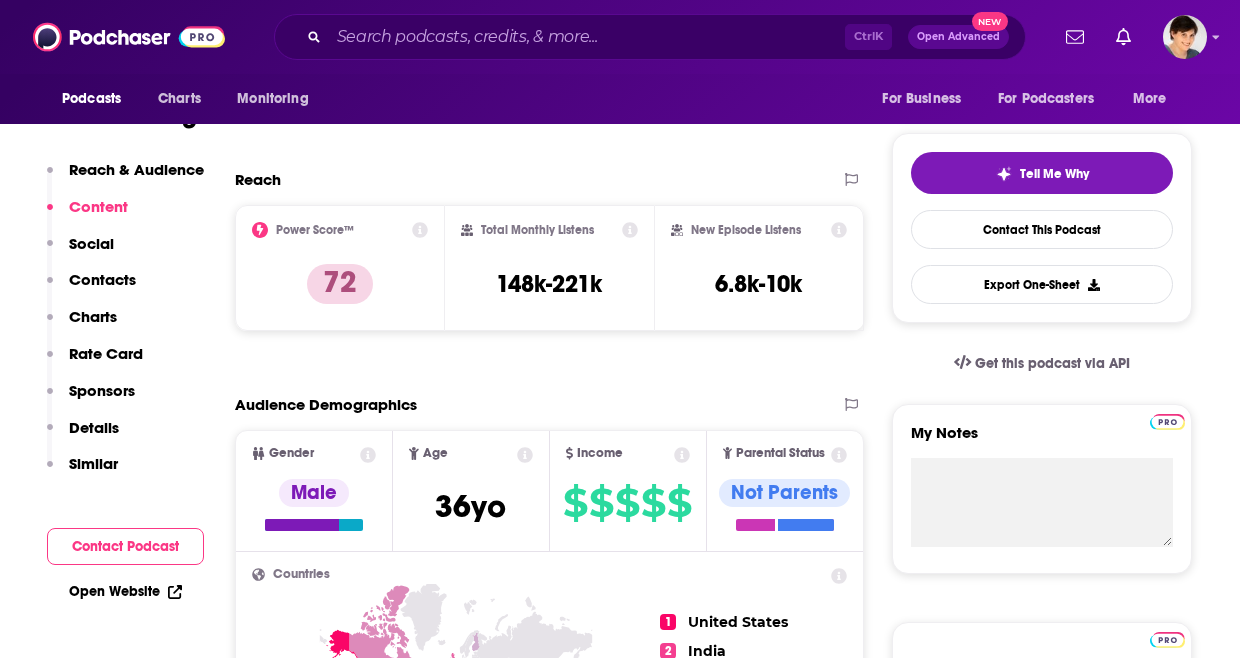 scroll, scrollTop: 0, scrollLeft: 0, axis: both 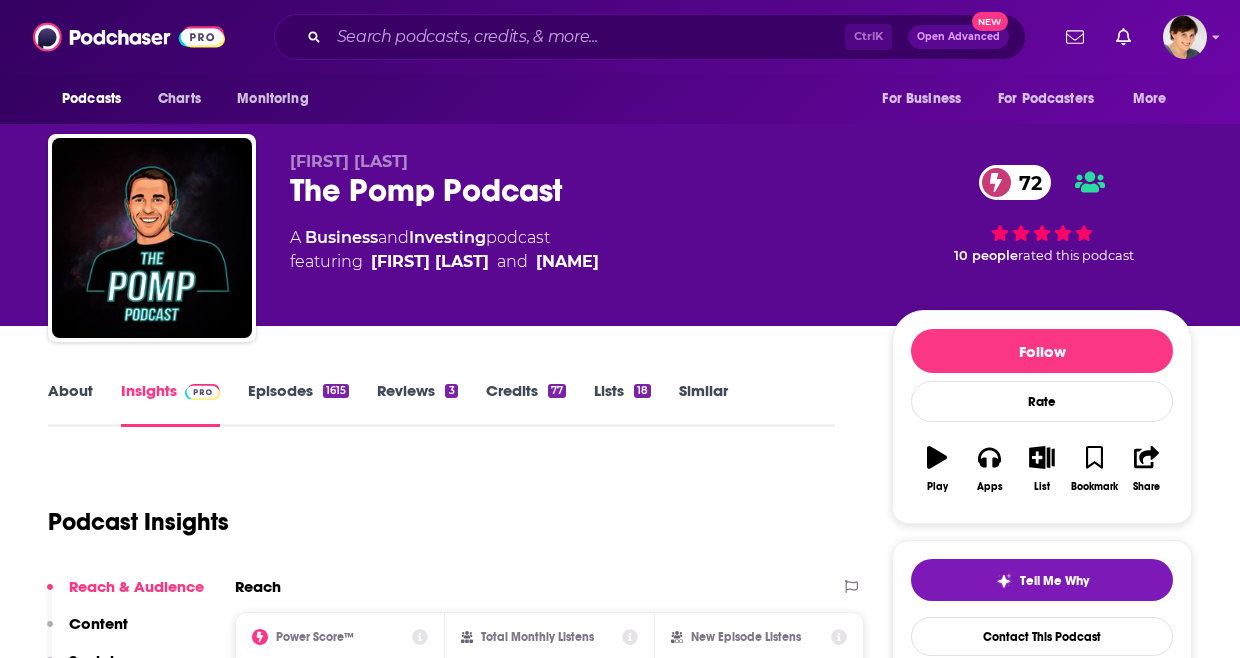 click on "Insights" at bounding box center [170, 404] 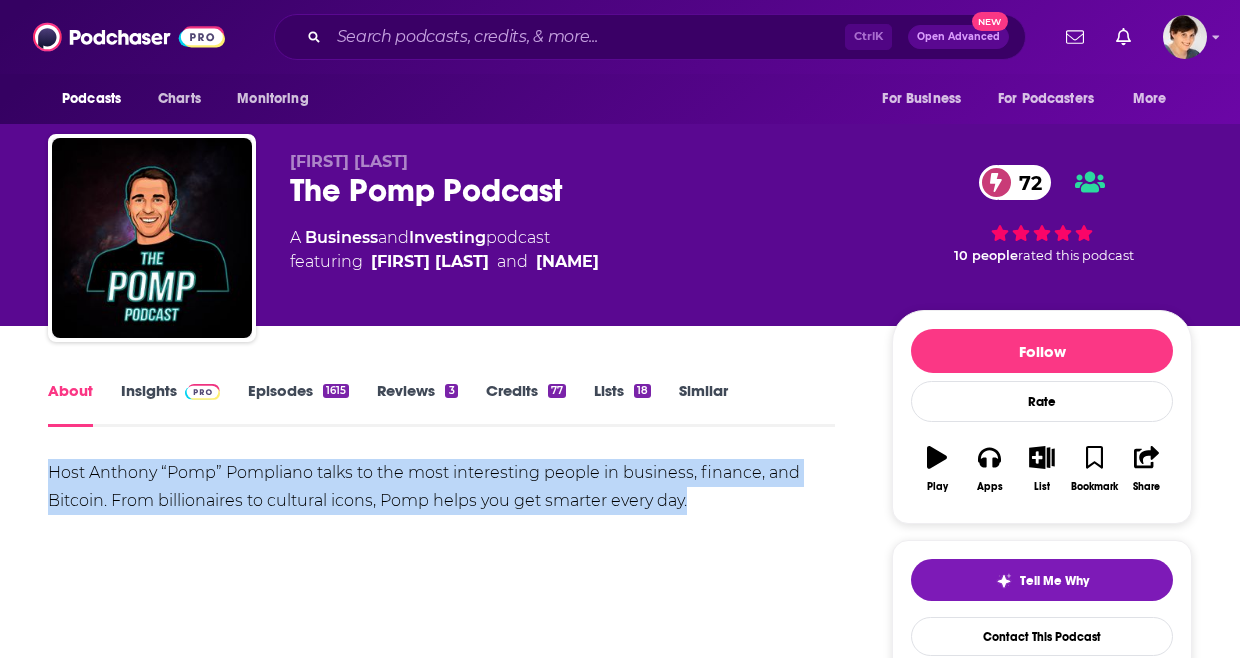 drag, startPoint x: 736, startPoint y: 496, endPoint x: 41, endPoint y: 473, distance: 695.3805 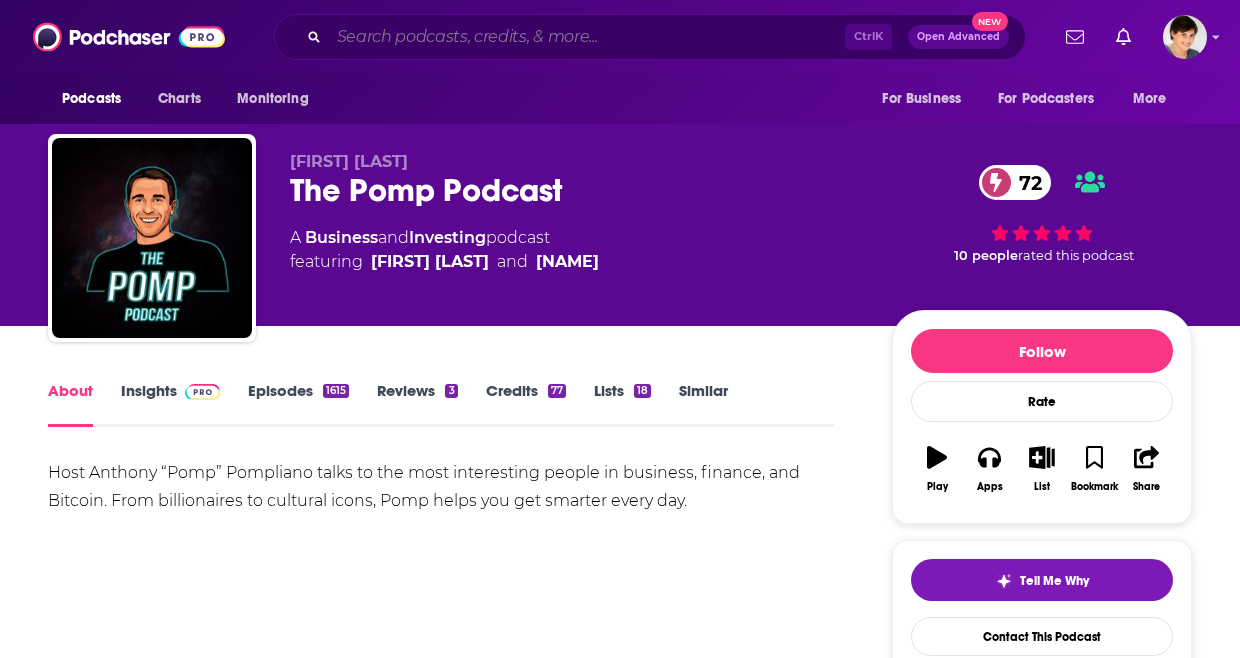 click at bounding box center [587, 37] 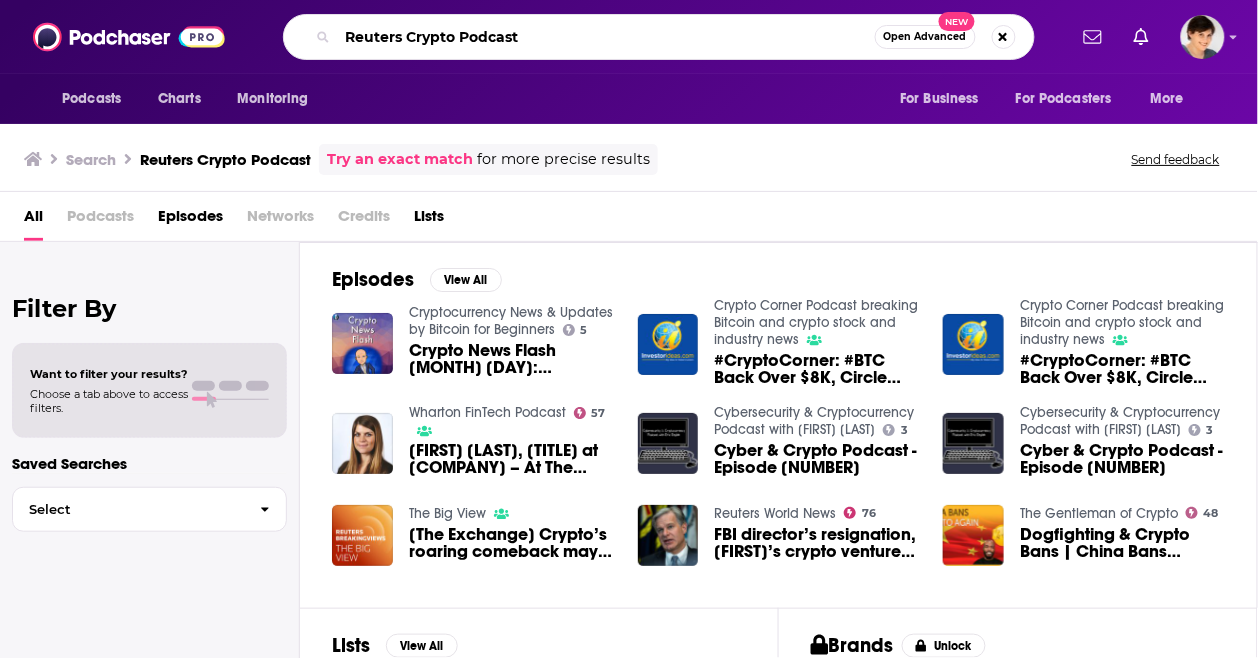 drag, startPoint x: 568, startPoint y: 36, endPoint x: 317, endPoint y: 38, distance: 251.00797 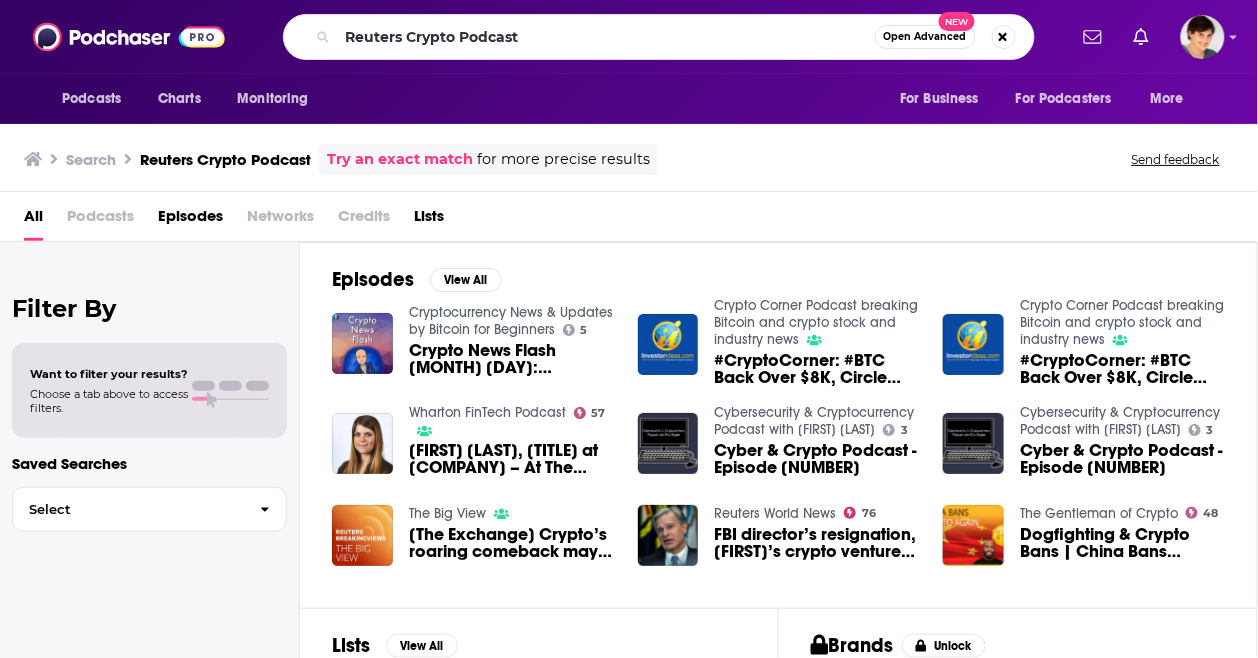 click on "Try an exact match" at bounding box center [400, 159] 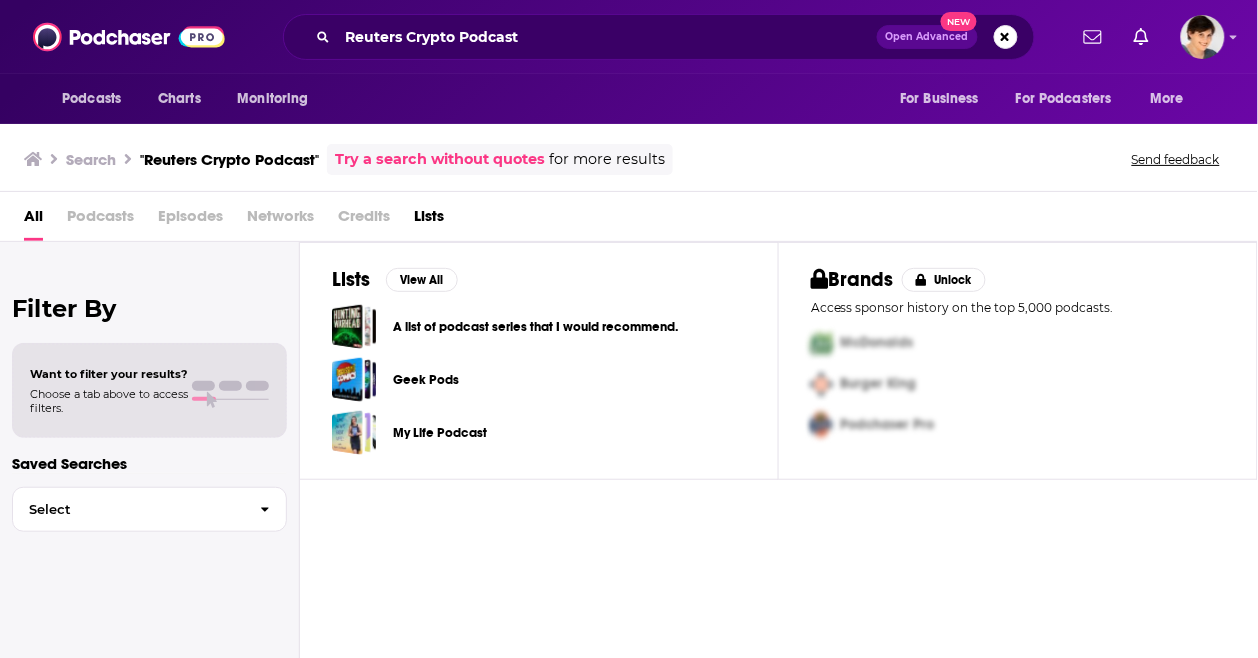 click on ""Reuters Crypto Podcast"" at bounding box center (229, 159) 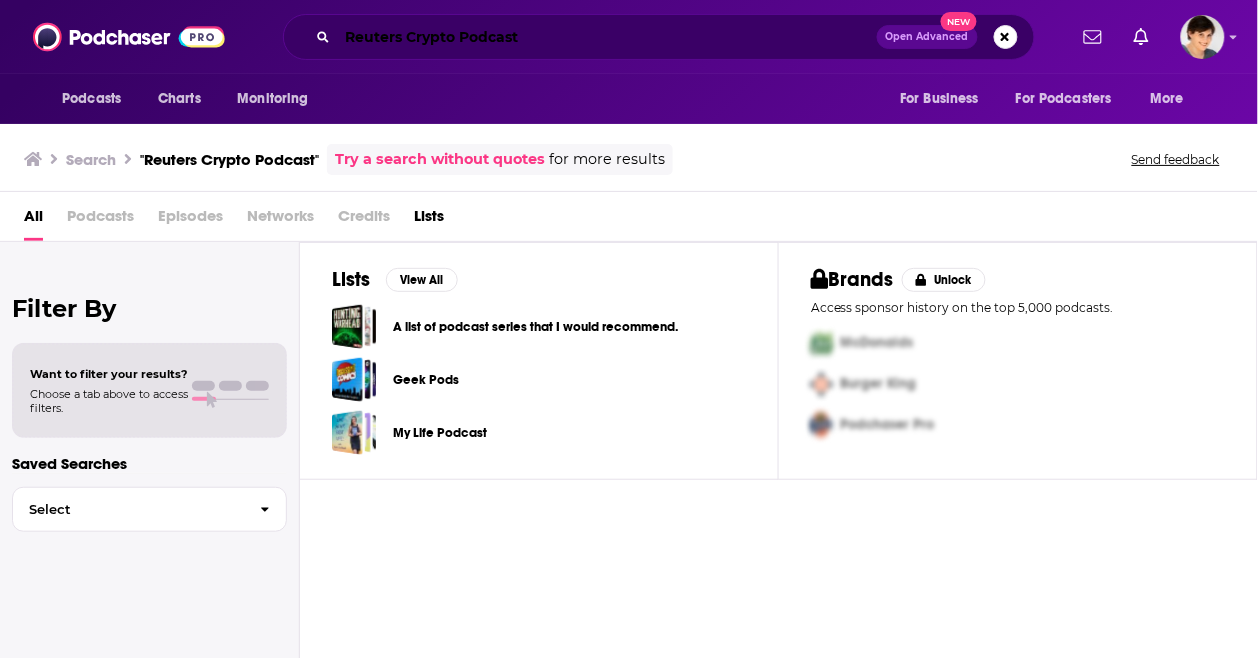 click on "Reuters Crypto Podcast" at bounding box center (607, 37) 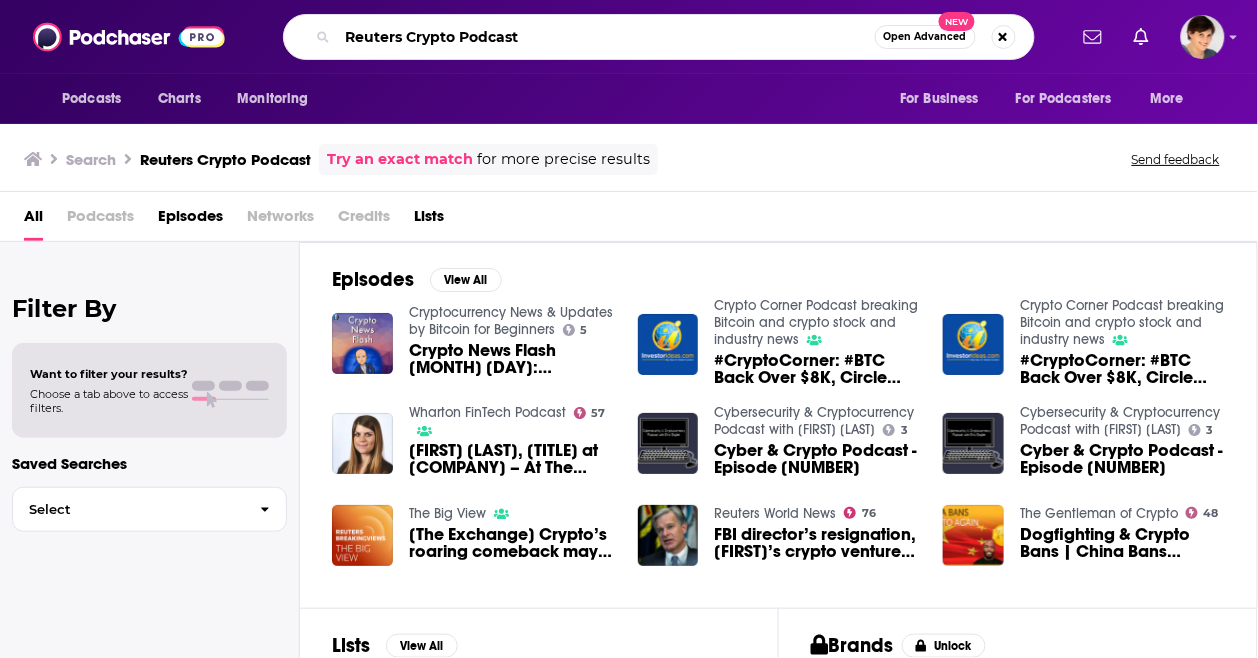drag, startPoint x: 545, startPoint y: 27, endPoint x: 338, endPoint y: 22, distance: 207.06038 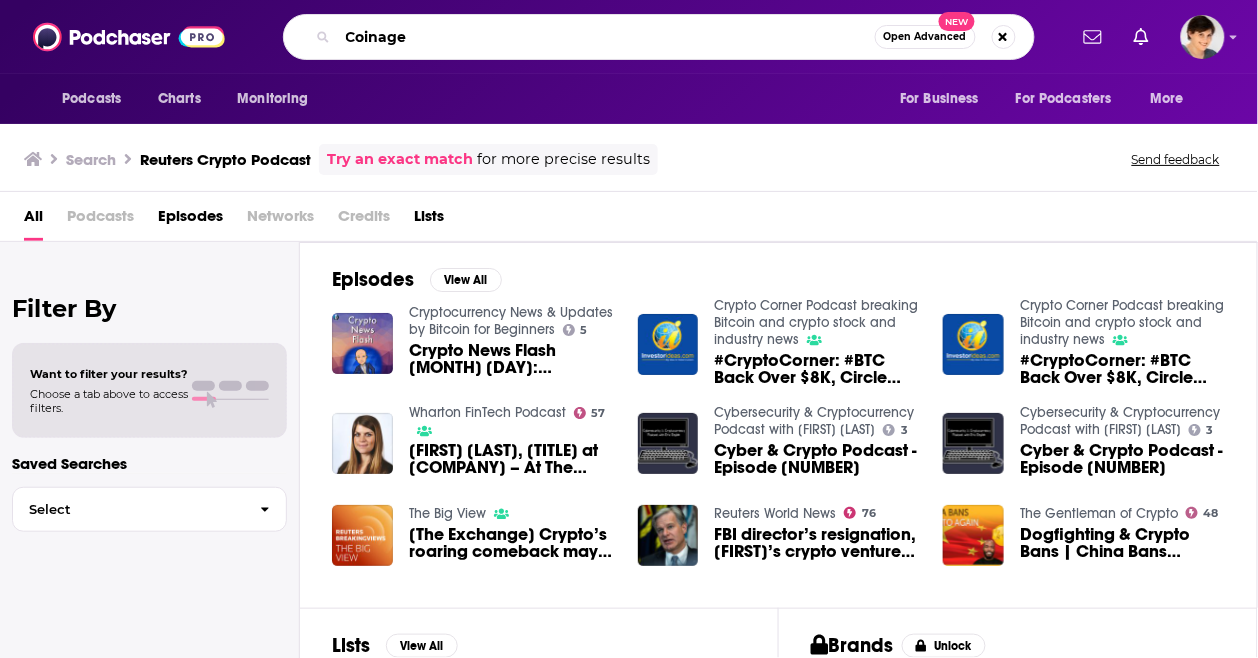 type on "Coinage" 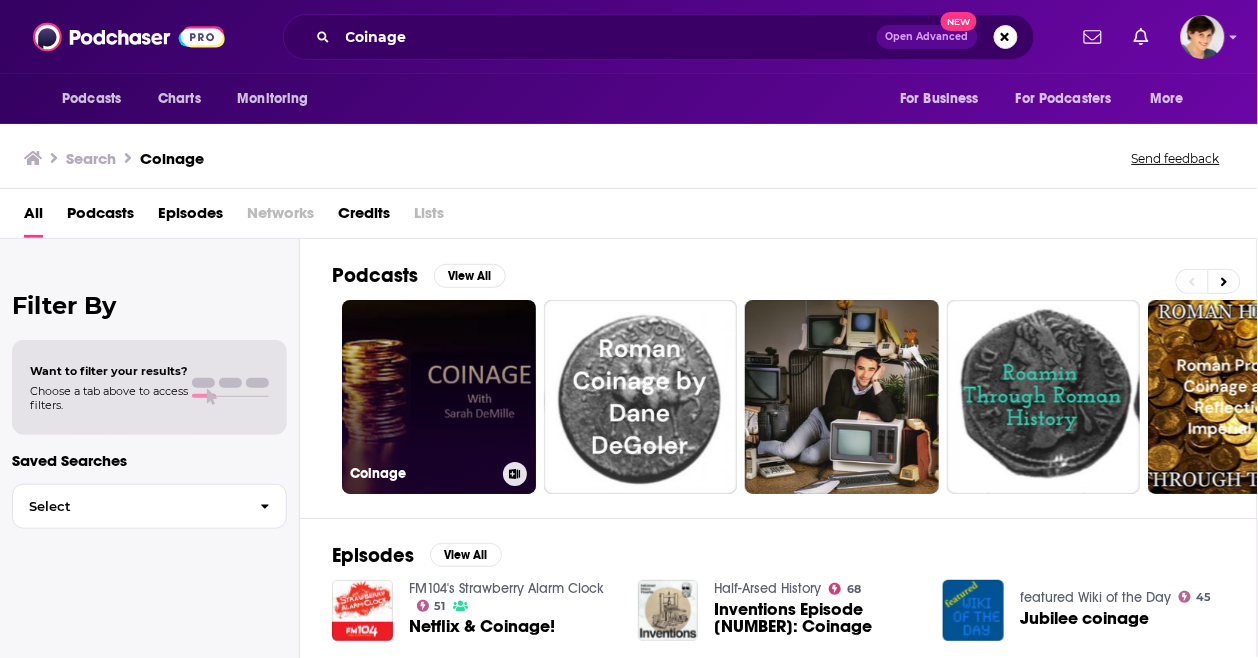 click on "Coinage" at bounding box center (439, 397) 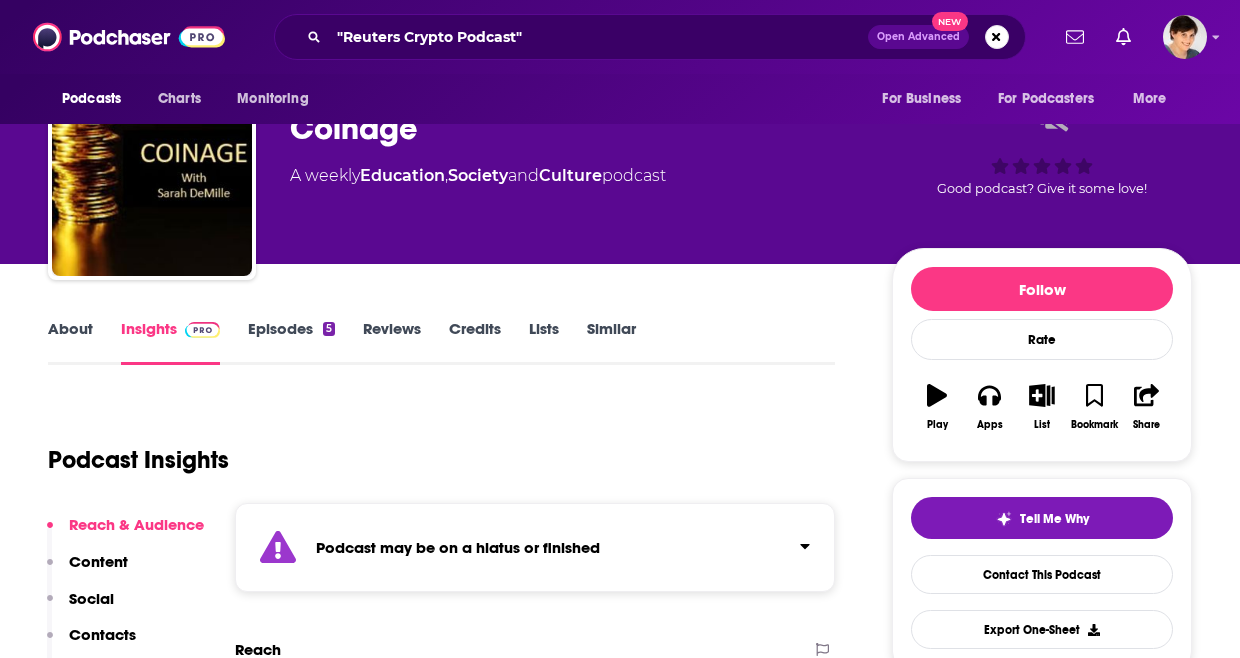 scroll, scrollTop: 0, scrollLeft: 0, axis: both 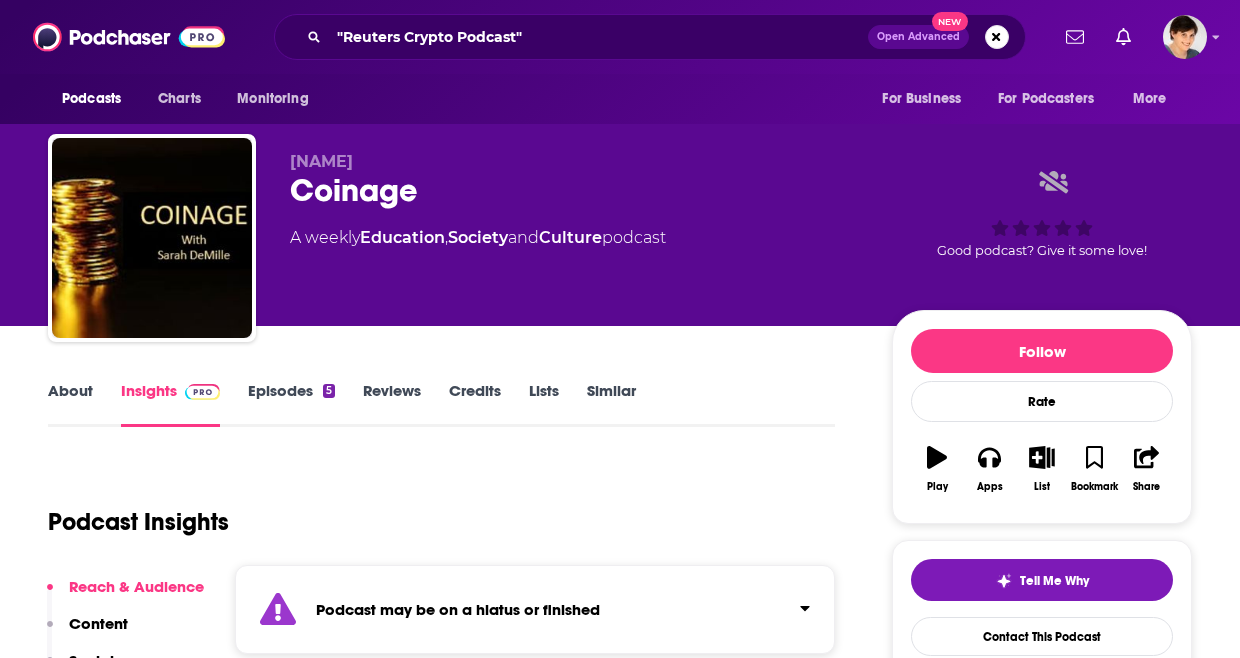 click on "Episodes 5" at bounding box center (291, 404) 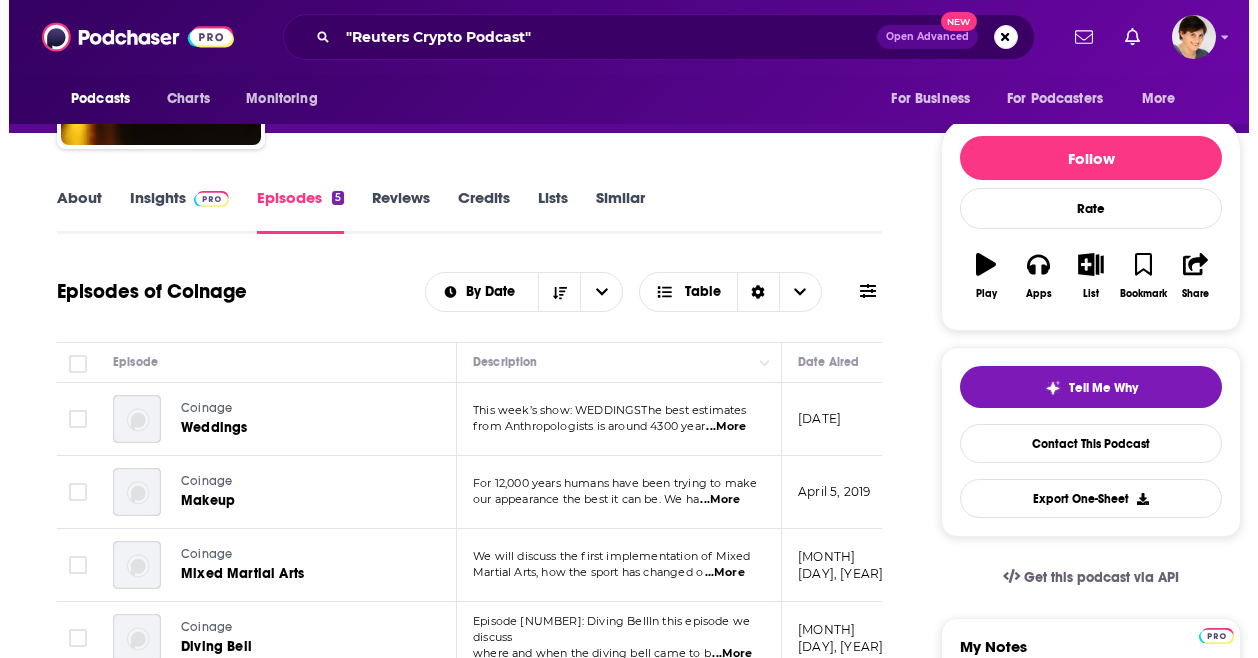 scroll, scrollTop: 0, scrollLeft: 0, axis: both 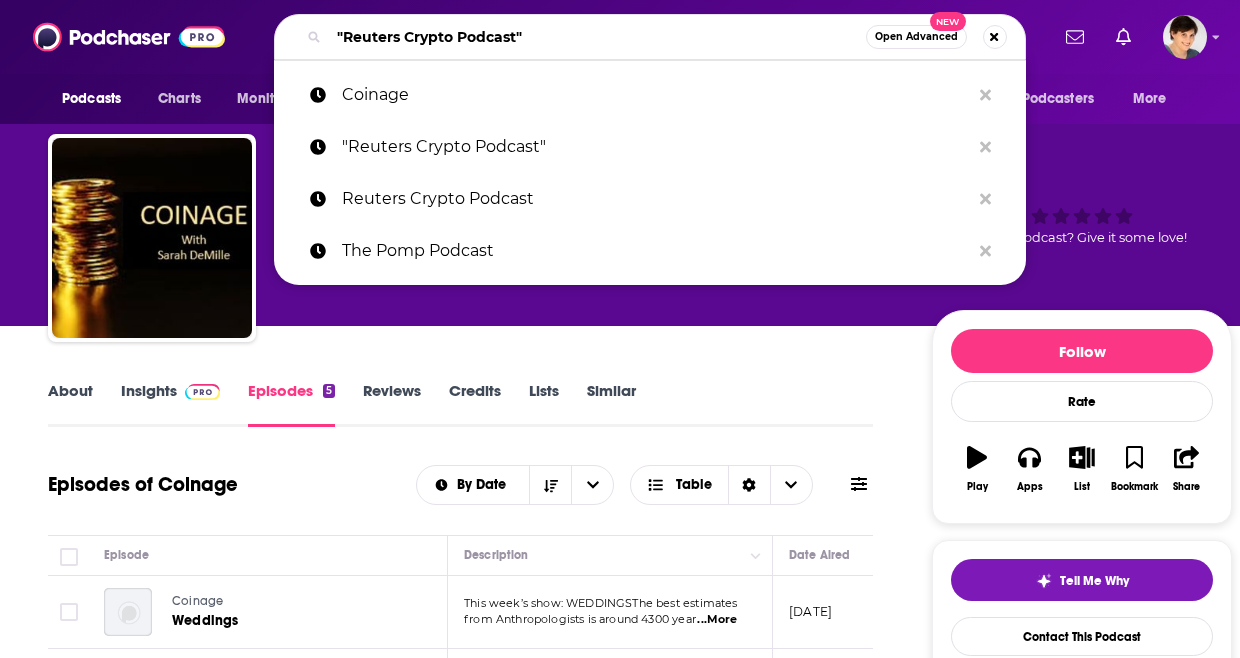 click on ""Reuters Crypto Podcast"" at bounding box center (597, 37) 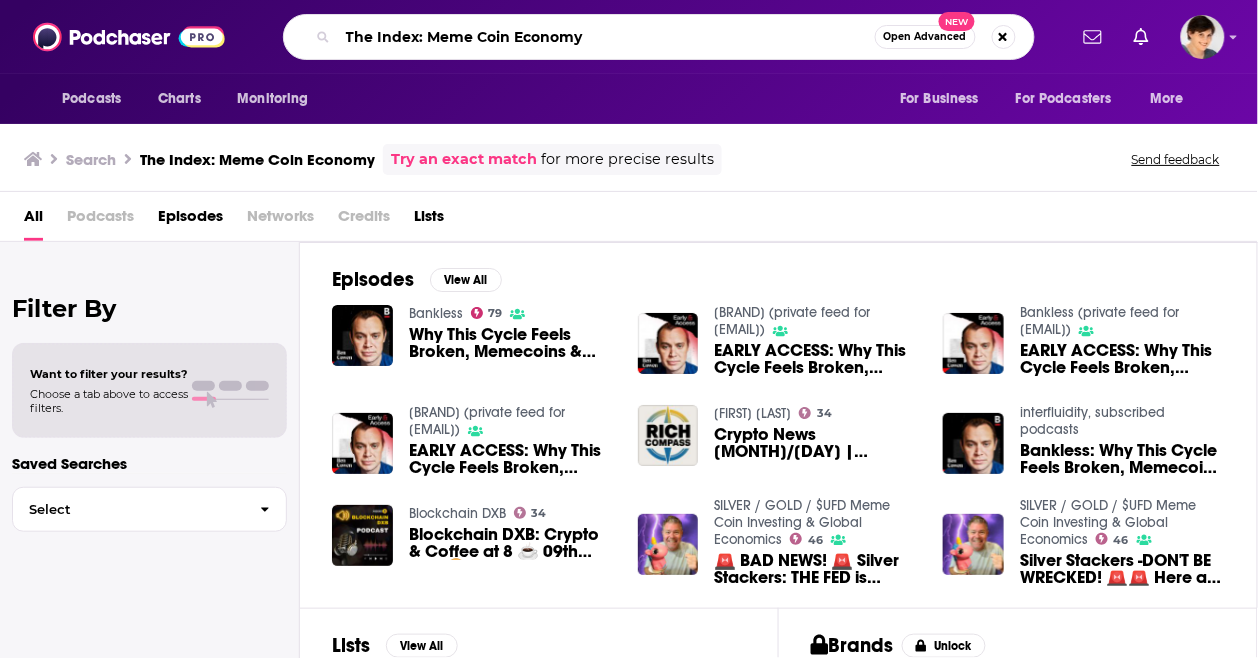 drag, startPoint x: 598, startPoint y: 38, endPoint x: 420, endPoint y: 25, distance: 178.47409 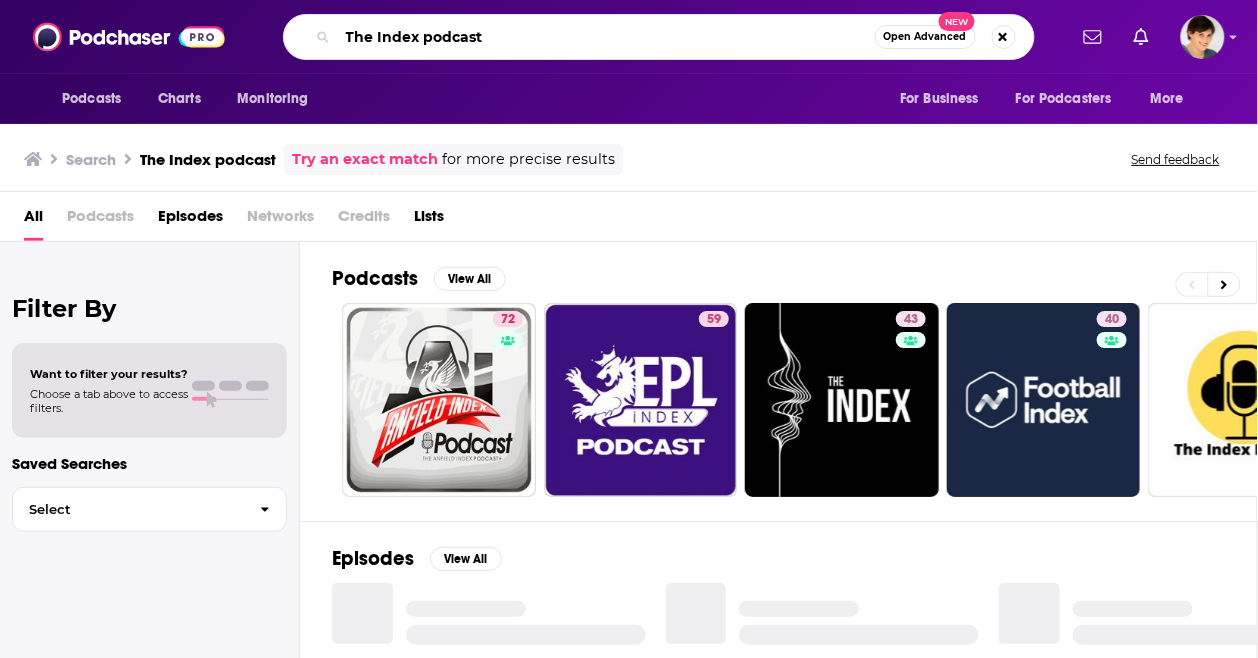 drag, startPoint x: 527, startPoint y: 32, endPoint x: 261, endPoint y: 12, distance: 266.75082 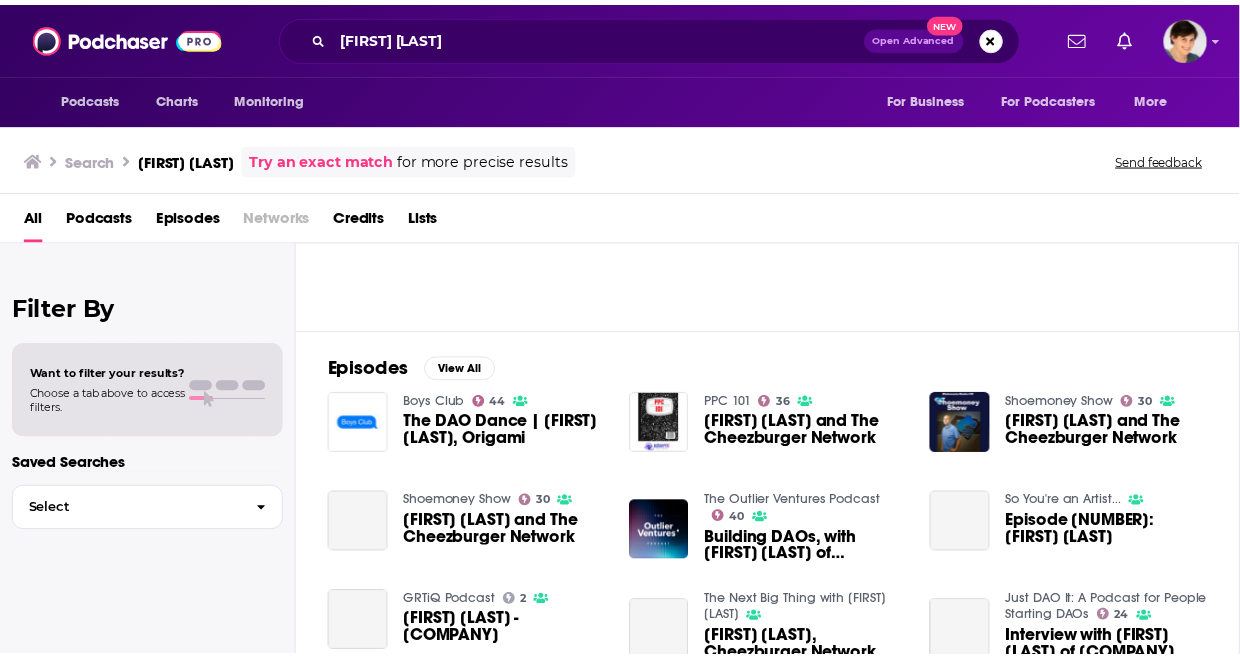 scroll, scrollTop: 250, scrollLeft: 0, axis: vertical 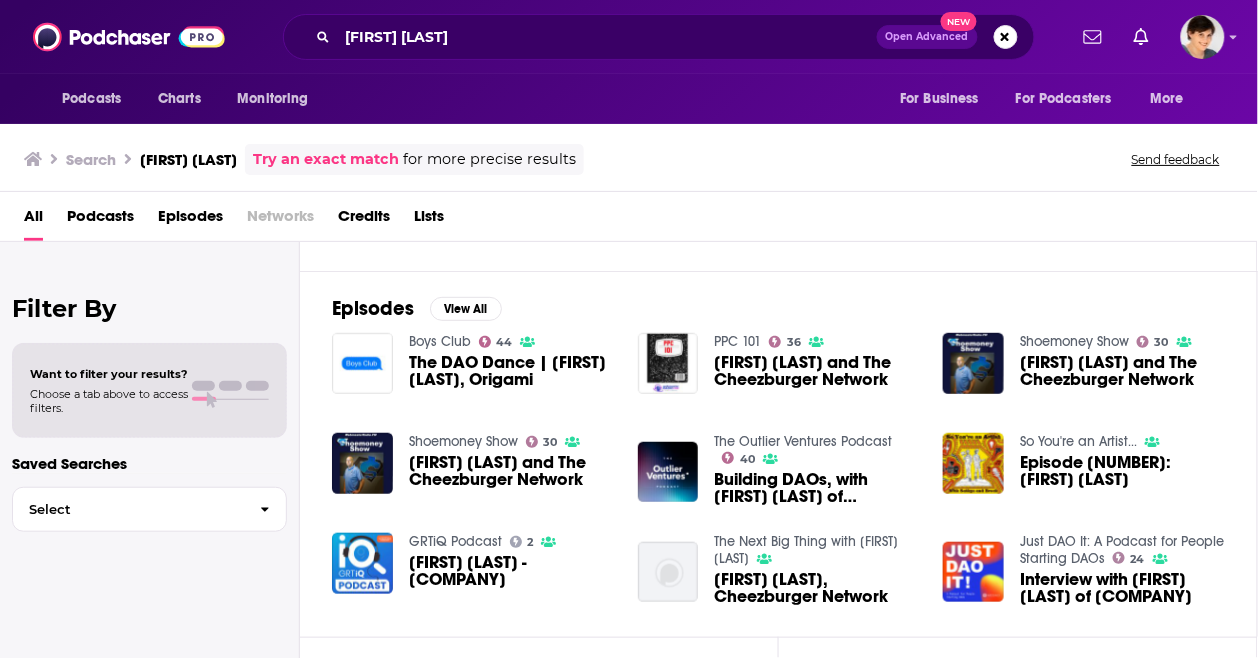 click on "Podcasts" at bounding box center [100, 220] 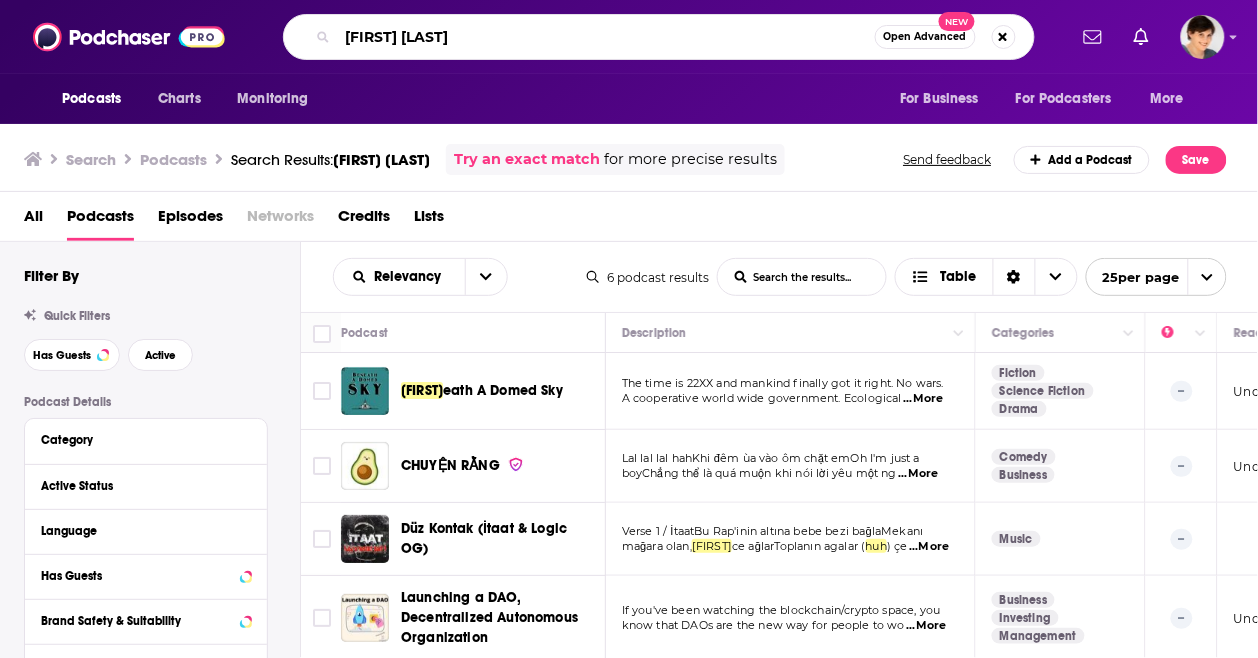 click on "ben huh" at bounding box center [606, 37] 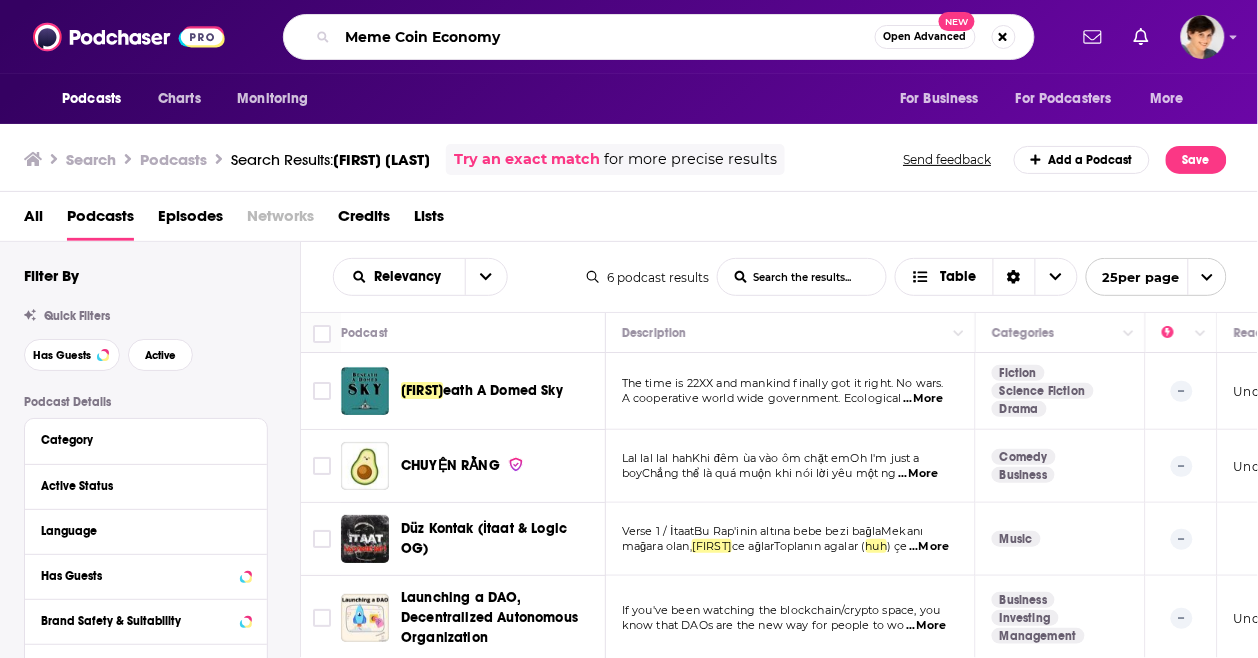 type on "Meme Coin Economy" 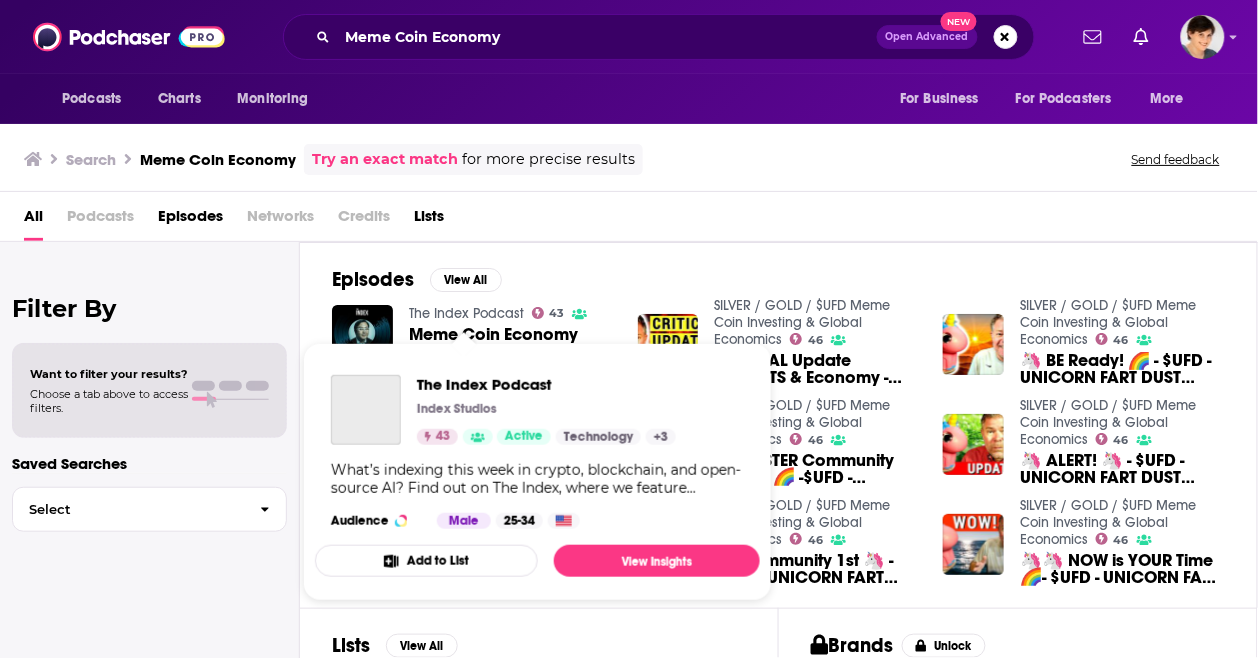 click on "The Index Podcast" at bounding box center (466, 313) 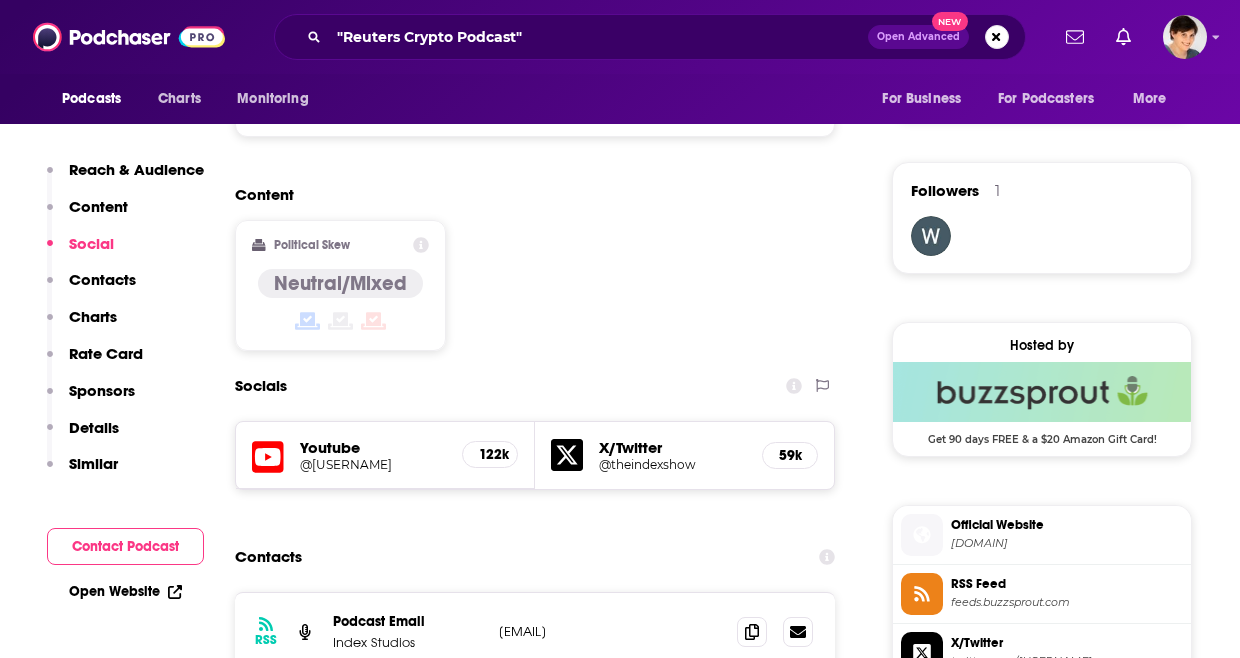 scroll, scrollTop: 1500, scrollLeft: 0, axis: vertical 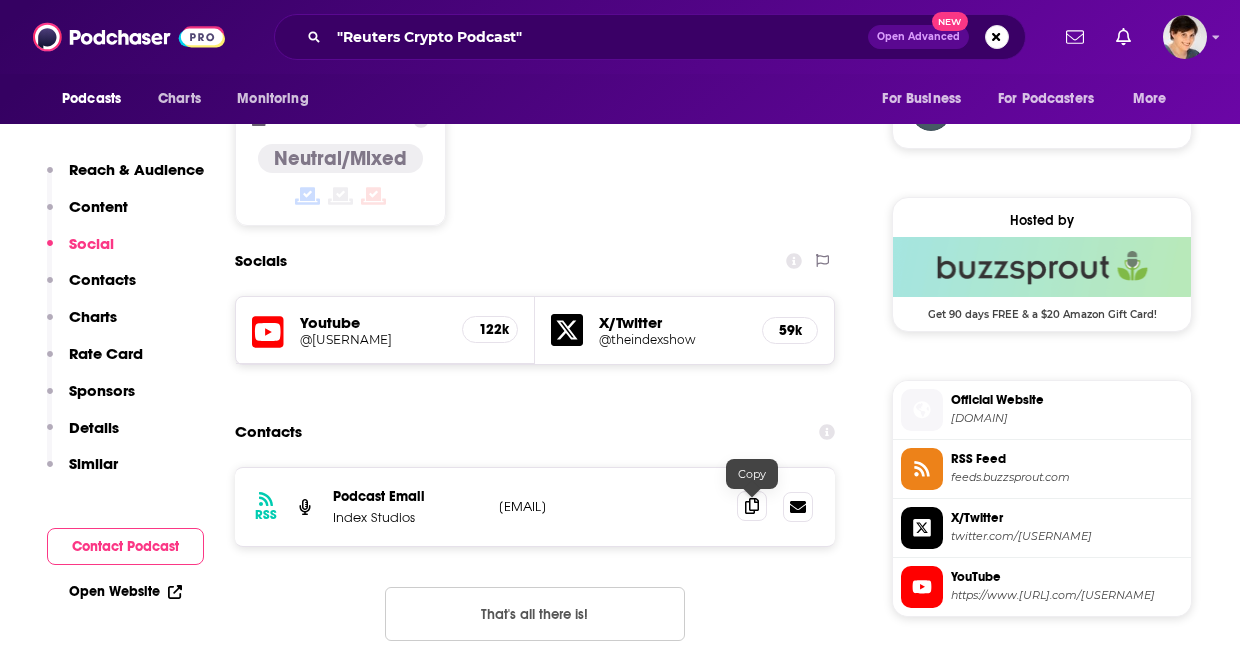 click 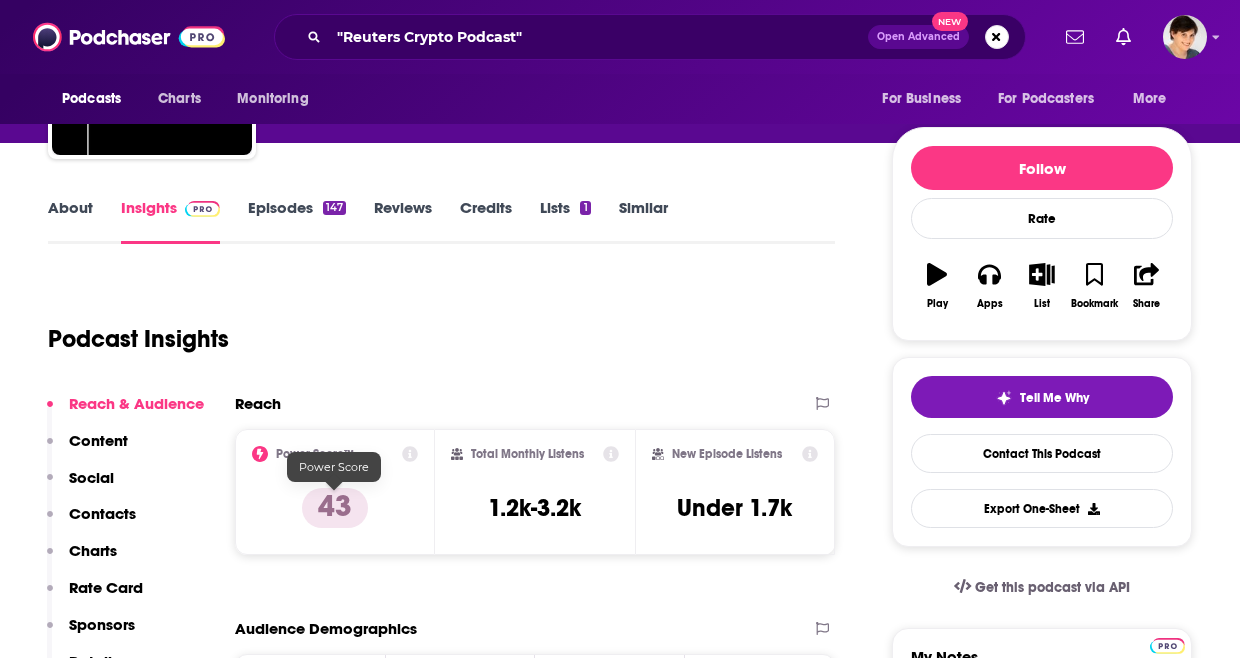 scroll, scrollTop: 0, scrollLeft: 0, axis: both 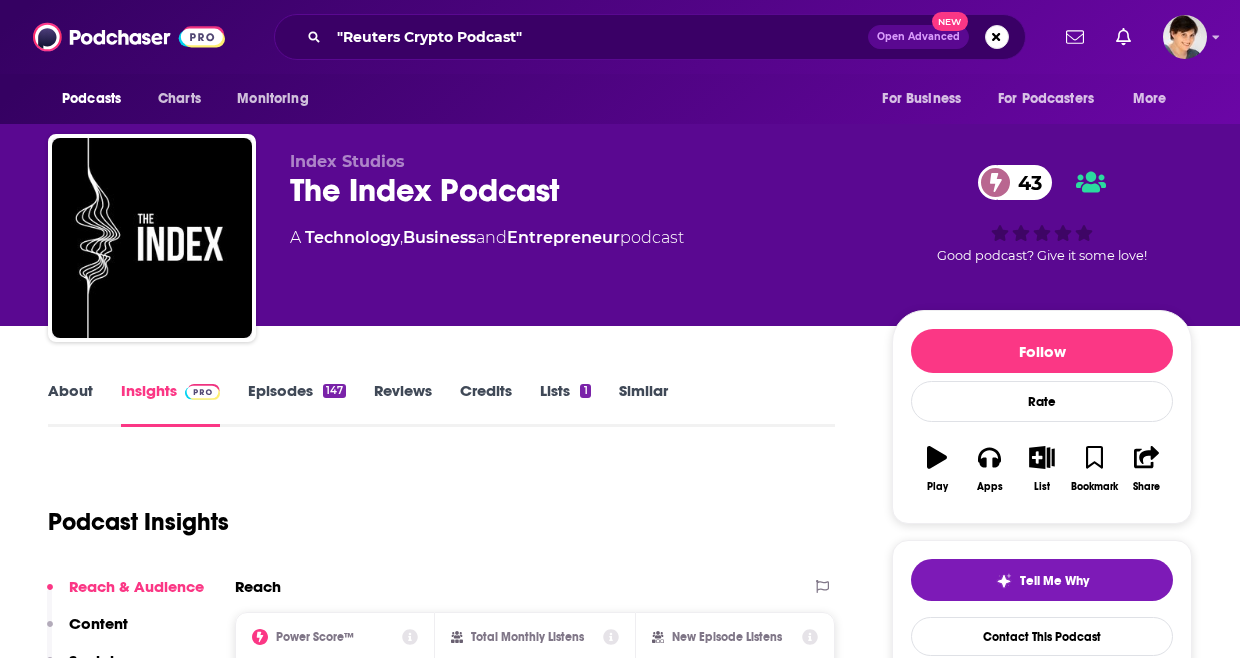 click on "About" at bounding box center (70, 404) 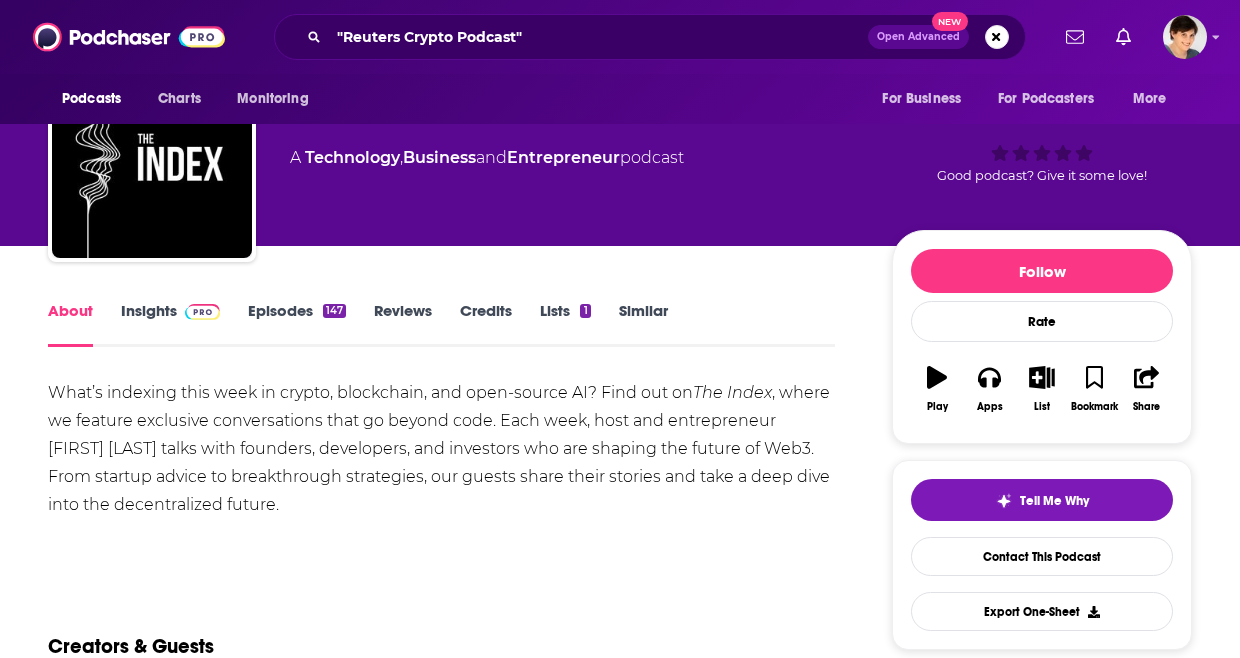 scroll, scrollTop: 125, scrollLeft: 0, axis: vertical 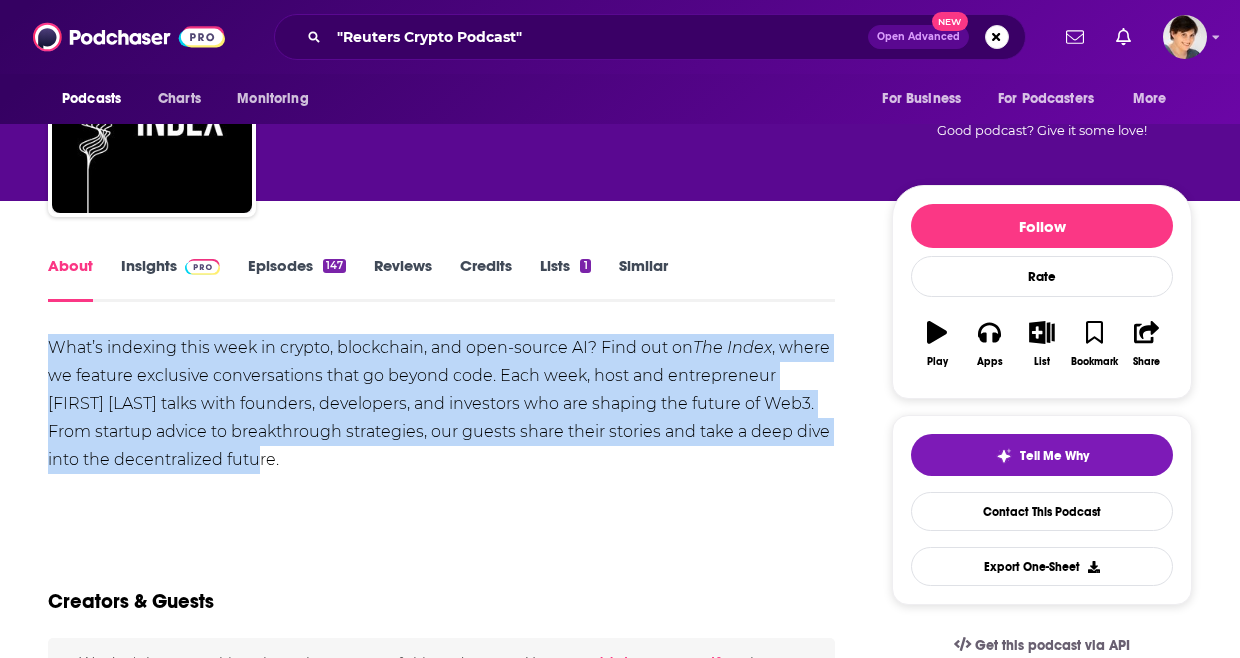 drag, startPoint x: 300, startPoint y: 455, endPoint x: 12, endPoint y: 343, distance: 309.01132 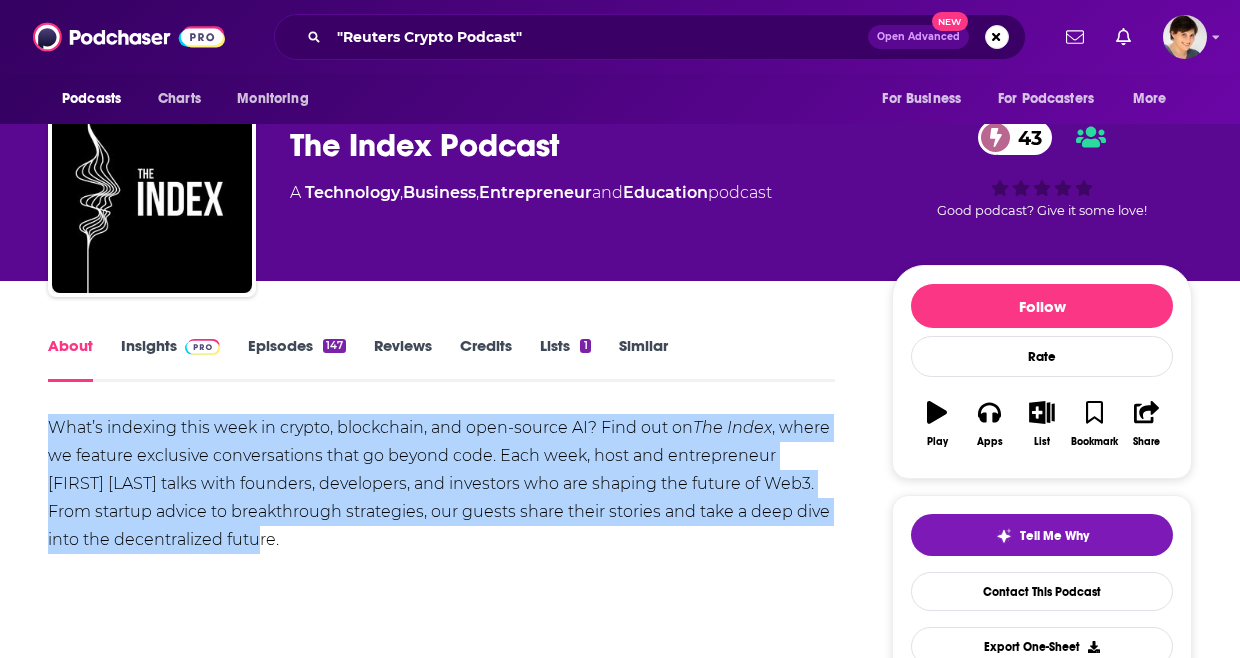 scroll, scrollTop: 0, scrollLeft: 0, axis: both 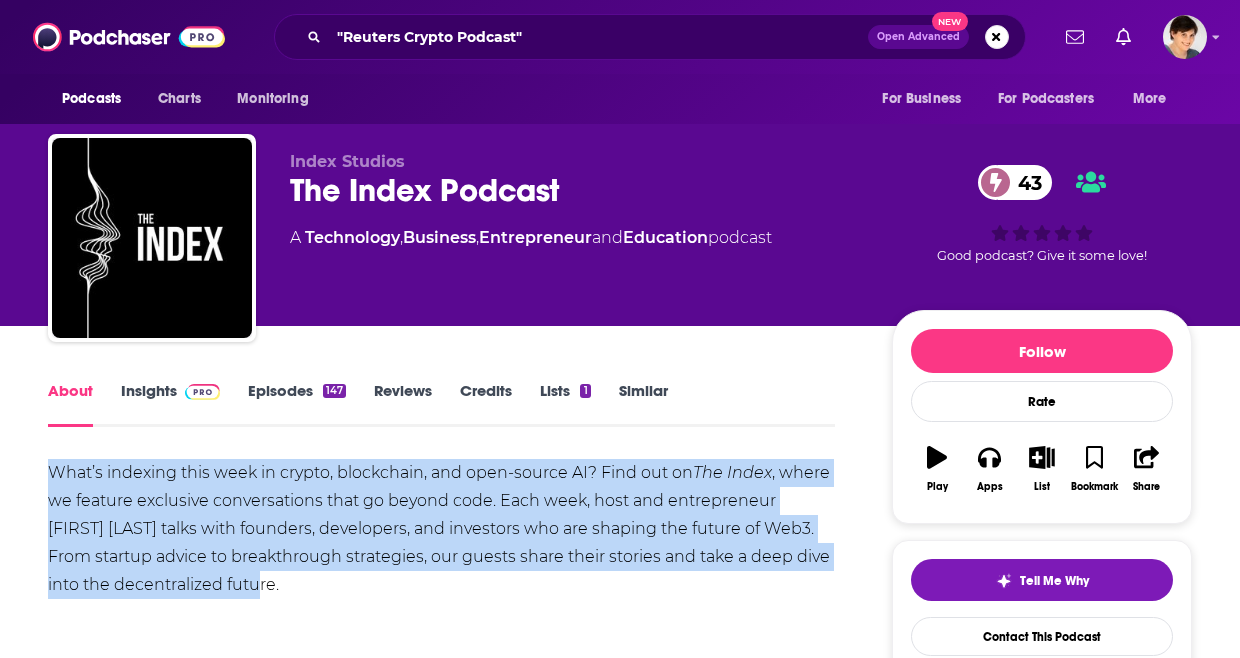 click on "What’s indexing this week in crypto, blockchain, and open-source AI? Find out on  The Index , where we feature exclusive conversations that go beyond code. Each week, host and entrepreneur Alex Kehaya talks with founders, developers, and investors who are shaping the future of Web3. From startup advice to breakthrough strategies, our guests share their stories and take a deep dive into the decentralized future." at bounding box center [441, 529] 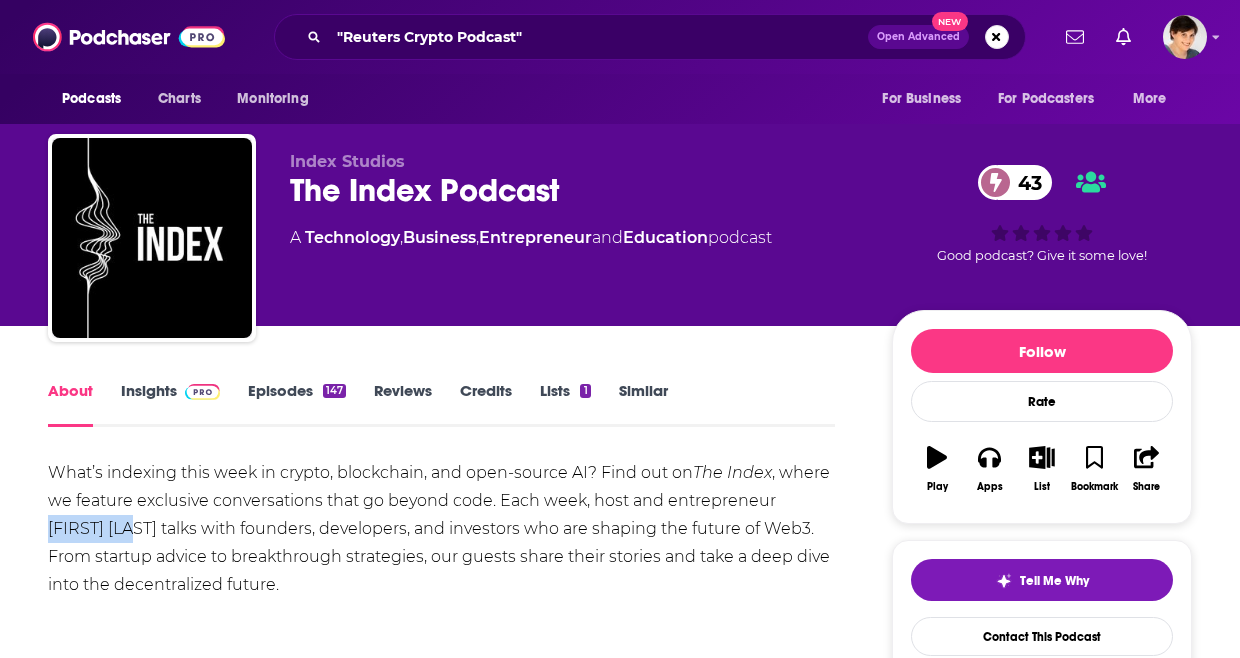 drag, startPoint x: 773, startPoint y: 501, endPoint x: 102, endPoint y: 530, distance: 671.6264 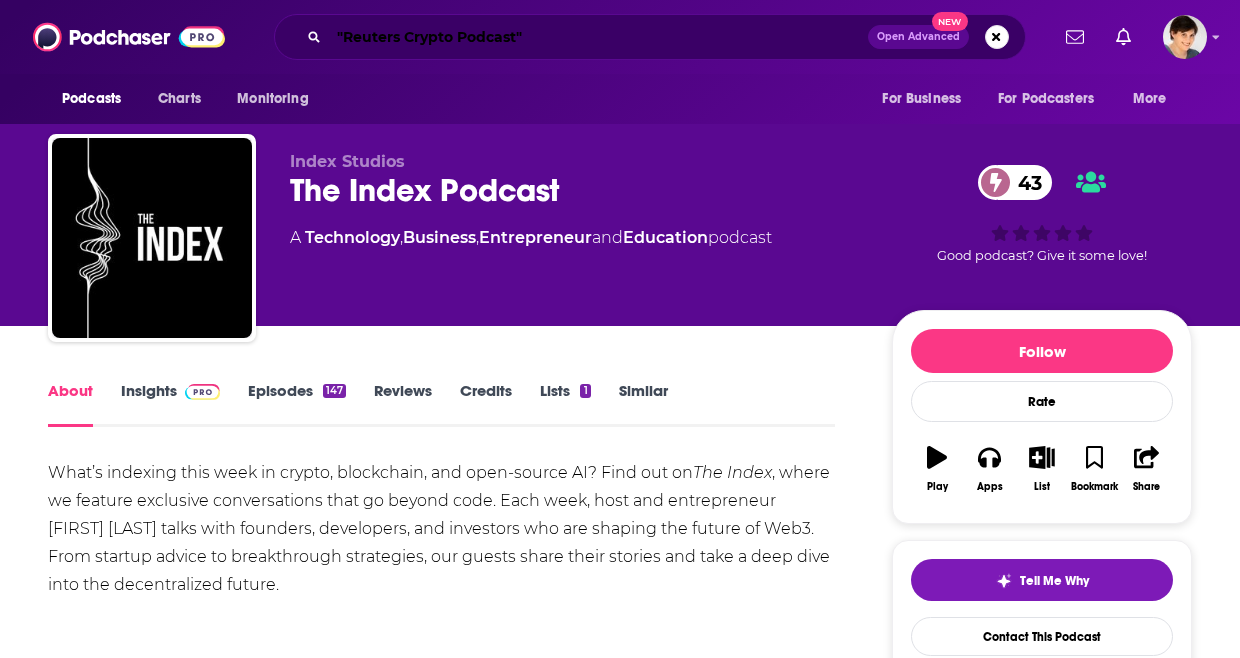 click on ""Reuters Crypto Podcast"" at bounding box center [598, 37] 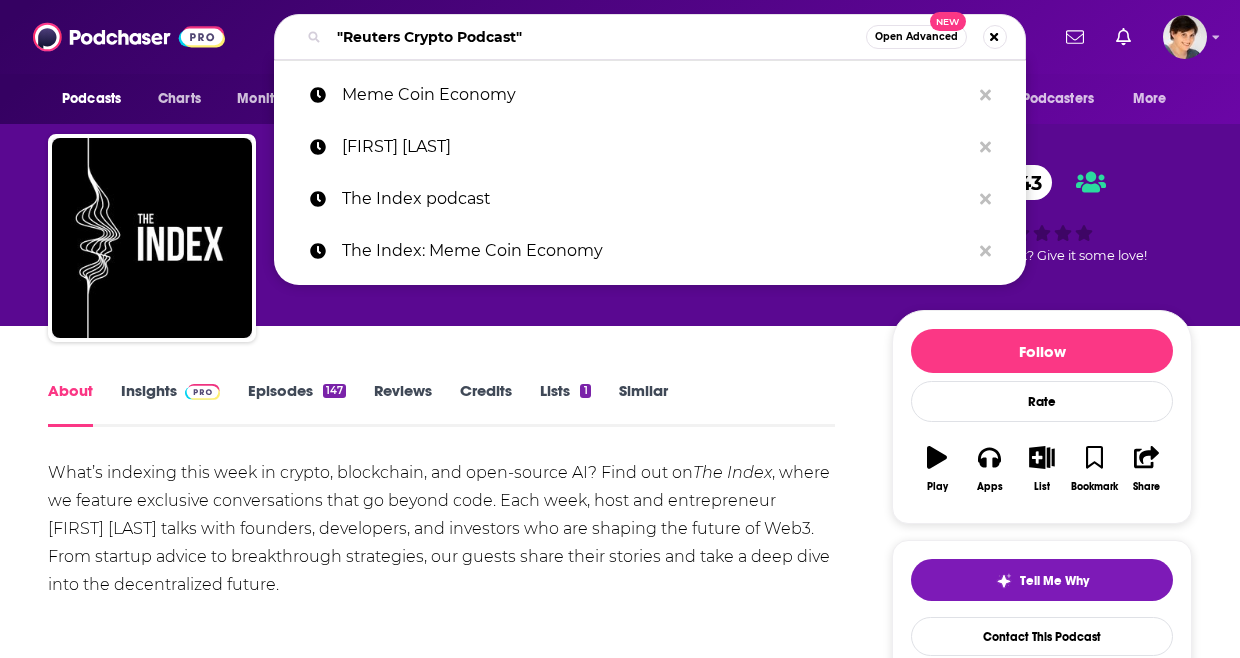paste on "The Moonshot Podcast (Tech/Innovation)" 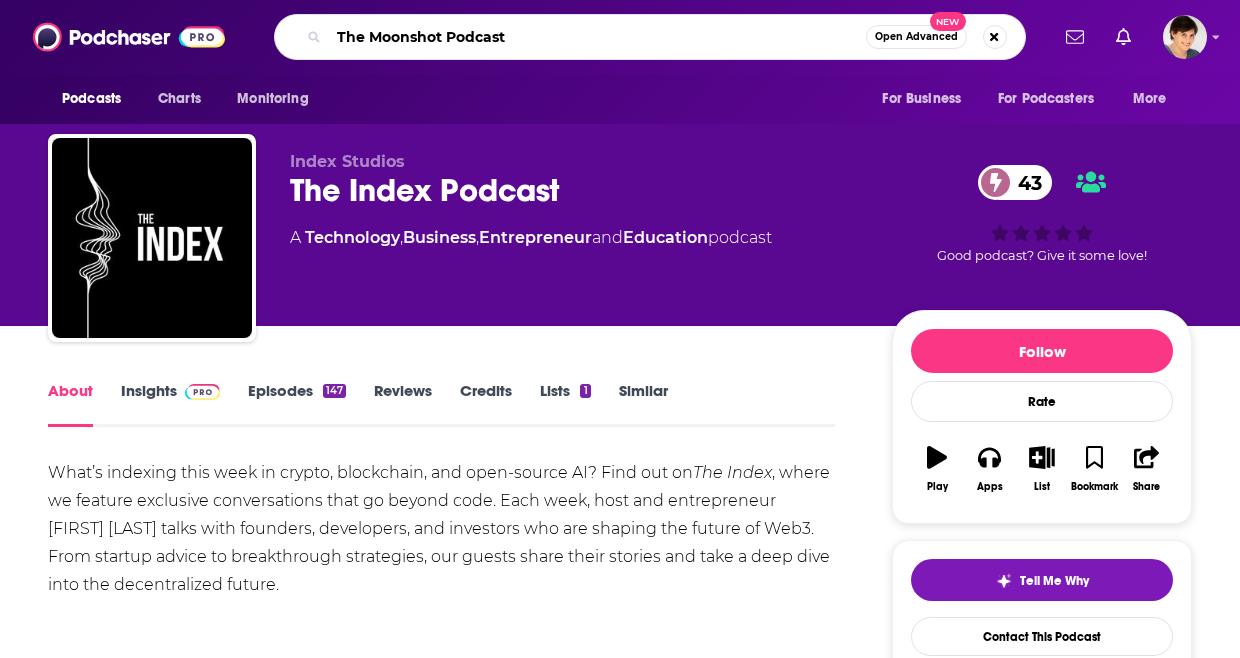 type on "The Moonshot Podcast" 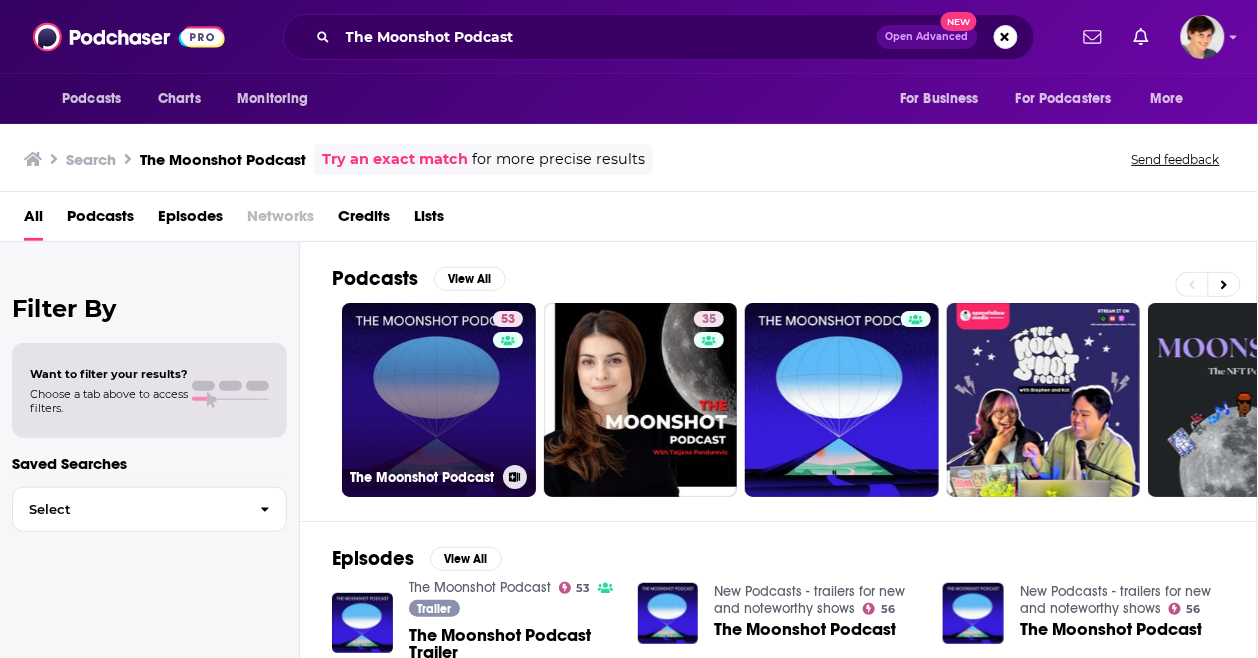 click on "53 The Moonshot Podcast" at bounding box center (439, 400) 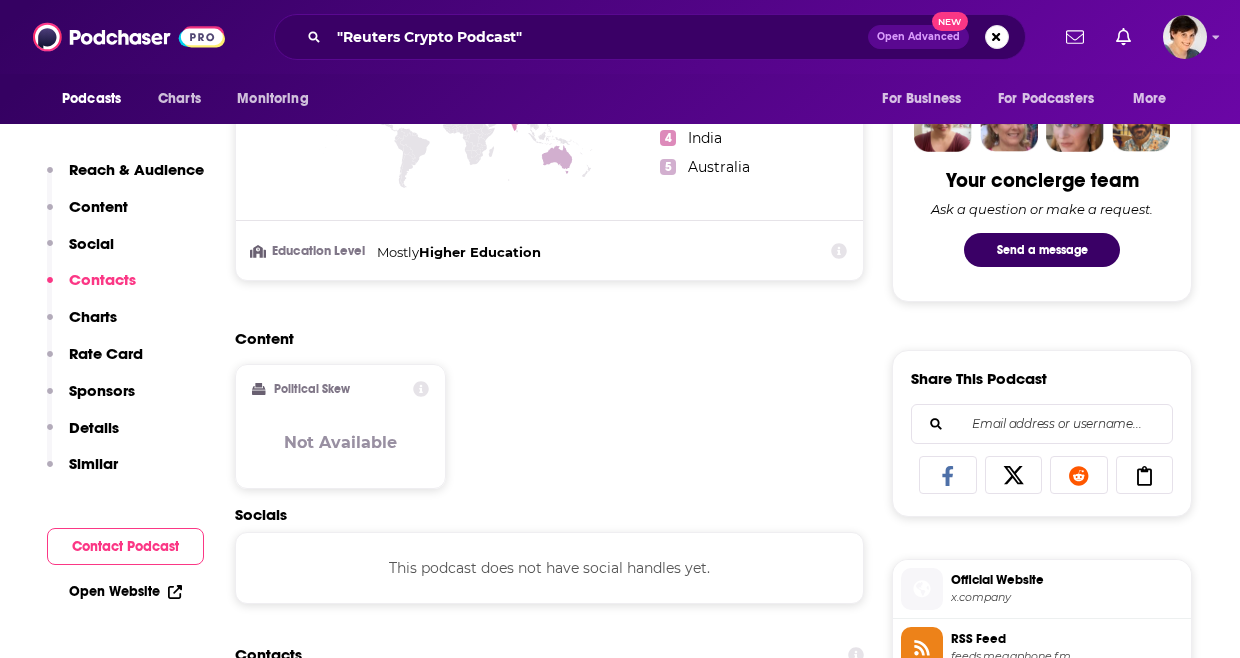 scroll, scrollTop: 1375, scrollLeft: 0, axis: vertical 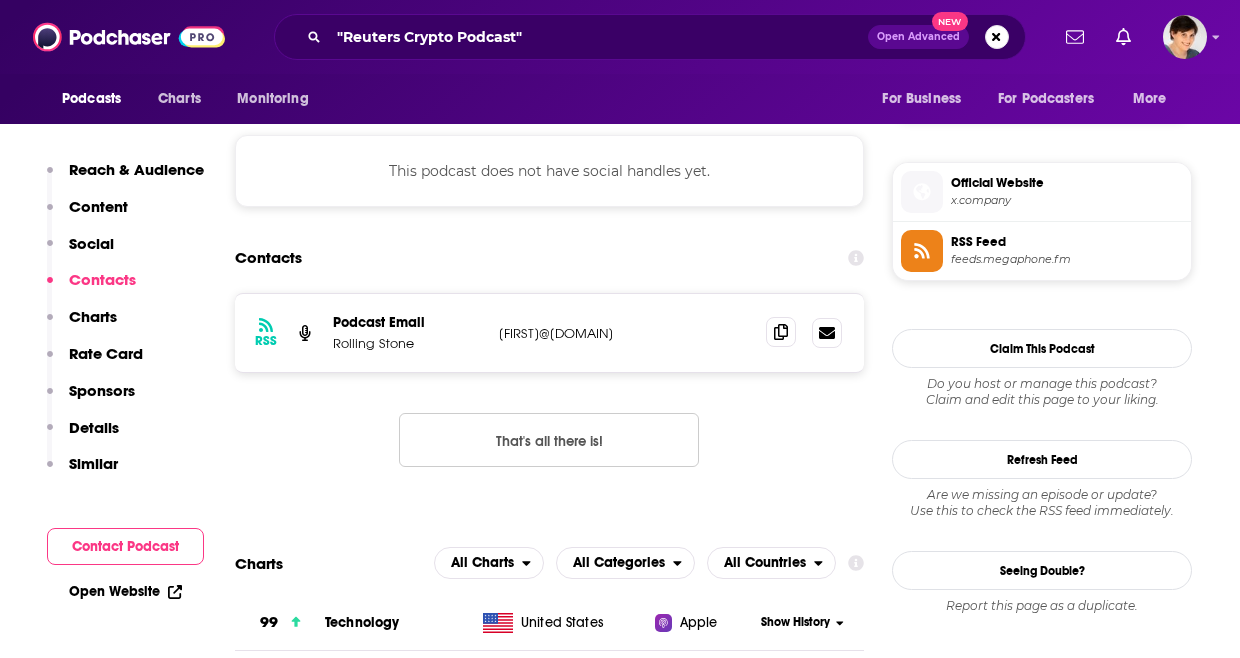 click at bounding box center (781, 332) 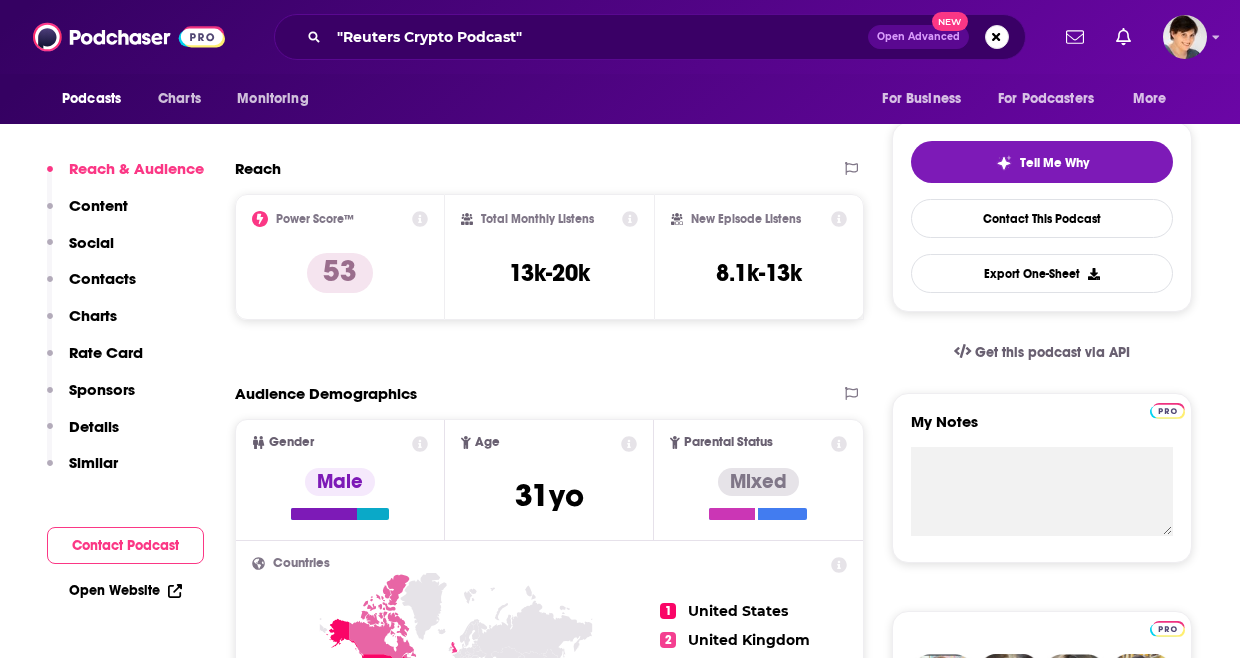 scroll, scrollTop: 125, scrollLeft: 0, axis: vertical 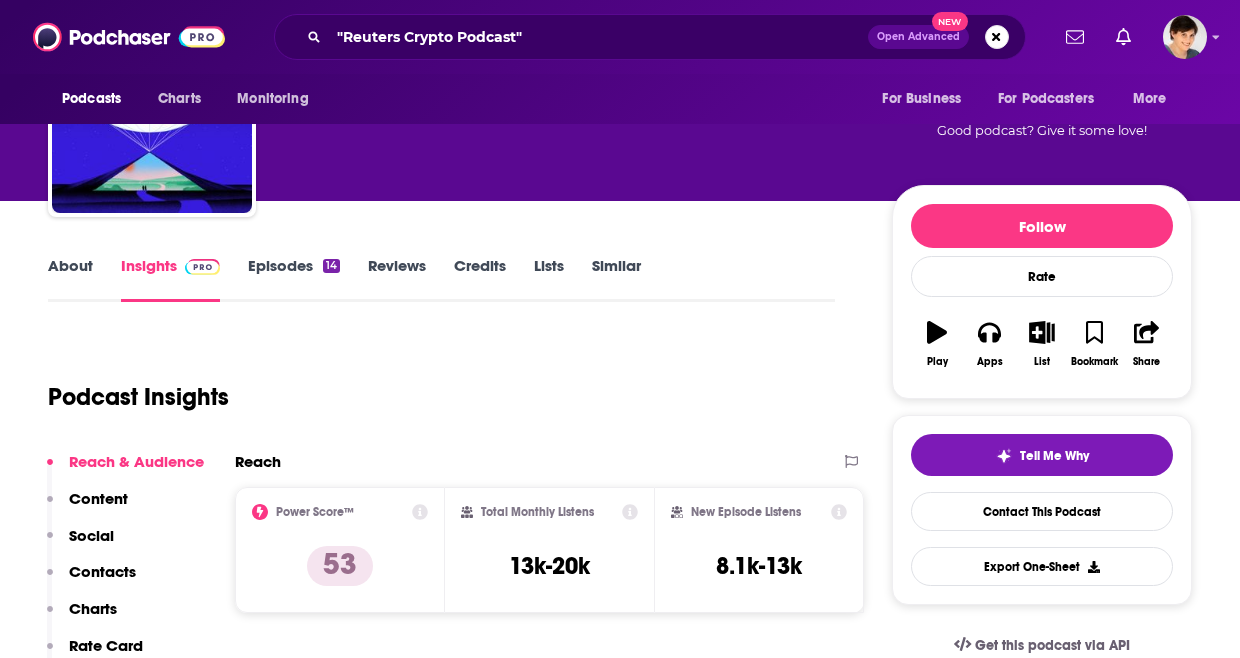 click on "About" at bounding box center (70, 279) 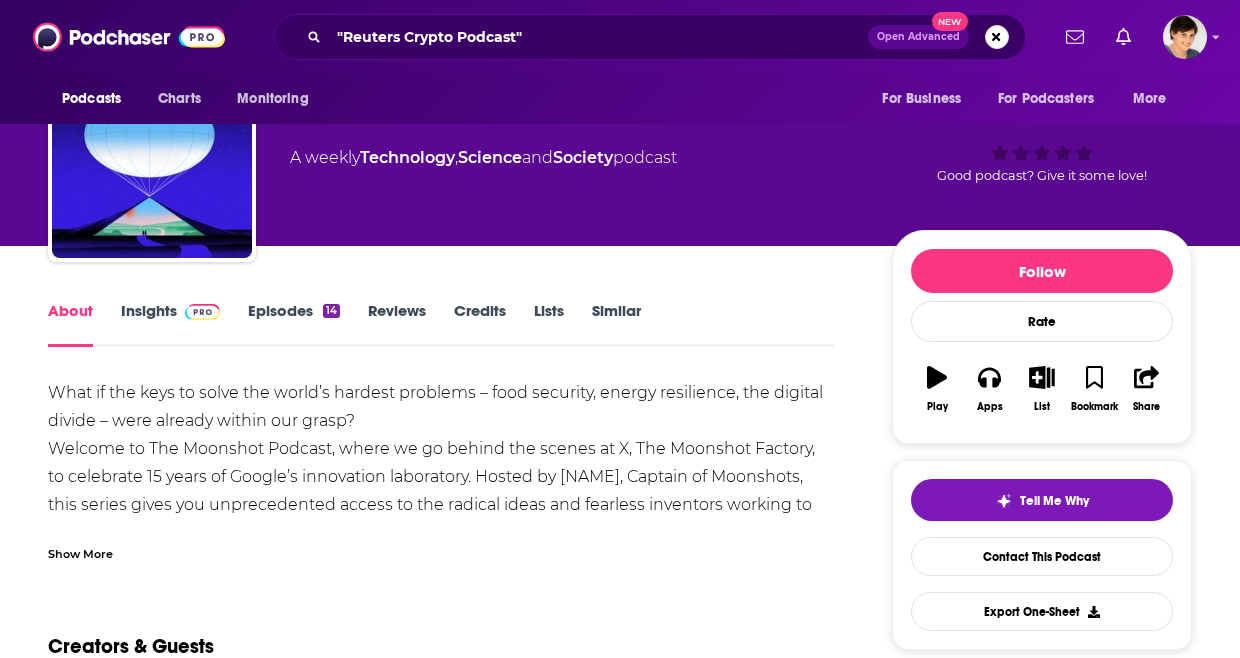 scroll, scrollTop: 125, scrollLeft: 0, axis: vertical 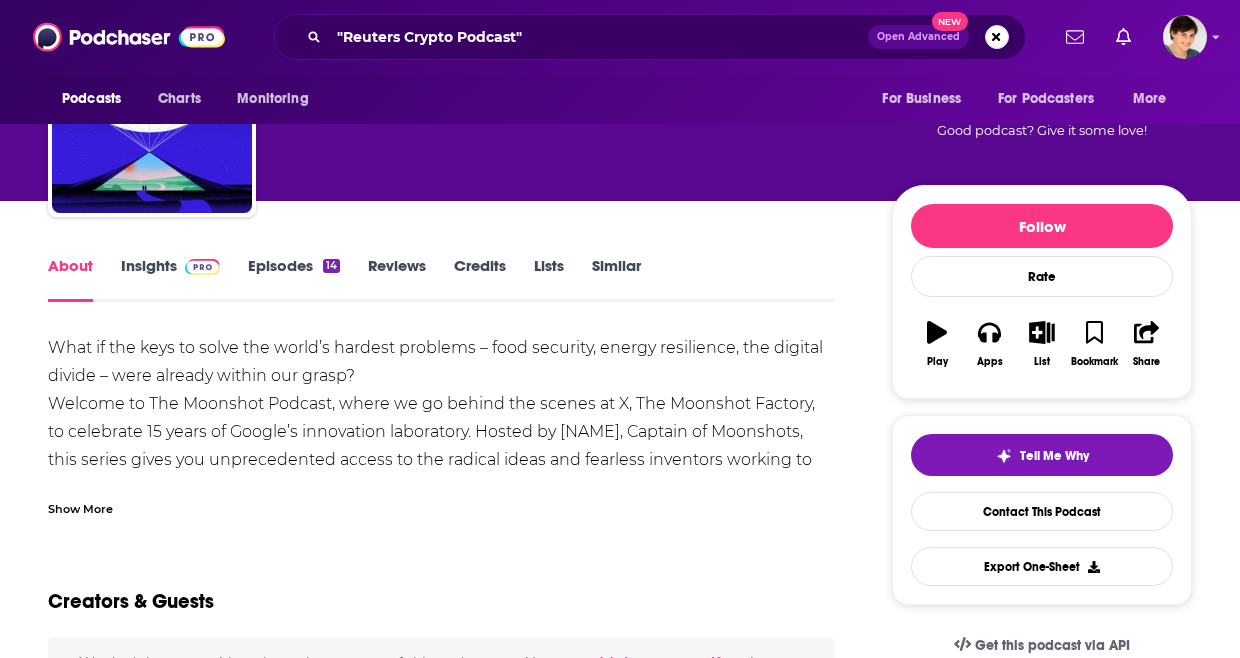 click on "Show More" at bounding box center (441, 501) 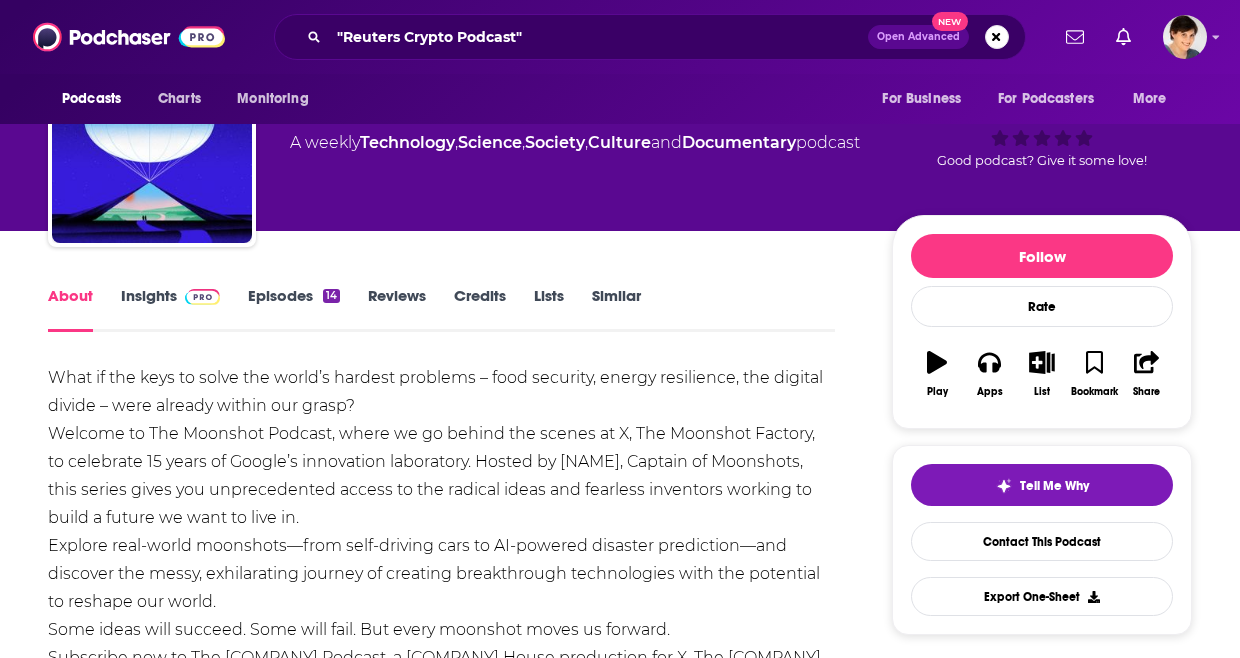 scroll, scrollTop: 0, scrollLeft: 0, axis: both 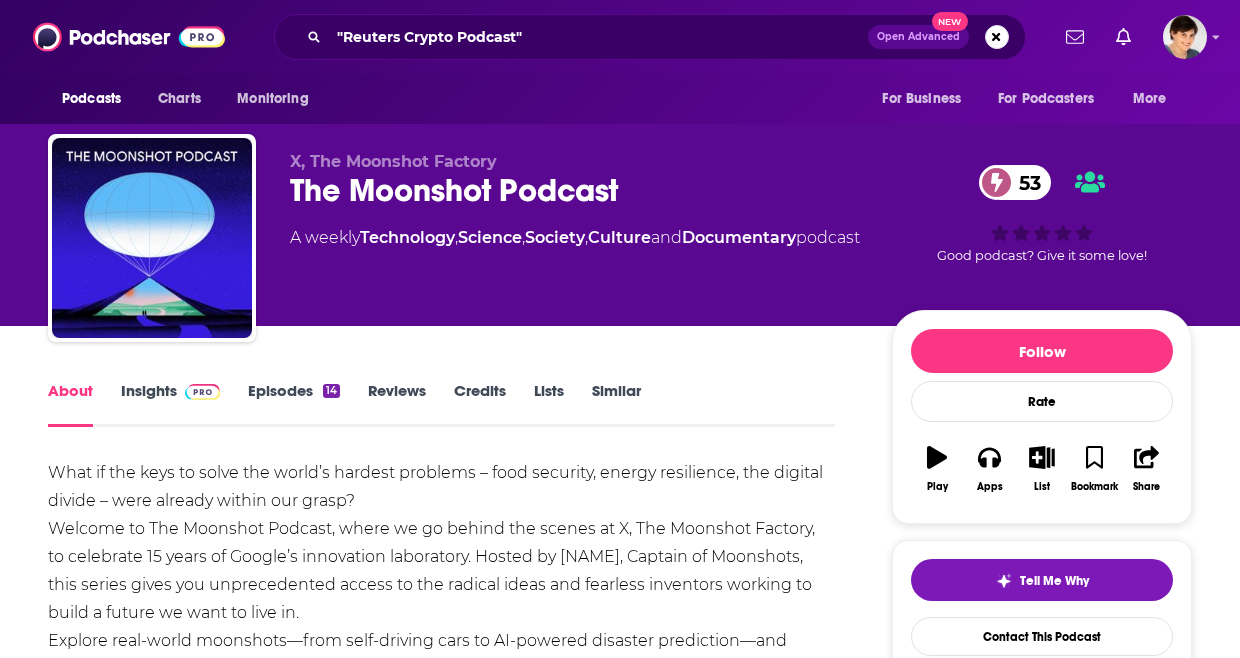 click on "The Moonshot Podcast 53" at bounding box center [575, 190] 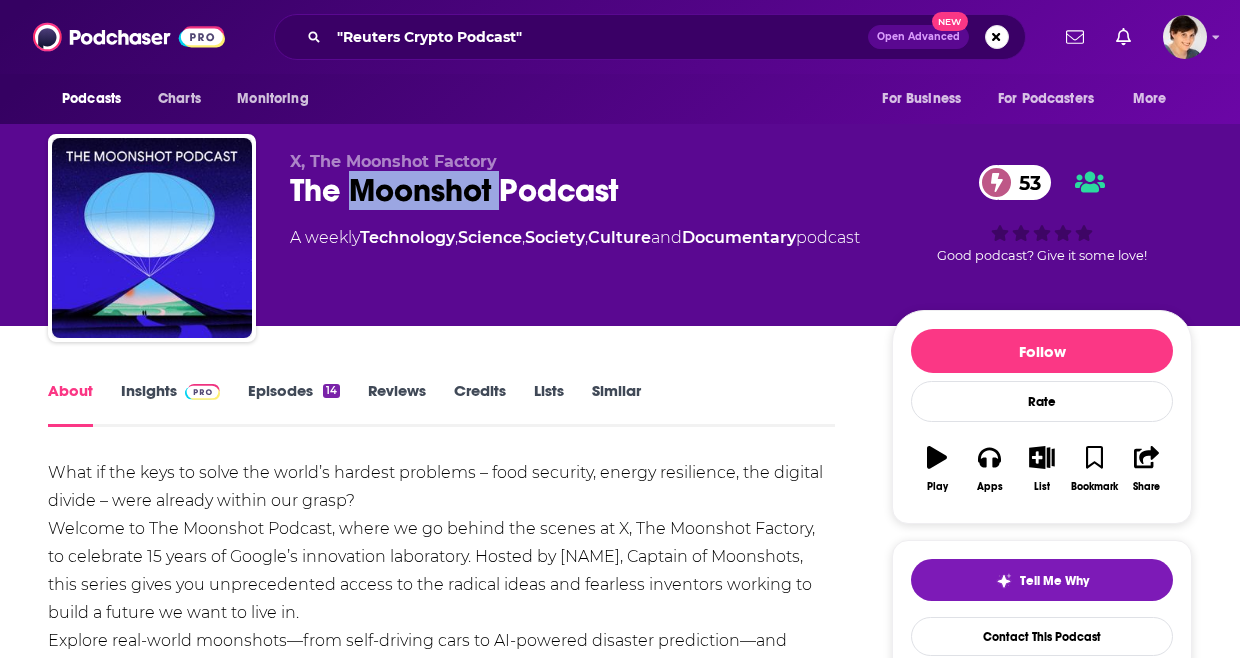 click on "The Moonshot Podcast 53" at bounding box center (575, 190) 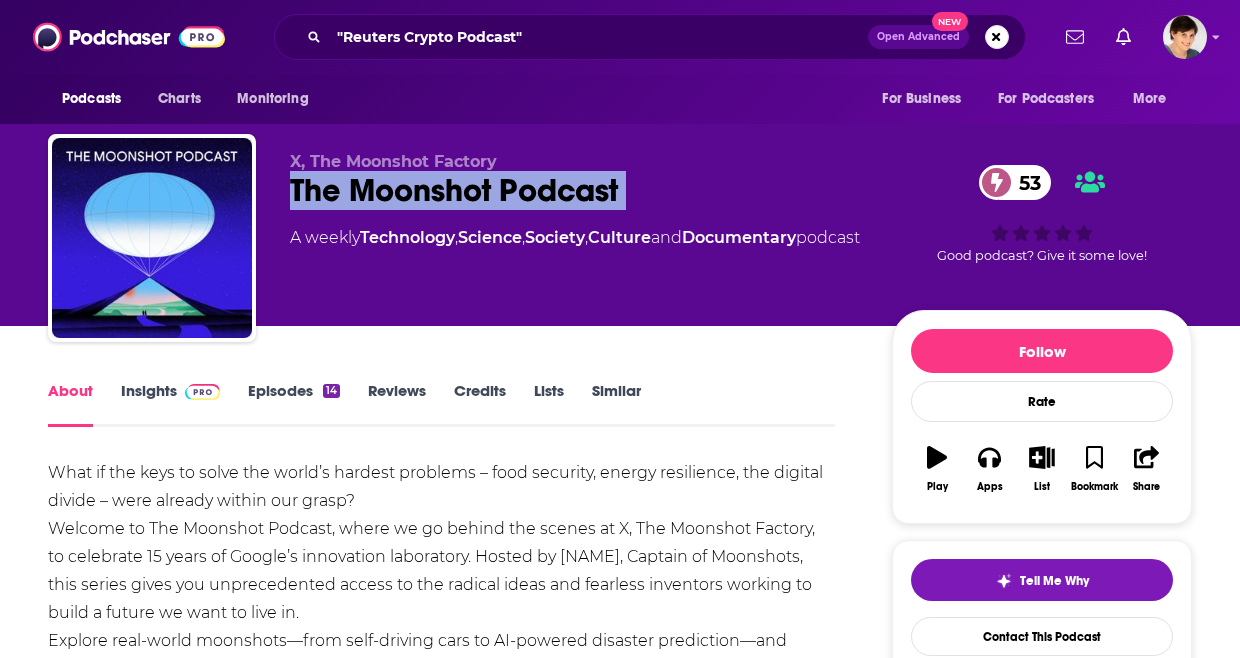 click on "The Moonshot Podcast 53" at bounding box center [575, 190] 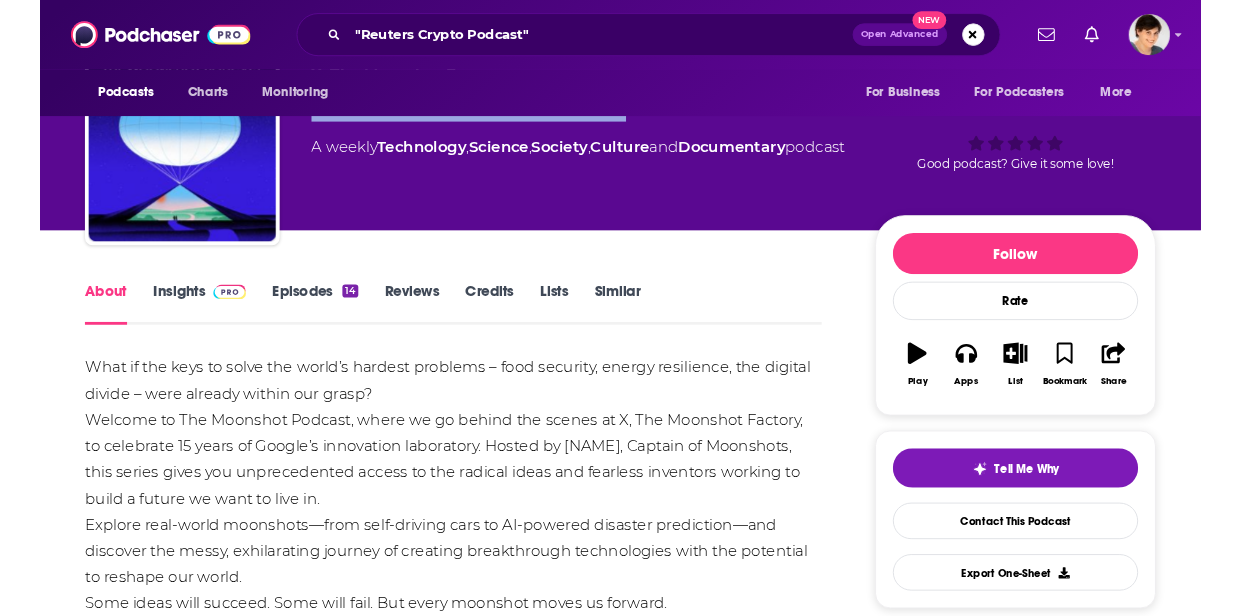 scroll, scrollTop: 125, scrollLeft: 0, axis: vertical 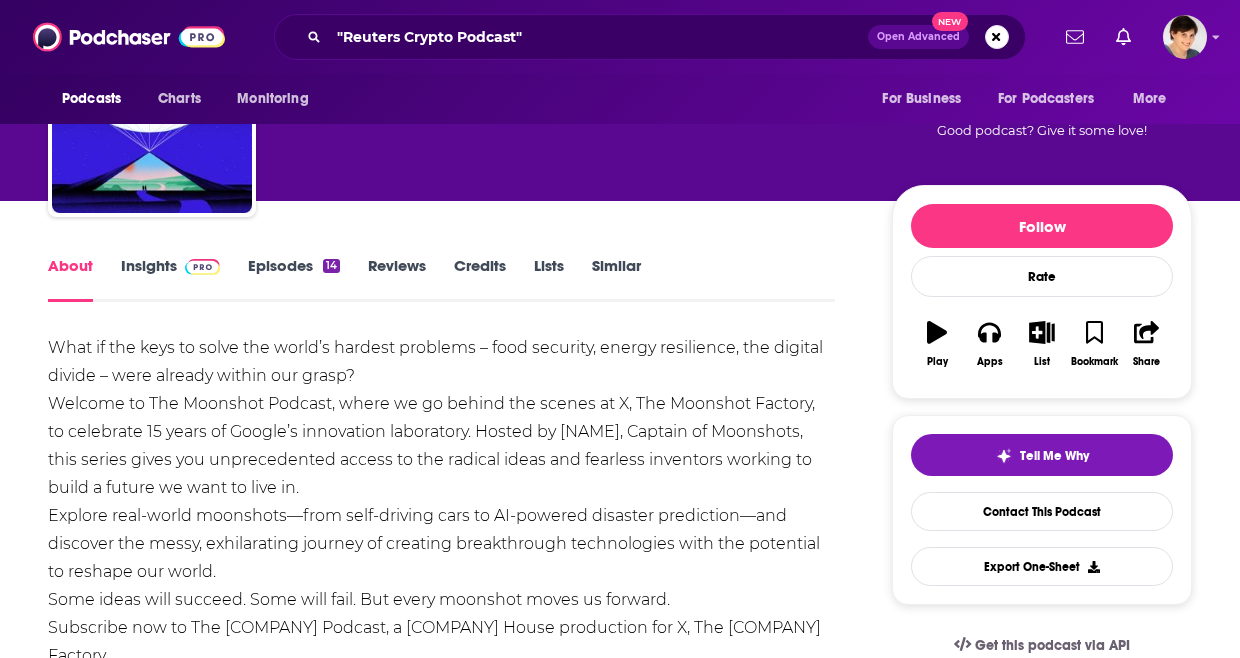 drag, startPoint x: 220, startPoint y: 441, endPoint x: -3, endPoint y: 352, distance: 240.10414 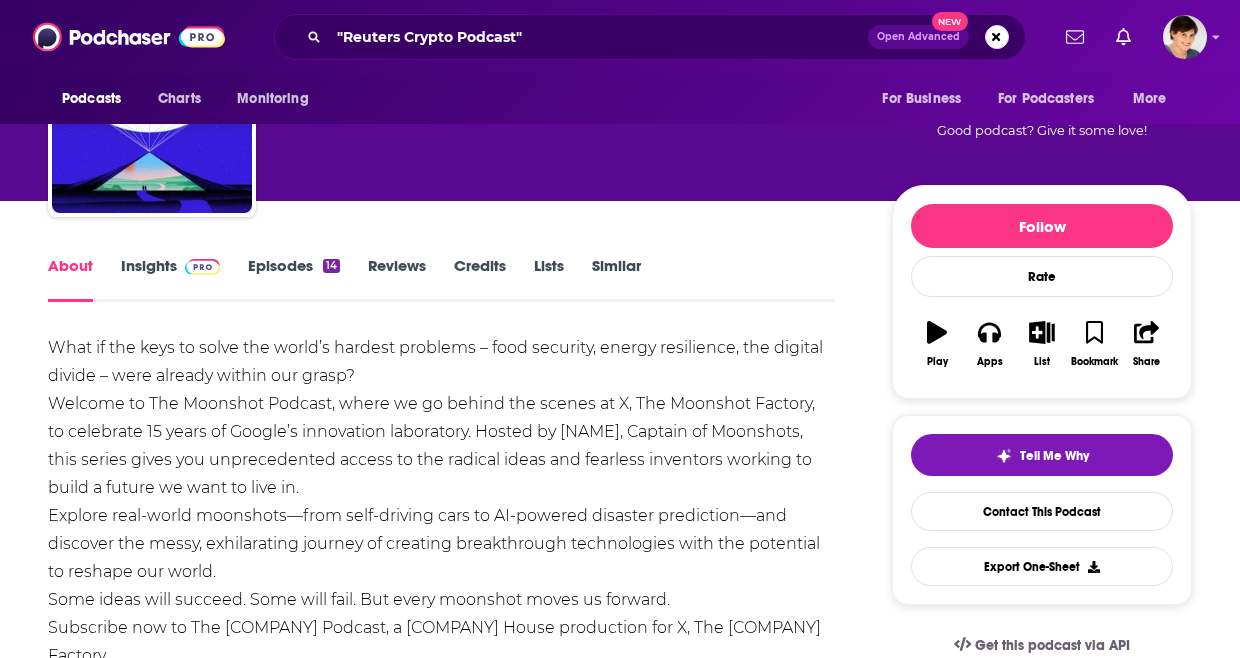 click on "What if the keys to solve the world’s hardest problems – food security, energy resilience, the digital divide – were already within our grasp? Welcome to The Moonshot Podcast, where we go behind the scenes at X, The Moonshot Factory, to celebrate 15 years of Google’s innovation laboratory. Hosted by Astro Teller, Captain of Moonshots, this series gives you unprecedented access to the radical ideas and fearless inventors working to build a future we want to live in. Explore real-world moonshots—from self-driving cars to AI-powered disaster prediction—and discover the messy, exhilarating journey of creating breakthrough technologies with the potential to reshape our world.  Some ideas will succeed. Some will fail. But every moonshot moves us forward. Subscribe now to The Moonshot Podcast, a Blanchard House production for X, The Moonshot Factory." at bounding box center [441, 502] 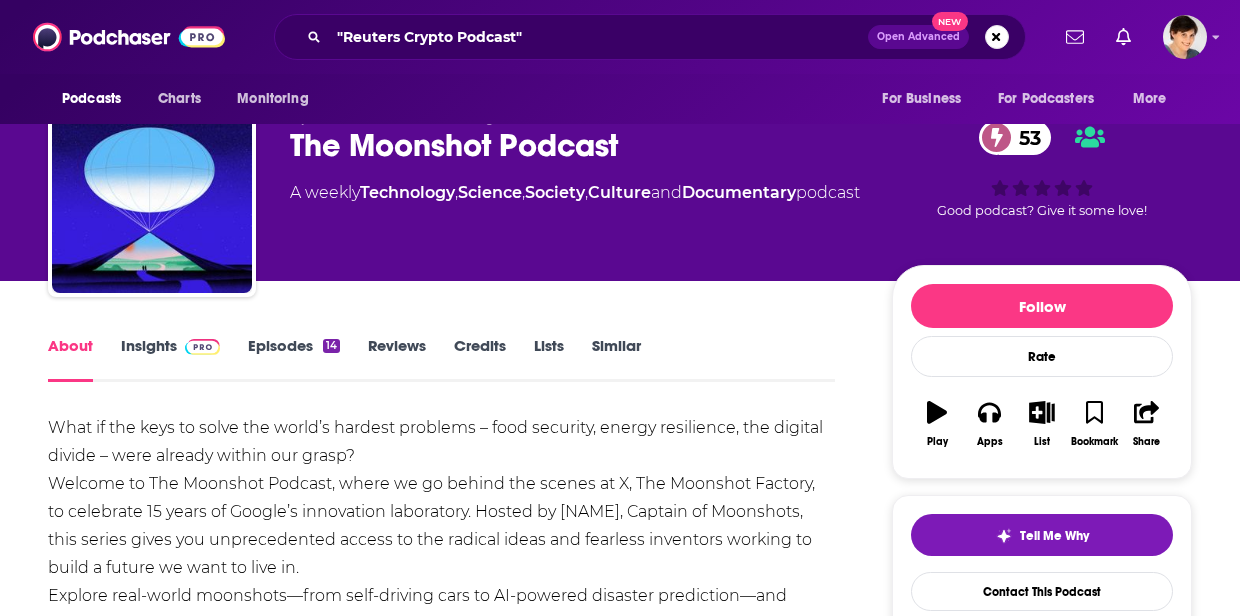 scroll, scrollTop: 0, scrollLeft: 0, axis: both 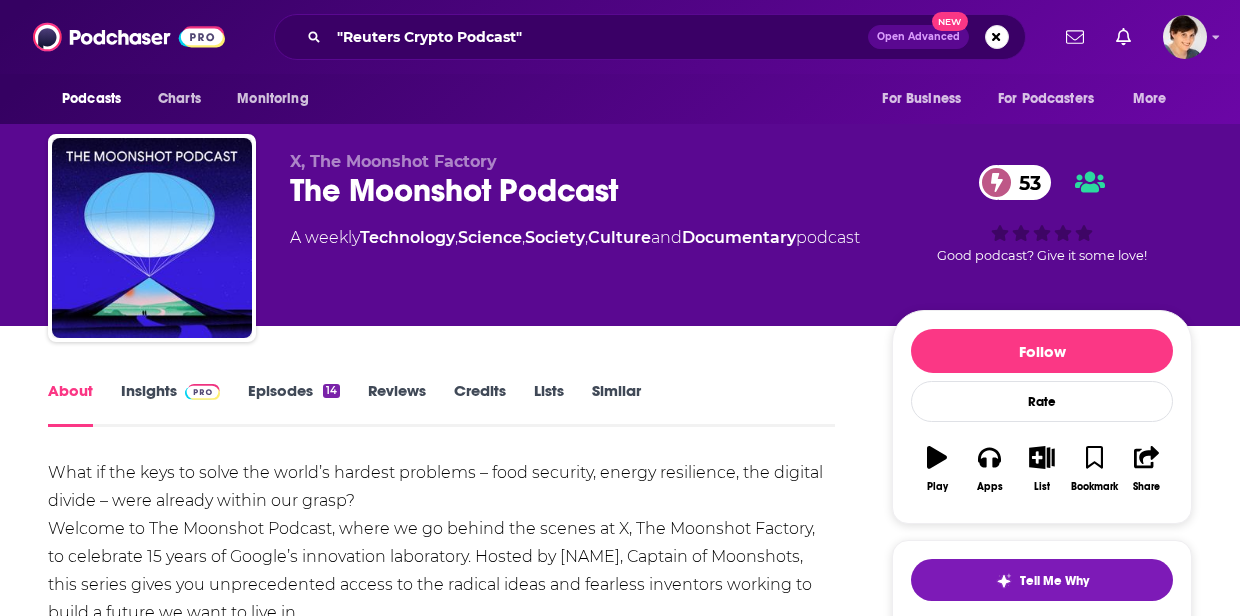 click on "What if the keys to solve the world’s hardest problems – food security, energy resilience, the digital divide – were already within our grasp? Welcome to The Moonshot Podcast, where we go behind the scenes at X, The Moonshot Factory, to celebrate 15 years of Google’s innovation laboratory. Hosted by Astro Teller, Captain of Moonshots, this series gives you unprecedented access to the radical ideas and fearless inventors working to build a future we want to live in. Explore real-world moonshots—from self-driving cars to AI-powered disaster prediction—and discover the messy, exhilarating journey of creating breakthrough technologies with the potential to reshape our world.  Some ideas will succeed. Some will fail. But every moonshot moves us forward. Subscribe now to The Moonshot Podcast, a Blanchard House production for X, The Moonshot Factory." at bounding box center (441, 627) 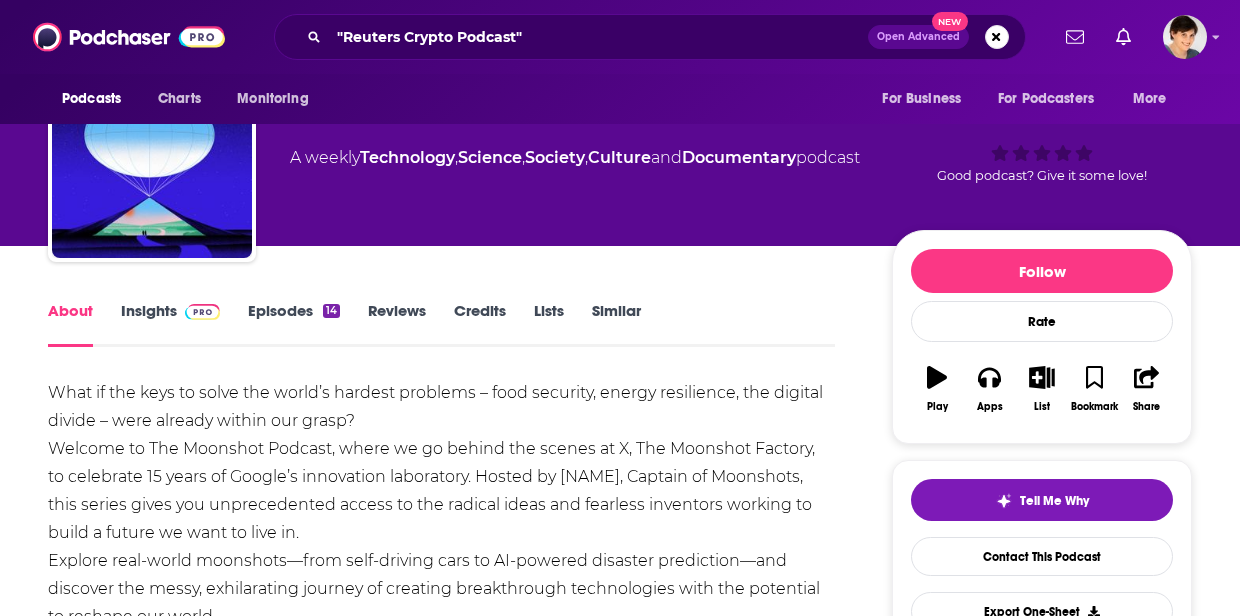 scroll, scrollTop: 125, scrollLeft: 0, axis: vertical 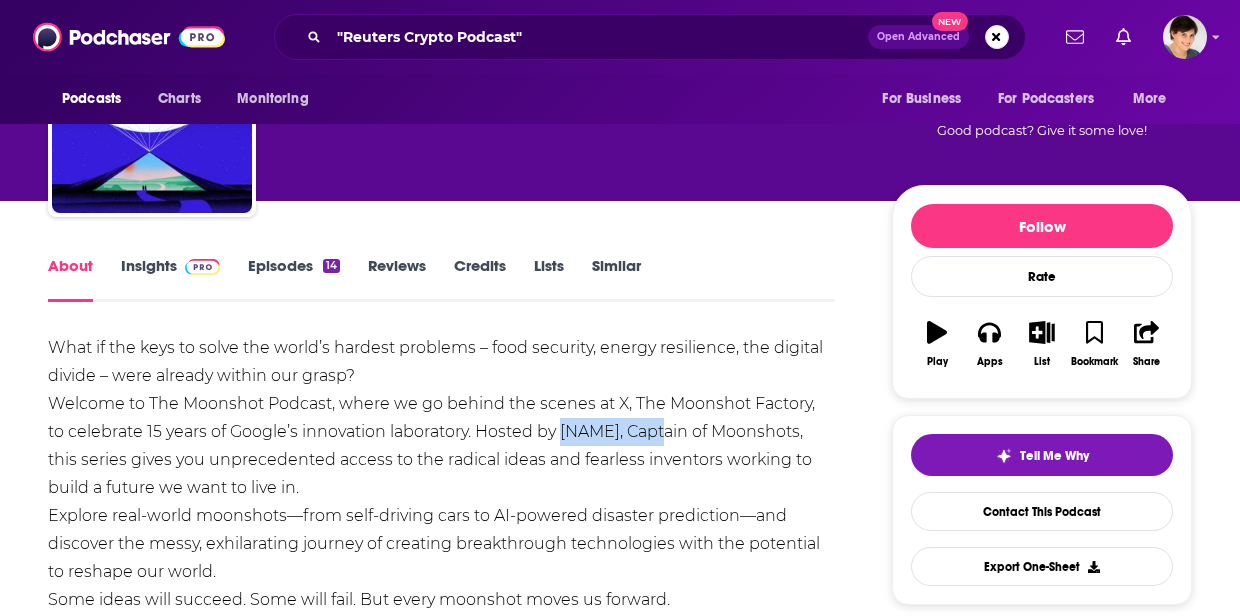 drag, startPoint x: 540, startPoint y: 431, endPoint x: 628, endPoint y: 438, distance: 88.27797 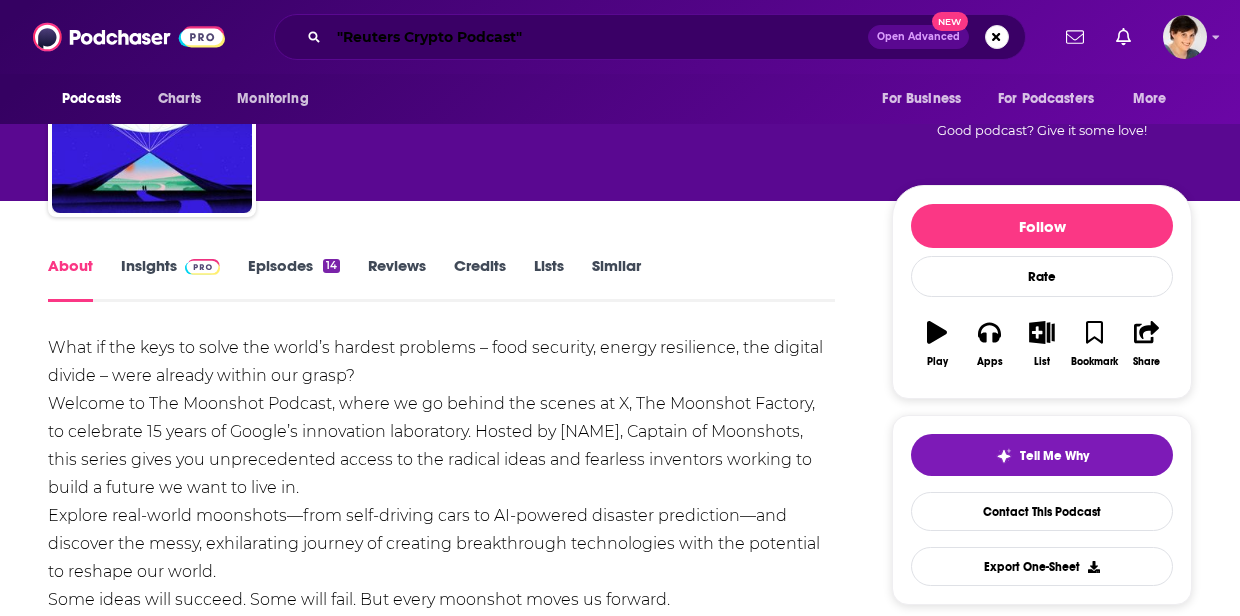 click on ""Reuters Crypto Podcast"" at bounding box center [598, 37] 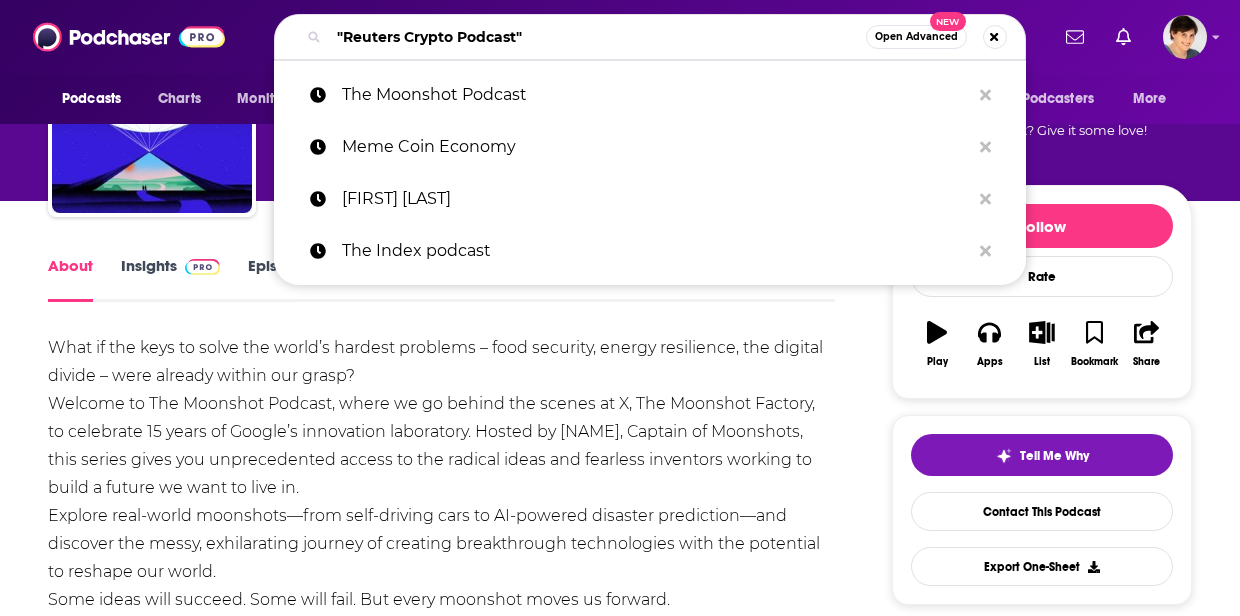 paste on "Darknet Diaries" 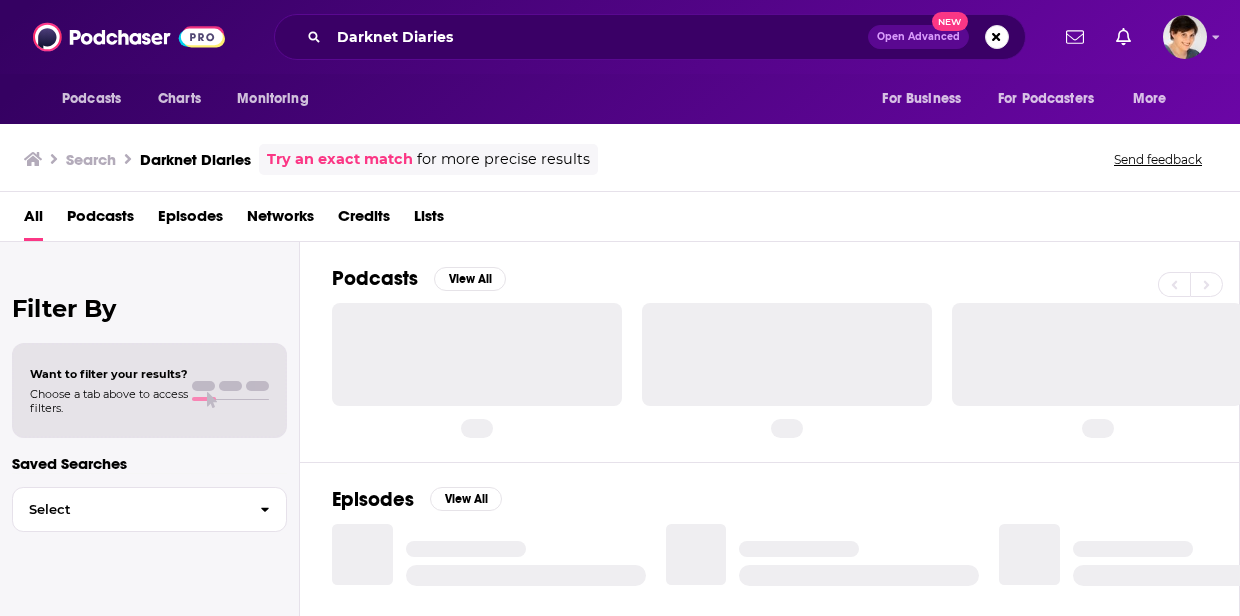 scroll, scrollTop: 0, scrollLeft: 0, axis: both 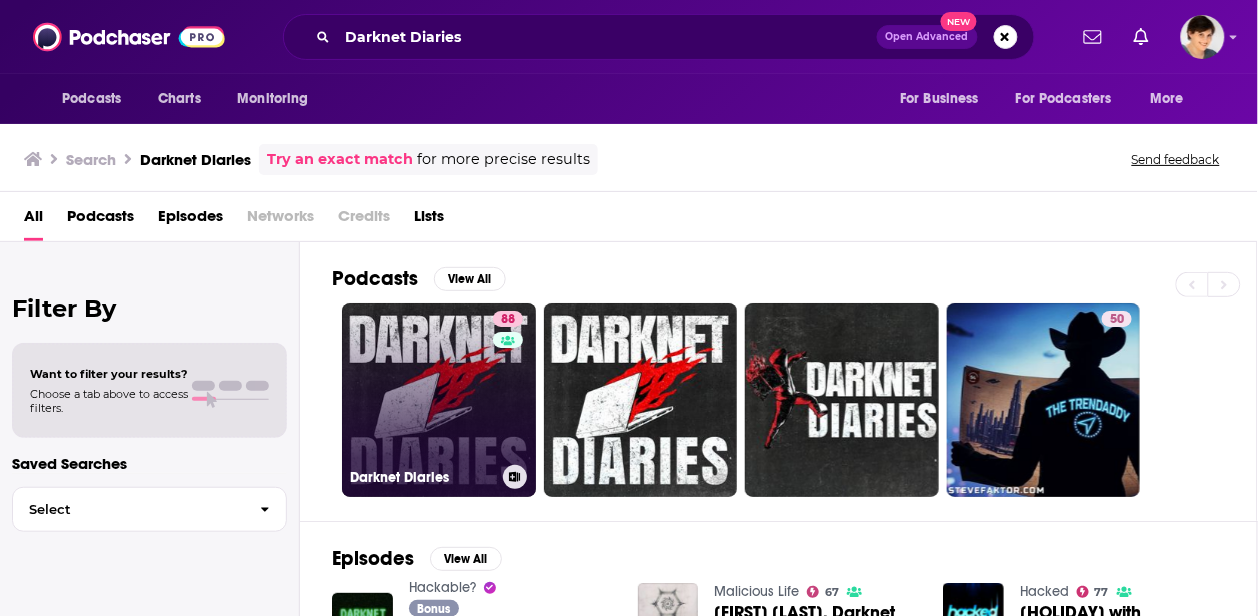 click on "88 Darknet Diaries" at bounding box center (439, 400) 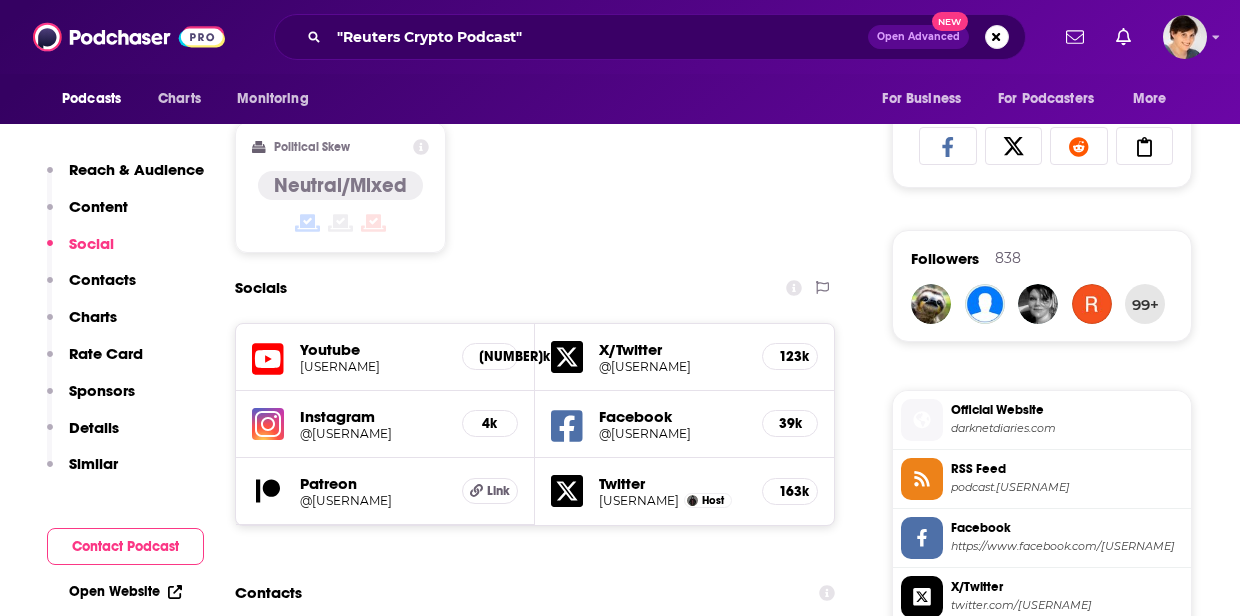 scroll, scrollTop: 1750, scrollLeft: 0, axis: vertical 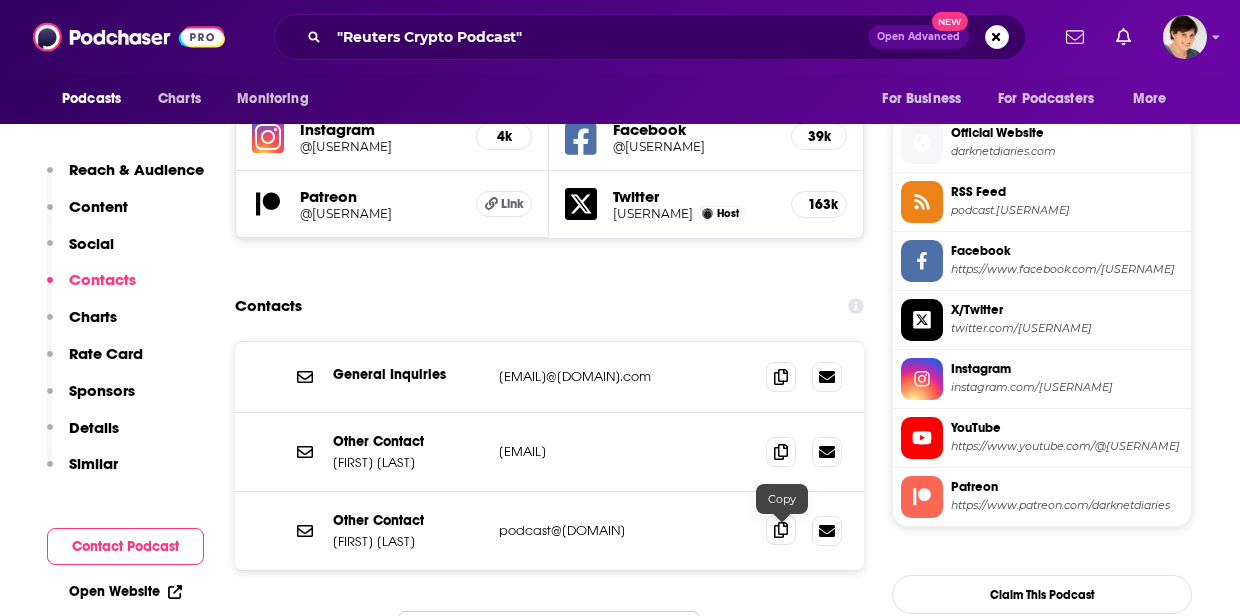click 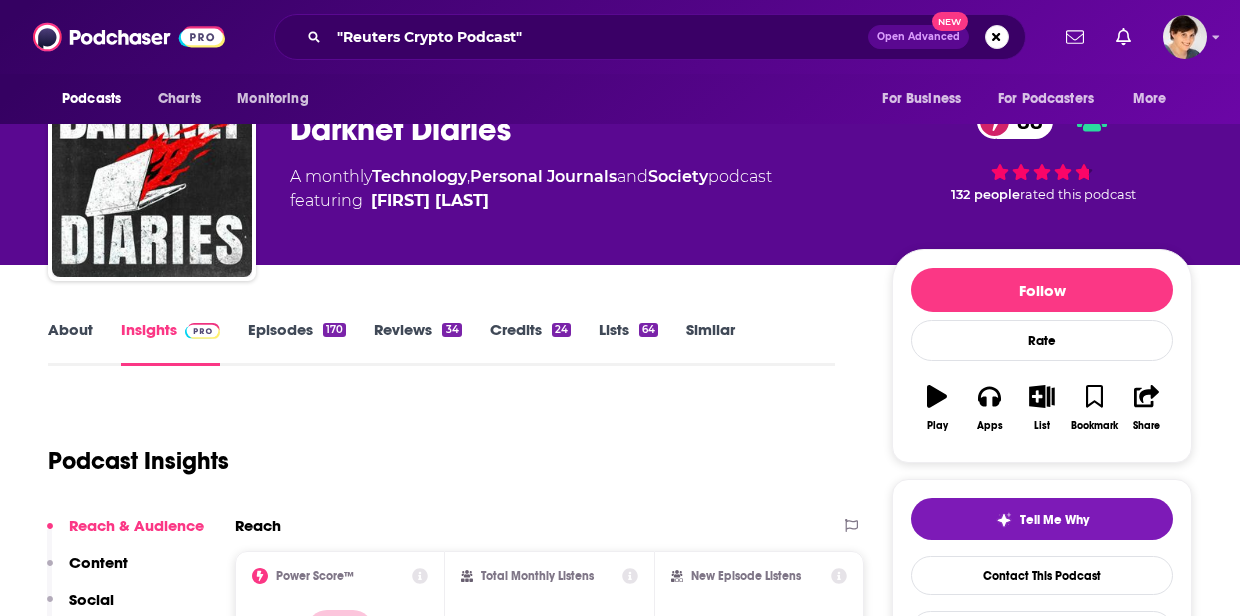 scroll, scrollTop: 0, scrollLeft: 0, axis: both 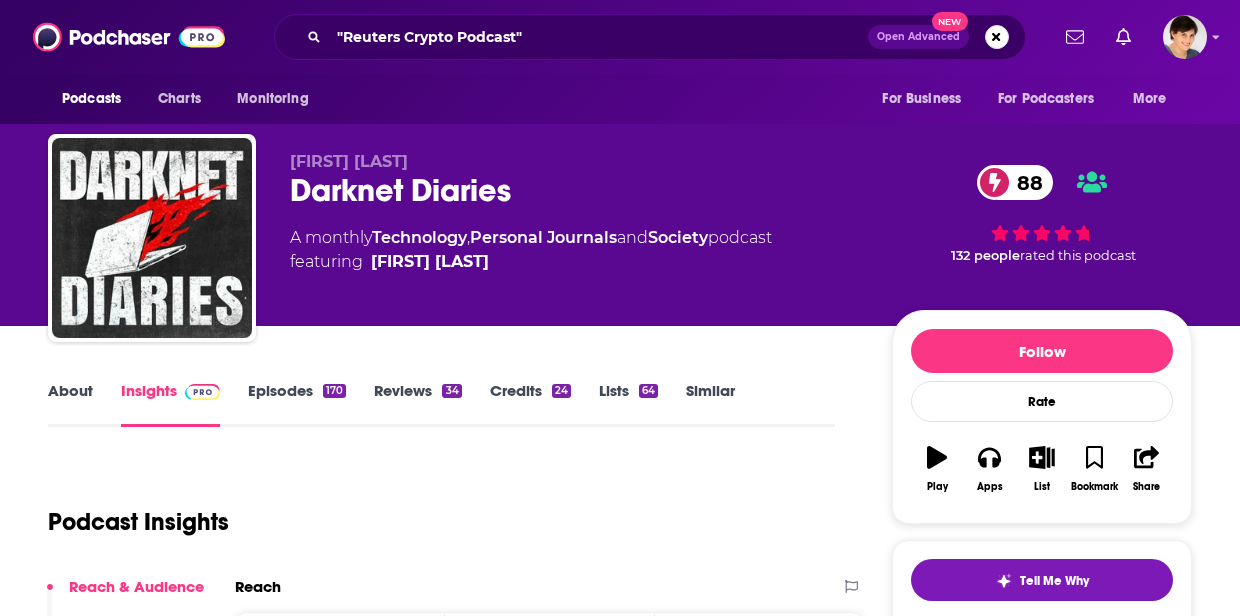 click on "About" at bounding box center (70, 404) 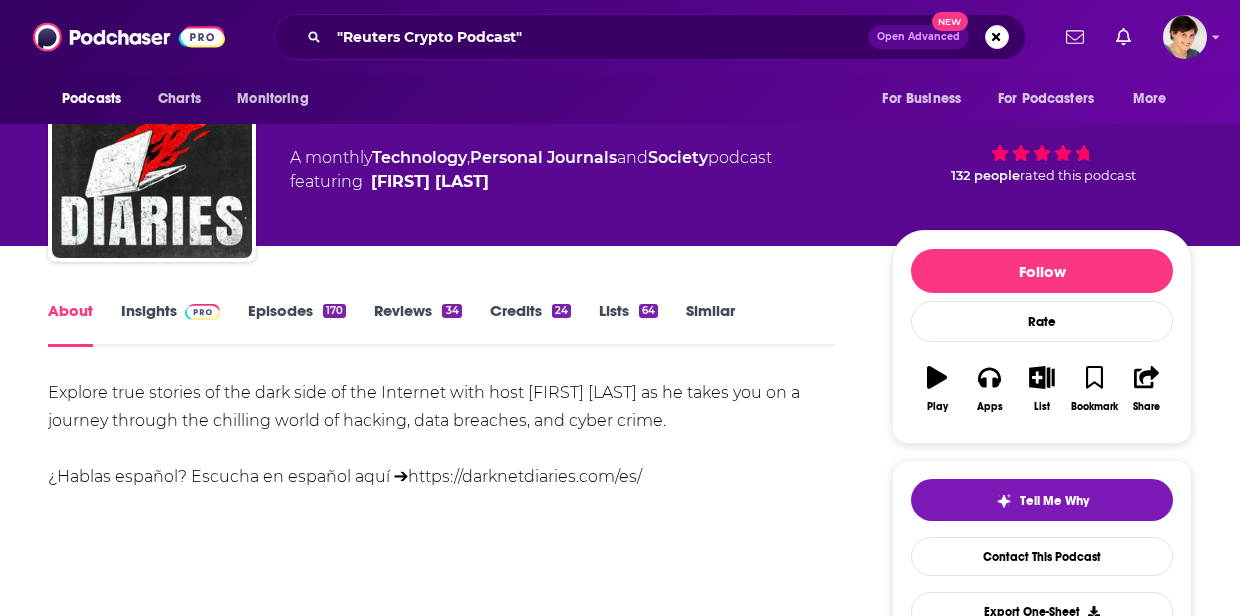 scroll, scrollTop: 125, scrollLeft: 0, axis: vertical 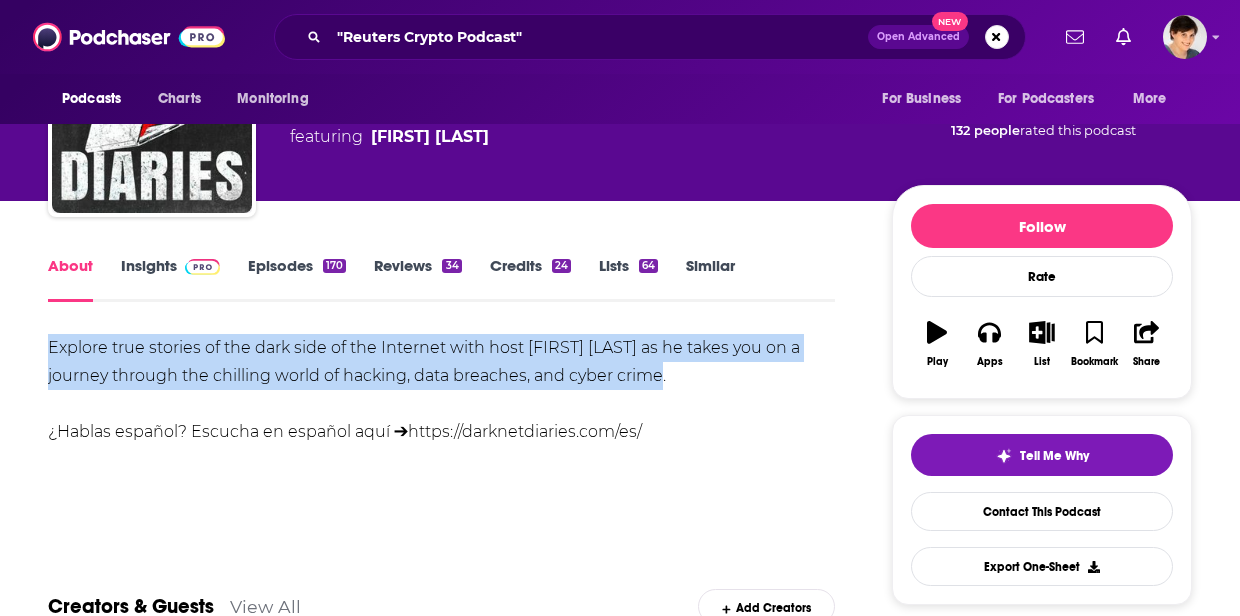 drag, startPoint x: 688, startPoint y: 383, endPoint x: 35, endPoint y: 357, distance: 653.5174 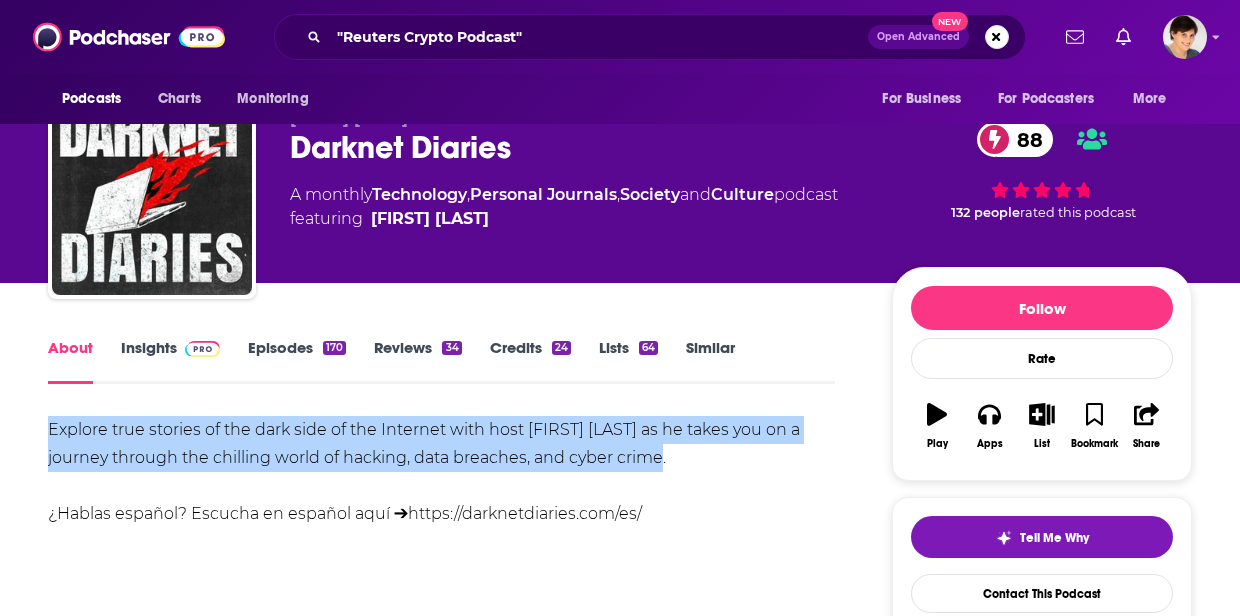 scroll, scrollTop: 0, scrollLeft: 0, axis: both 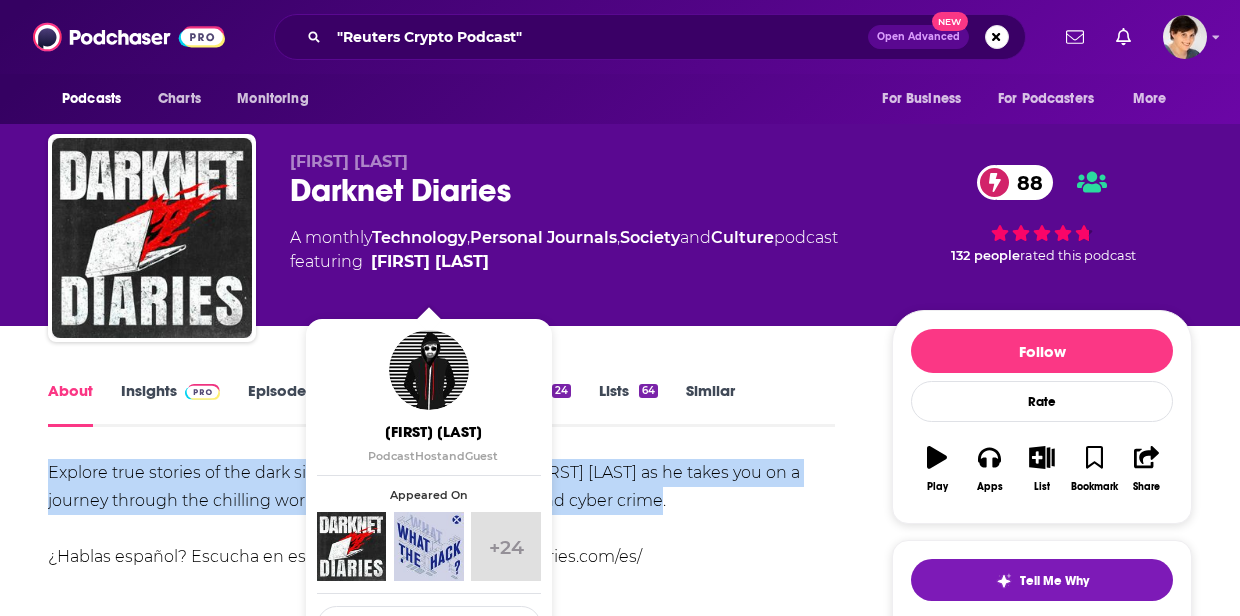 drag, startPoint x: 556, startPoint y: 278, endPoint x: 478, endPoint y: 283, distance: 78.160095 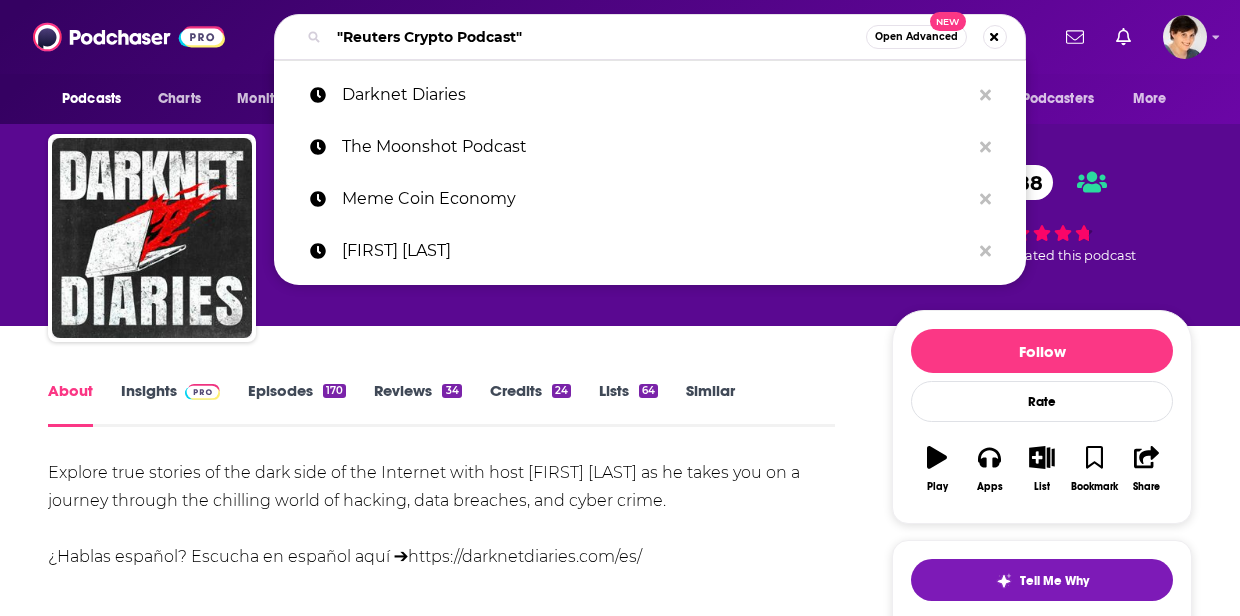 click on ""Reuters Crypto Podcast"" at bounding box center (597, 37) 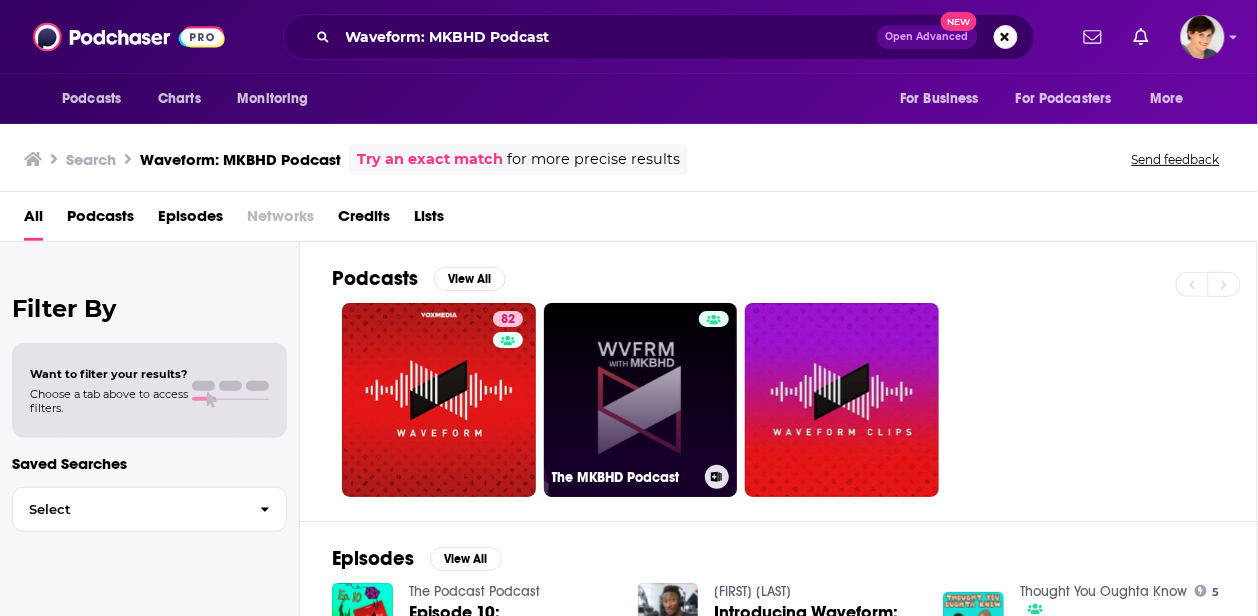 click on "The MKBHD Podcast" at bounding box center (641, 400) 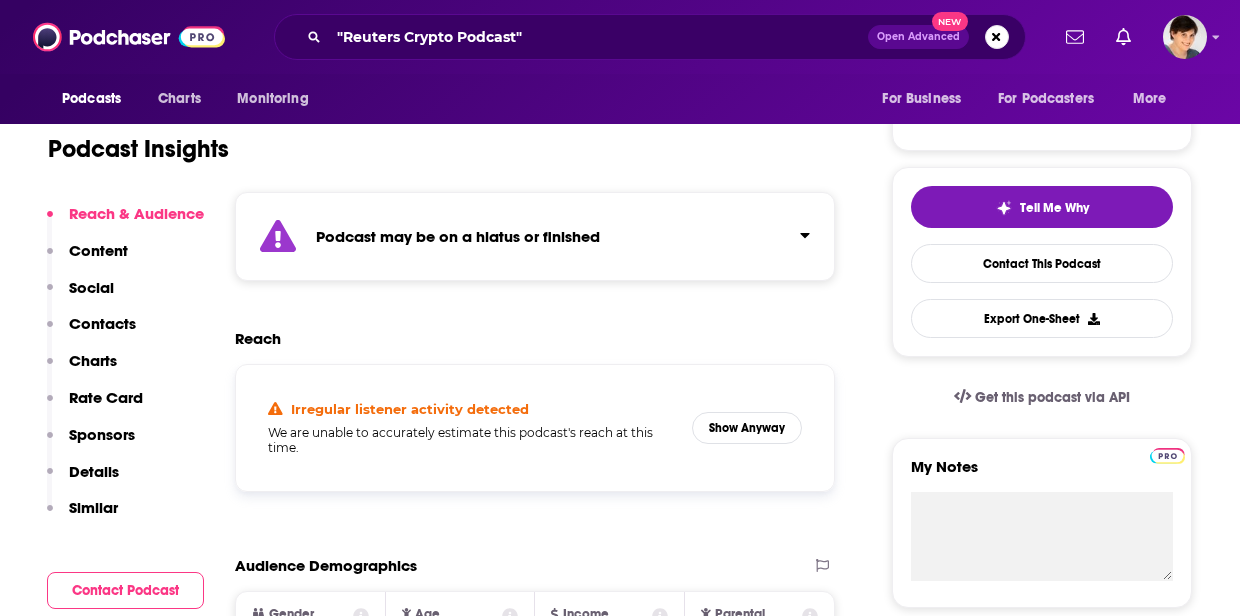 scroll, scrollTop: 375, scrollLeft: 0, axis: vertical 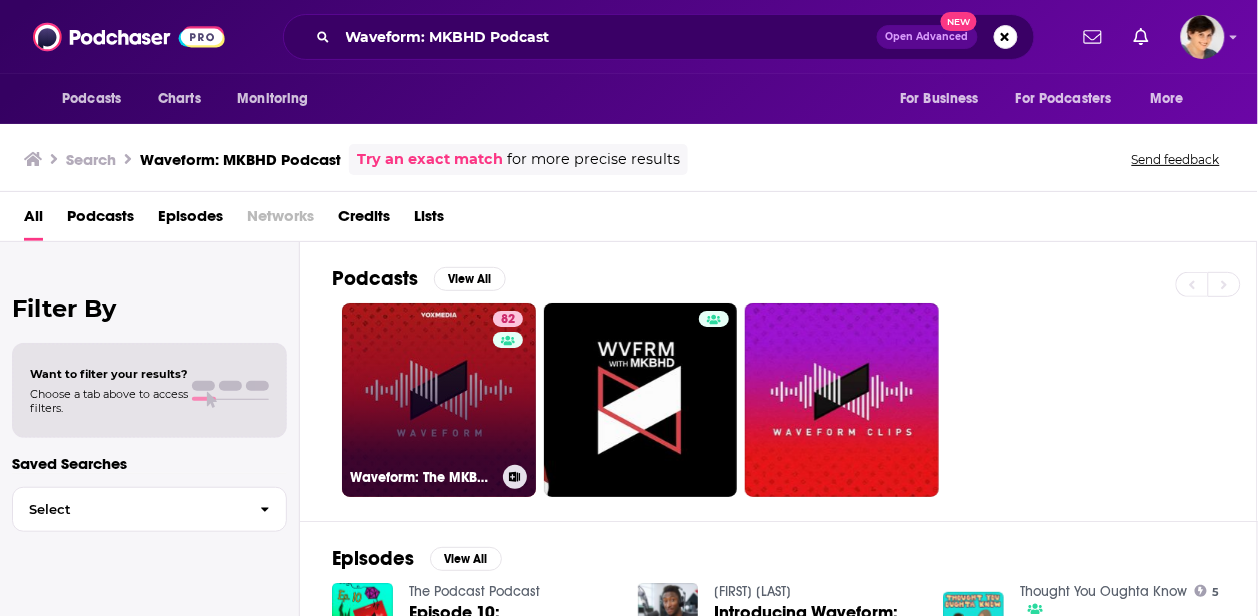 click on "82 Waveform: The MKBHD Podcast" at bounding box center [439, 400] 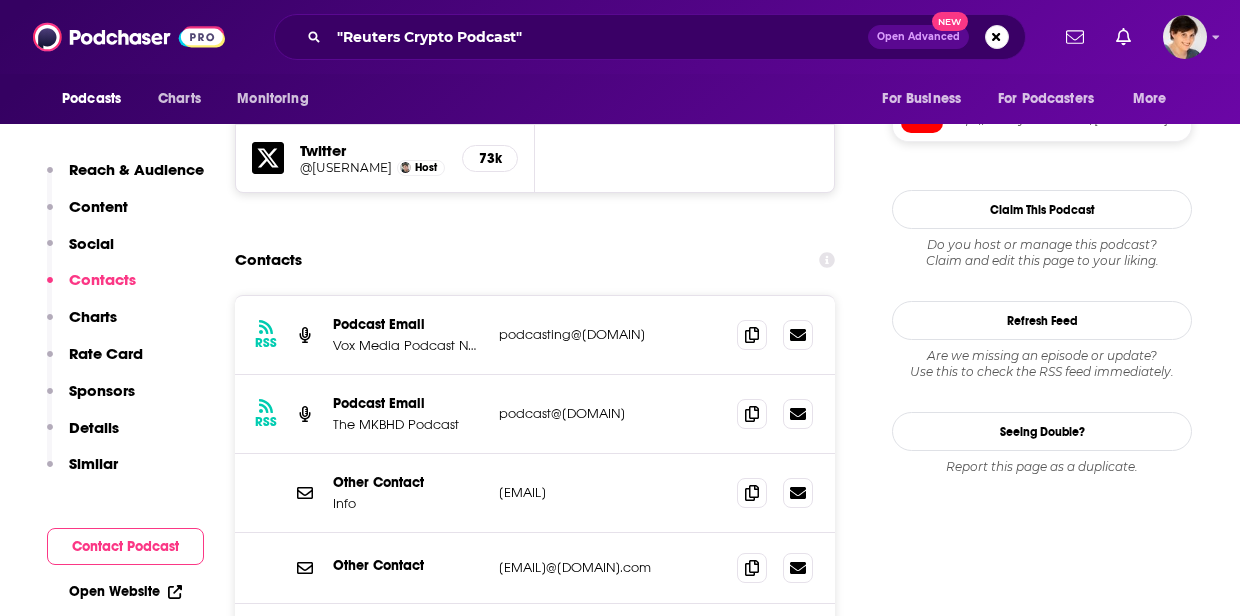 scroll, scrollTop: 1875, scrollLeft: 0, axis: vertical 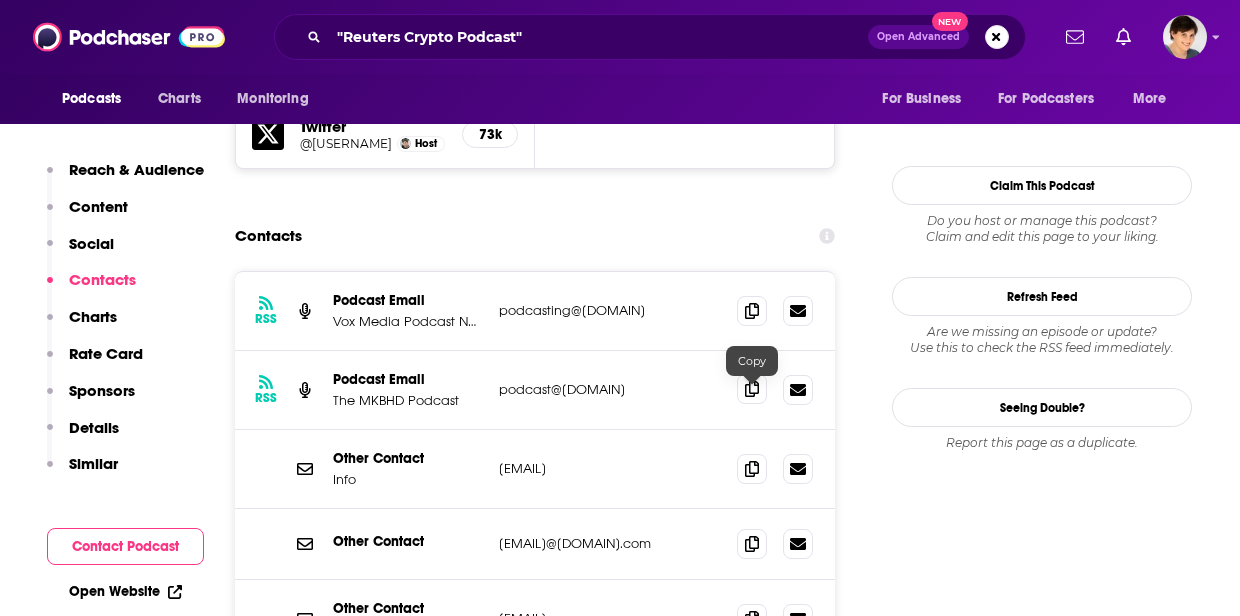 click 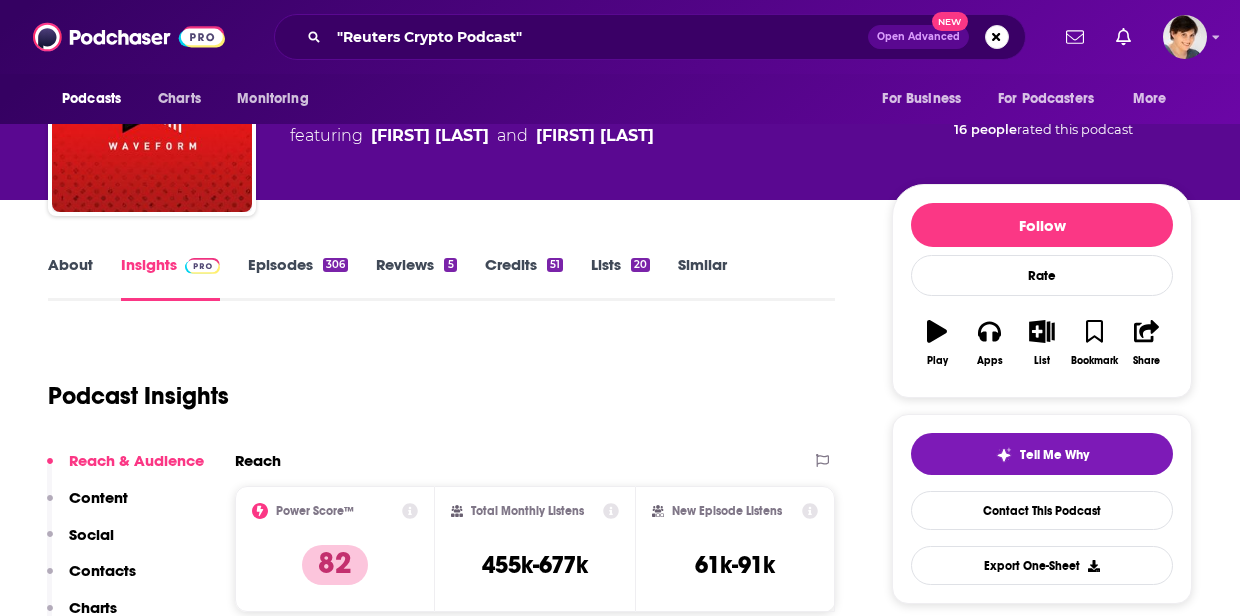 scroll, scrollTop: 125, scrollLeft: 0, axis: vertical 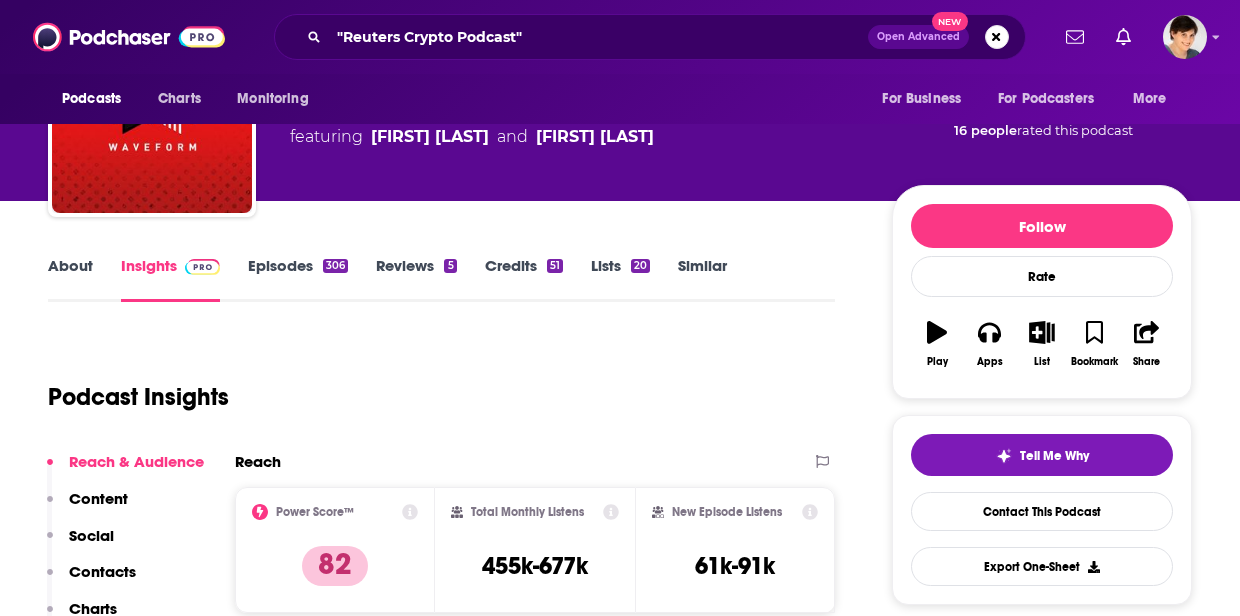 click on "About" at bounding box center [70, 279] 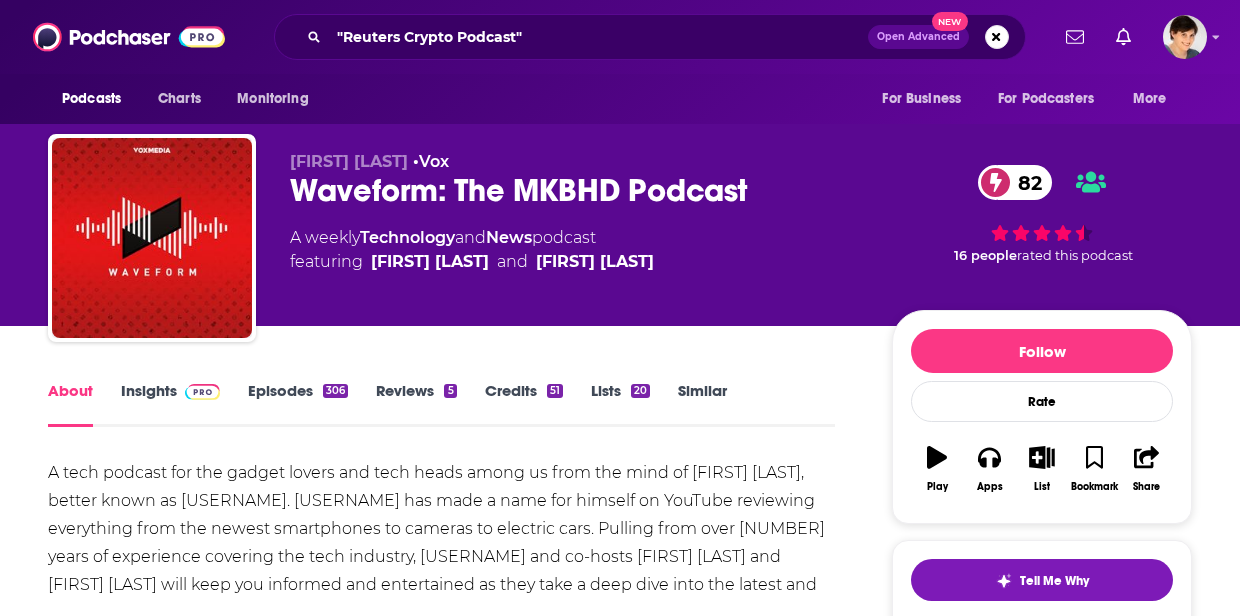 scroll, scrollTop: 250, scrollLeft: 0, axis: vertical 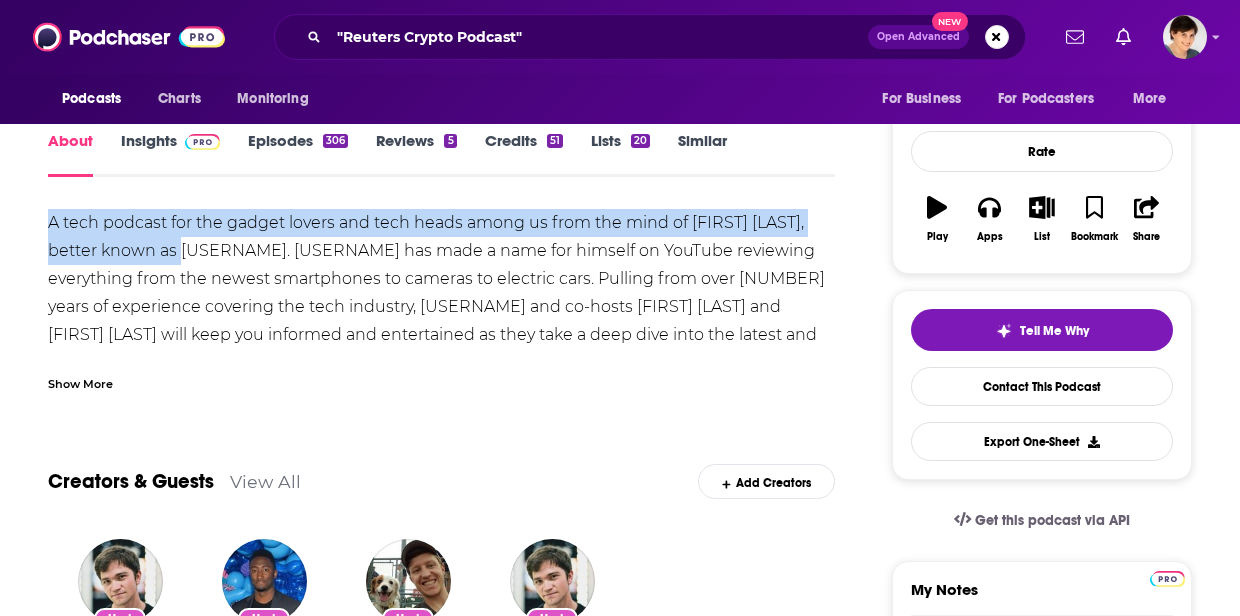 drag, startPoint x: 35, startPoint y: 216, endPoint x: 247, endPoint y: 247, distance: 214.25452 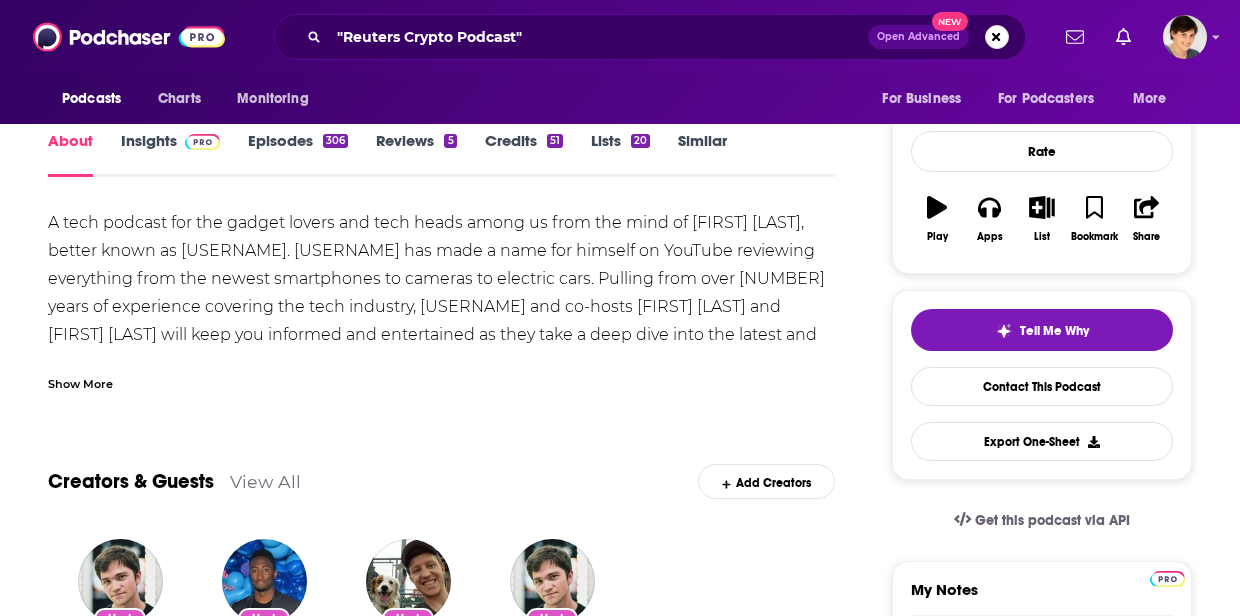 click on "Show More" at bounding box center (80, 382) 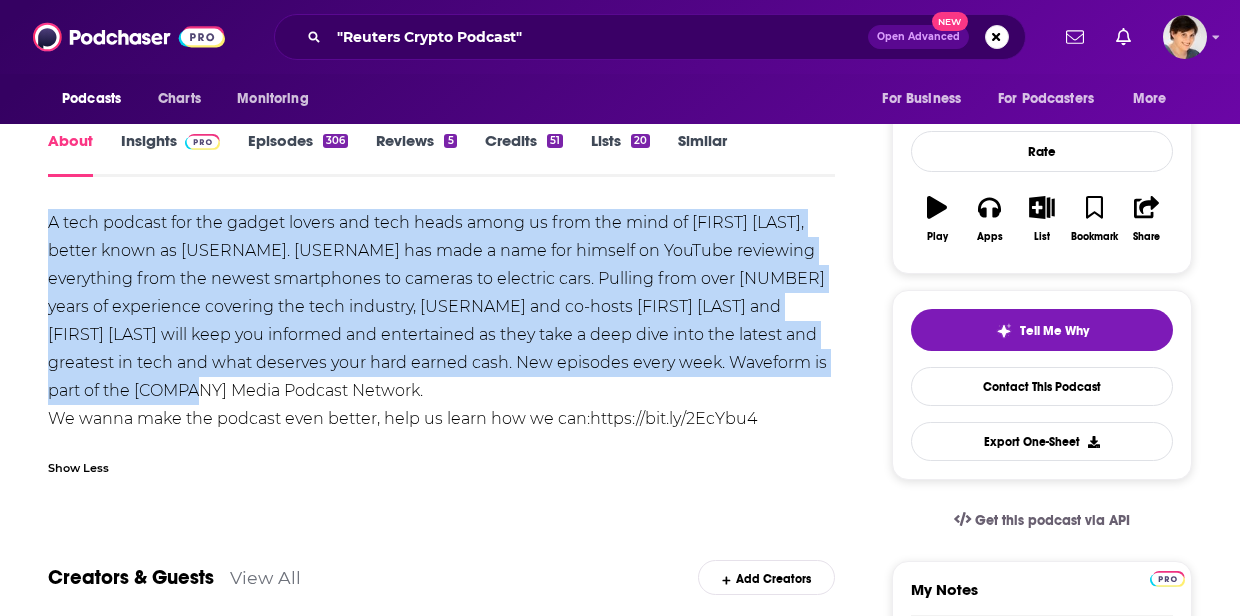 drag, startPoint x: 40, startPoint y: 221, endPoint x: 335, endPoint y: 381, distance: 335.5965 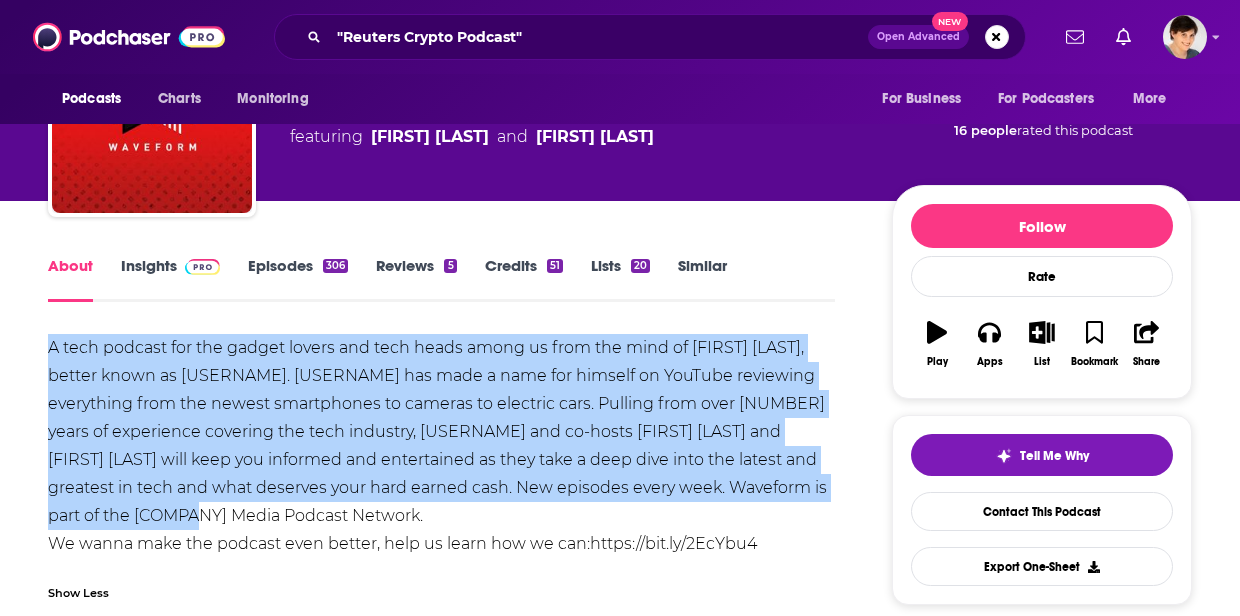 scroll, scrollTop: 0, scrollLeft: 0, axis: both 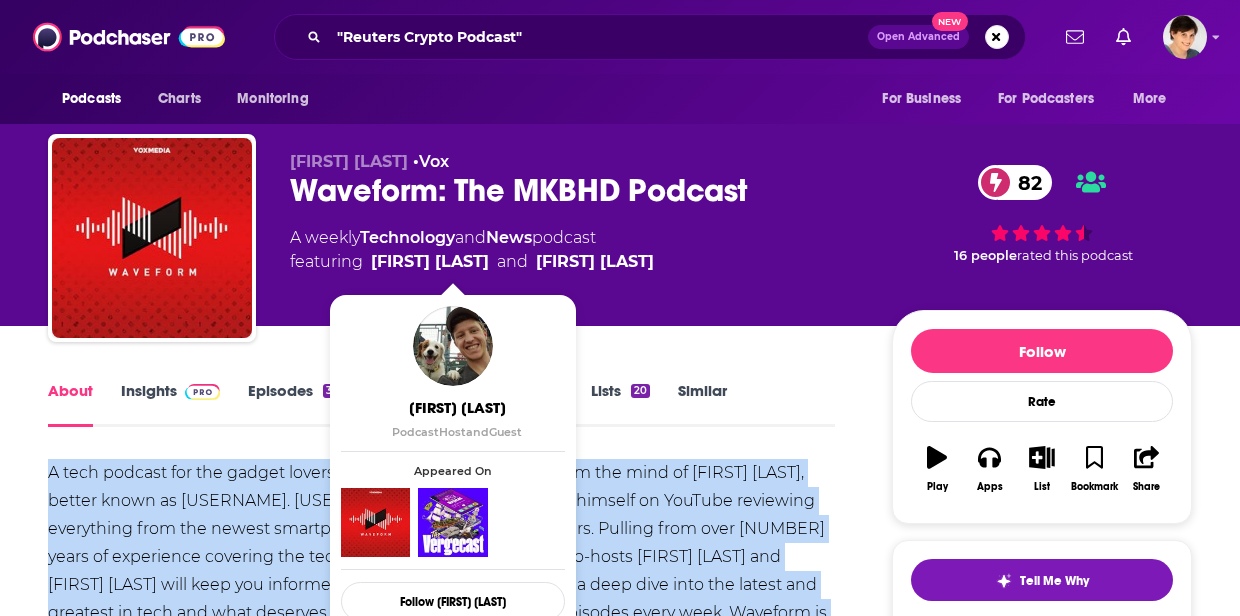 drag, startPoint x: 765, startPoint y: 261, endPoint x: 375, endPoint y: 268, distance: 390.0628 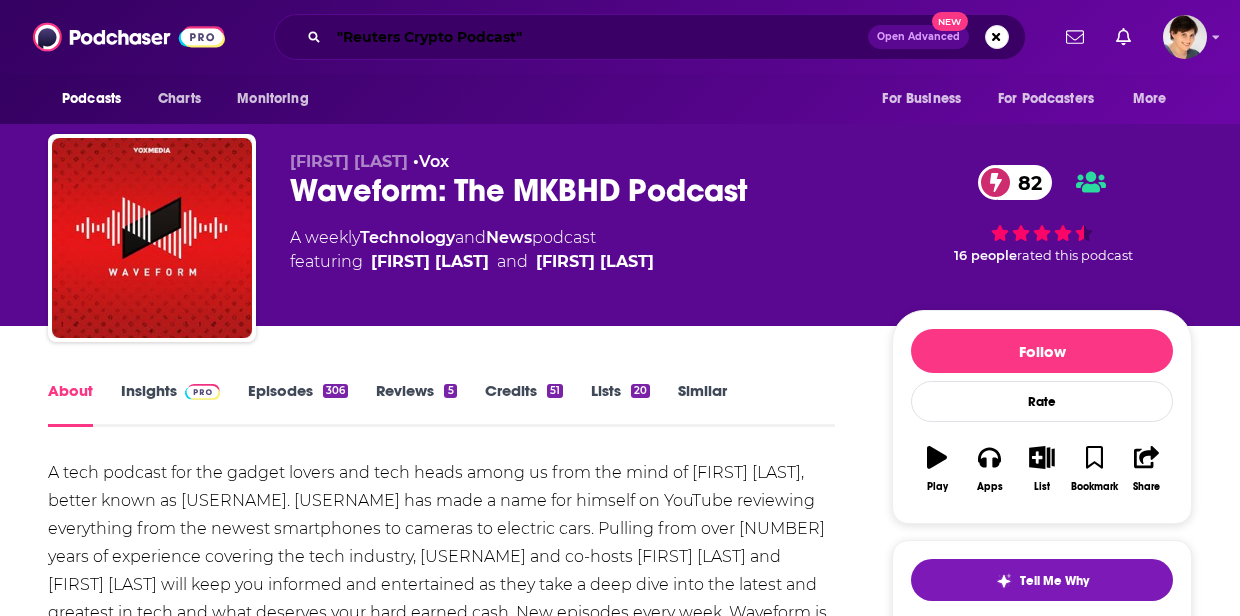 click on ""Reuters Crypto Podcast"" at bounding box center [598, 37] 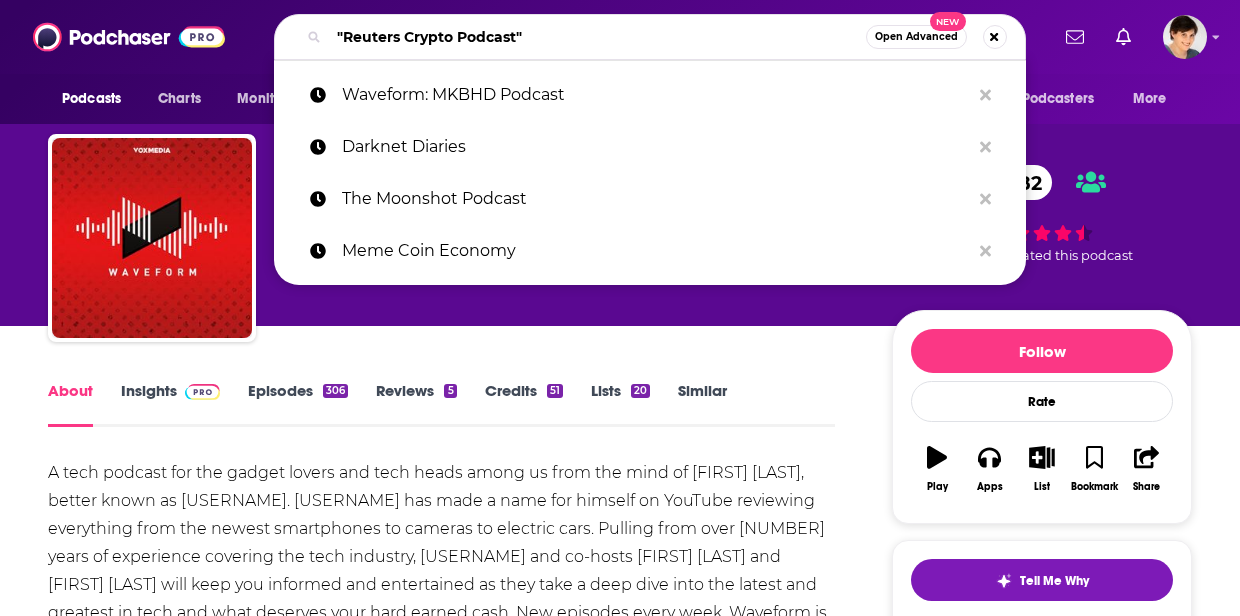 paste on "Planet Money" 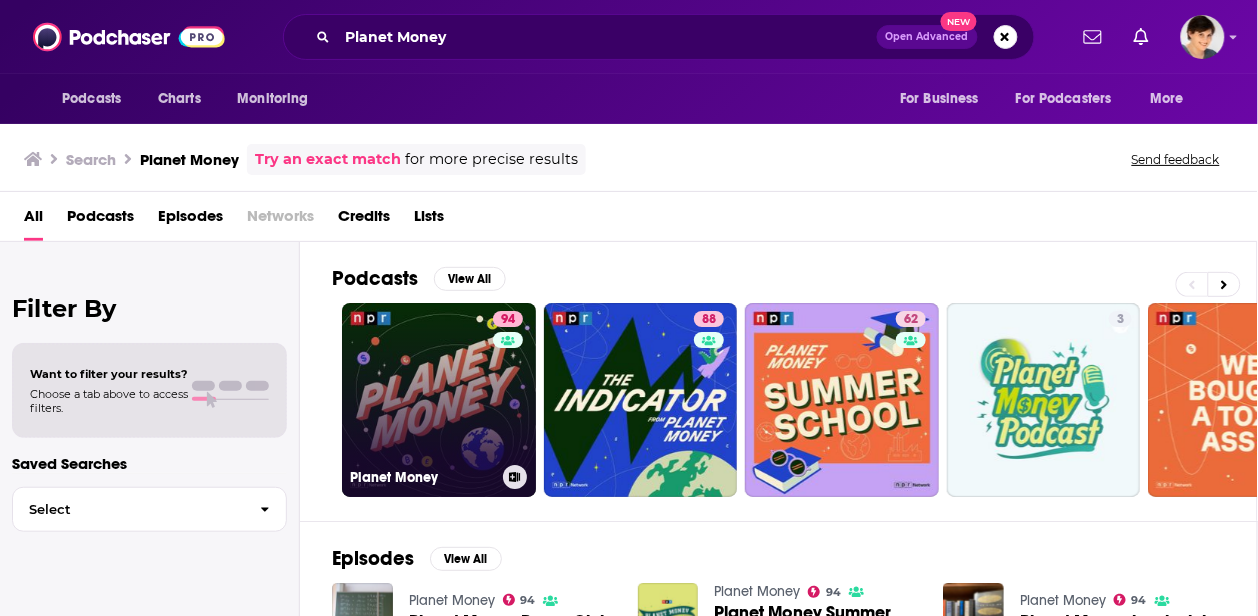 click on "94 Planet Money" at bounding box center (439, 400) 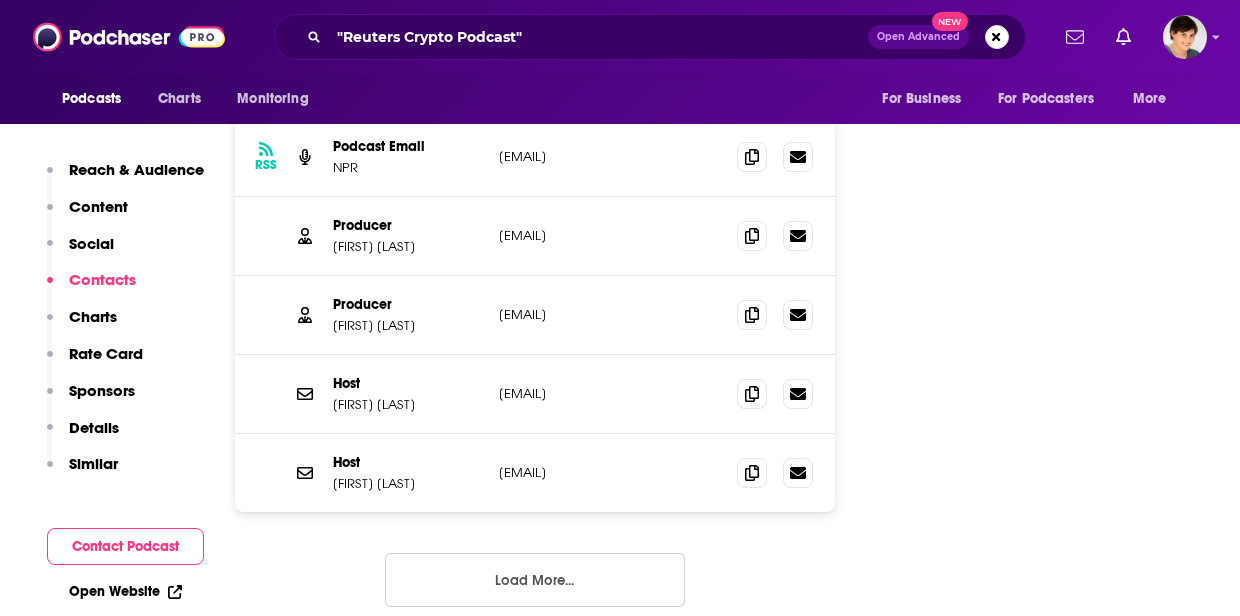 scroll, scrollTop: 3125, scrollLeft: 0, axis: vertical 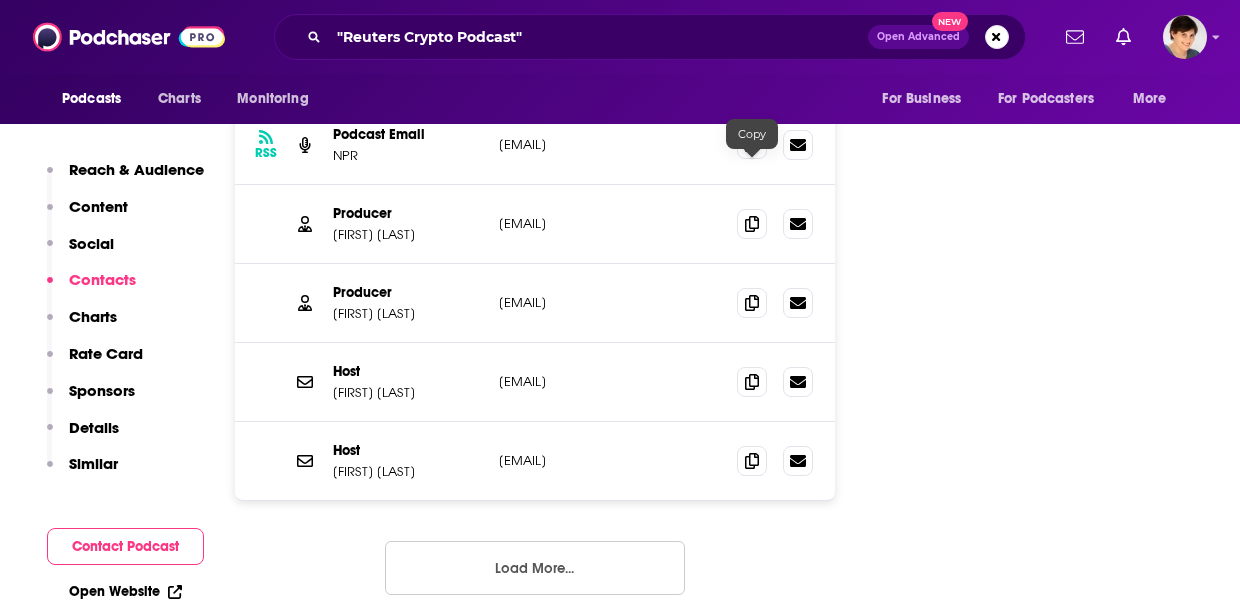click 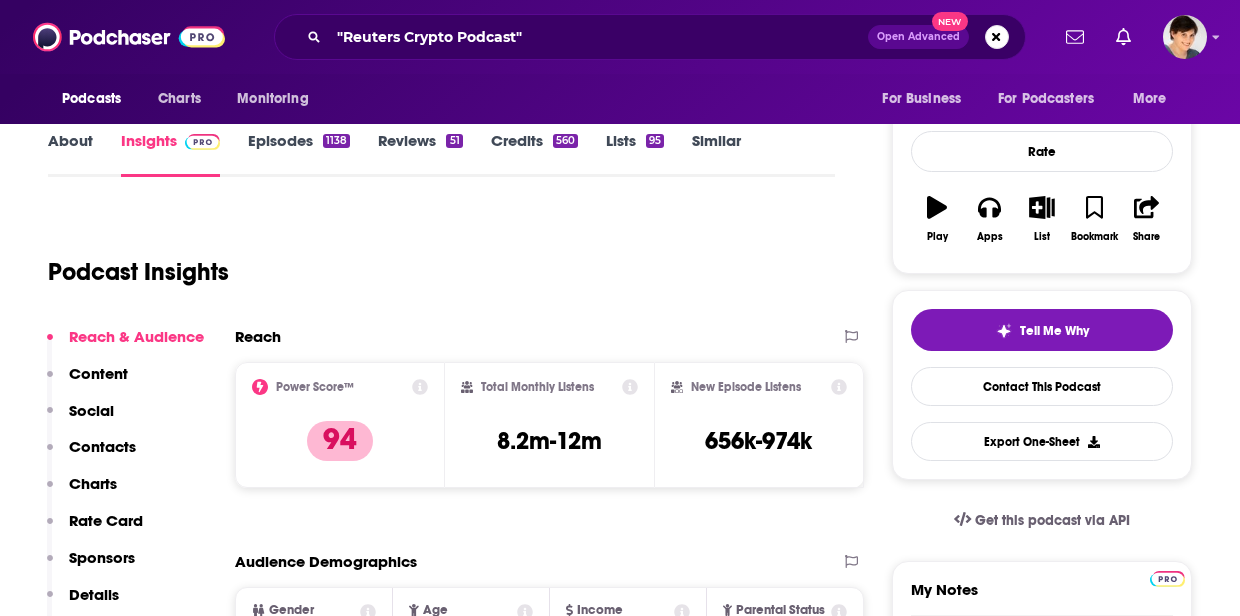 scroll, scrollTop: 0, scrollLeft: 0, axis: both 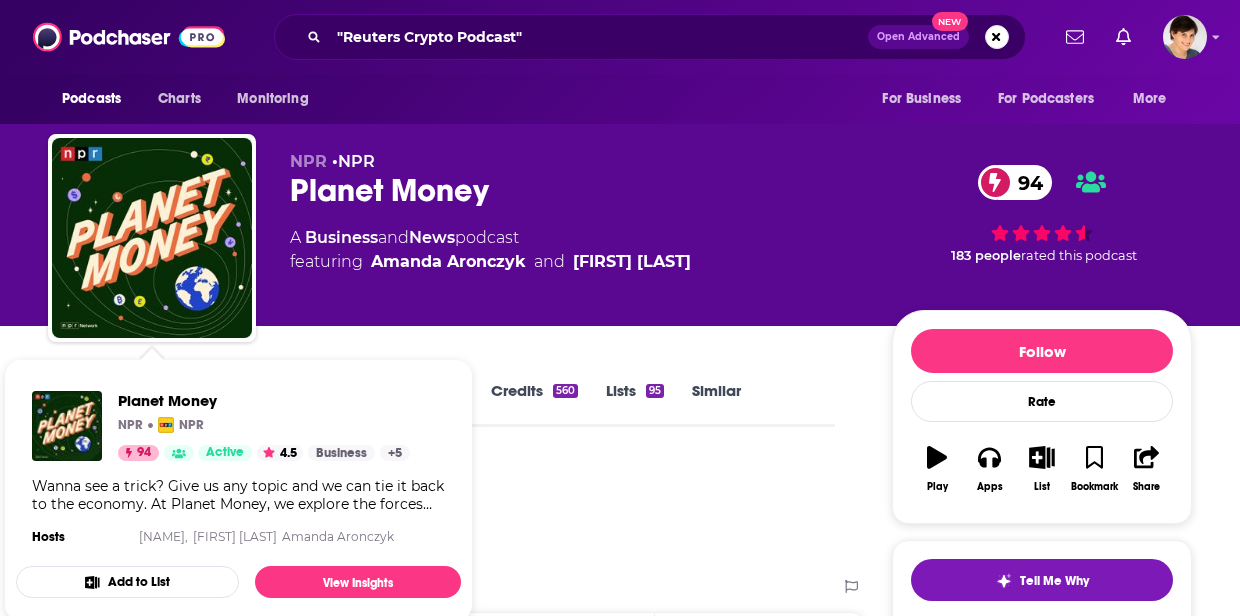 click on "Podcast Insights" at bounding box center [433, 510] 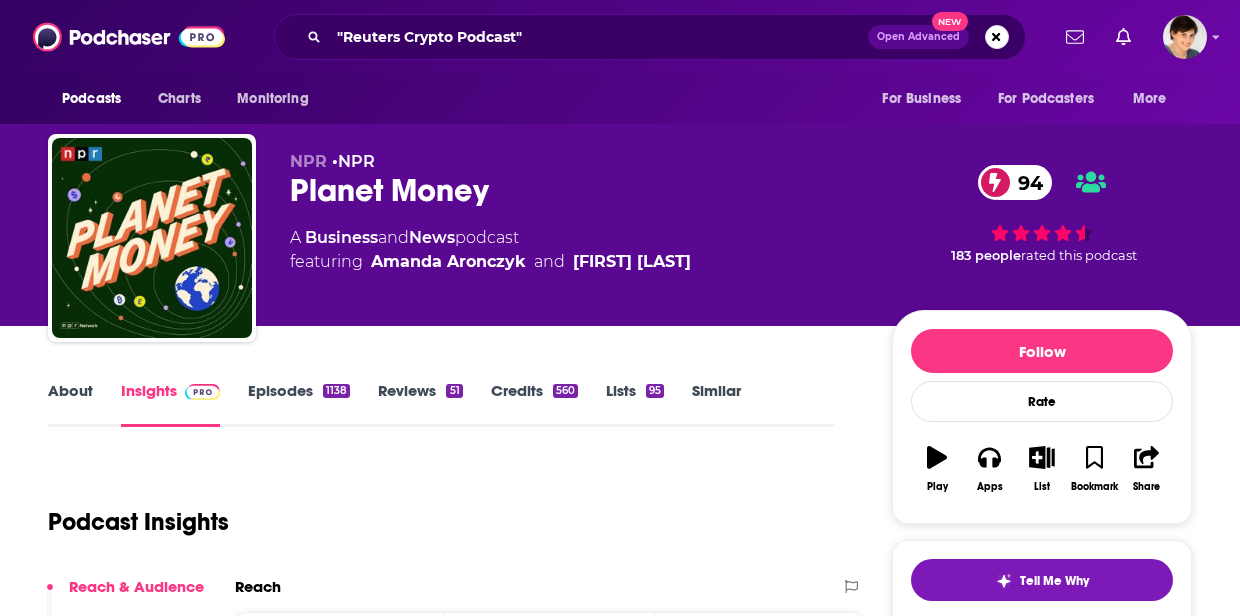 click on "About" at bounding box center (70, 404) 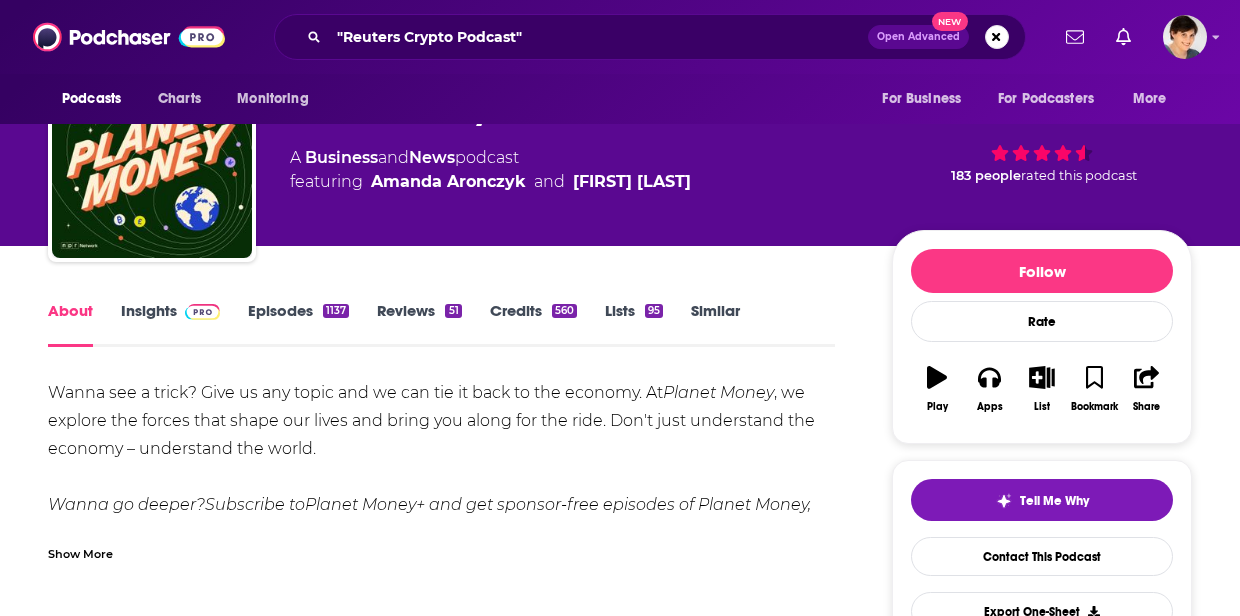 scroll, scrollTop: 125, scrollLeft: 0, axis: vertical 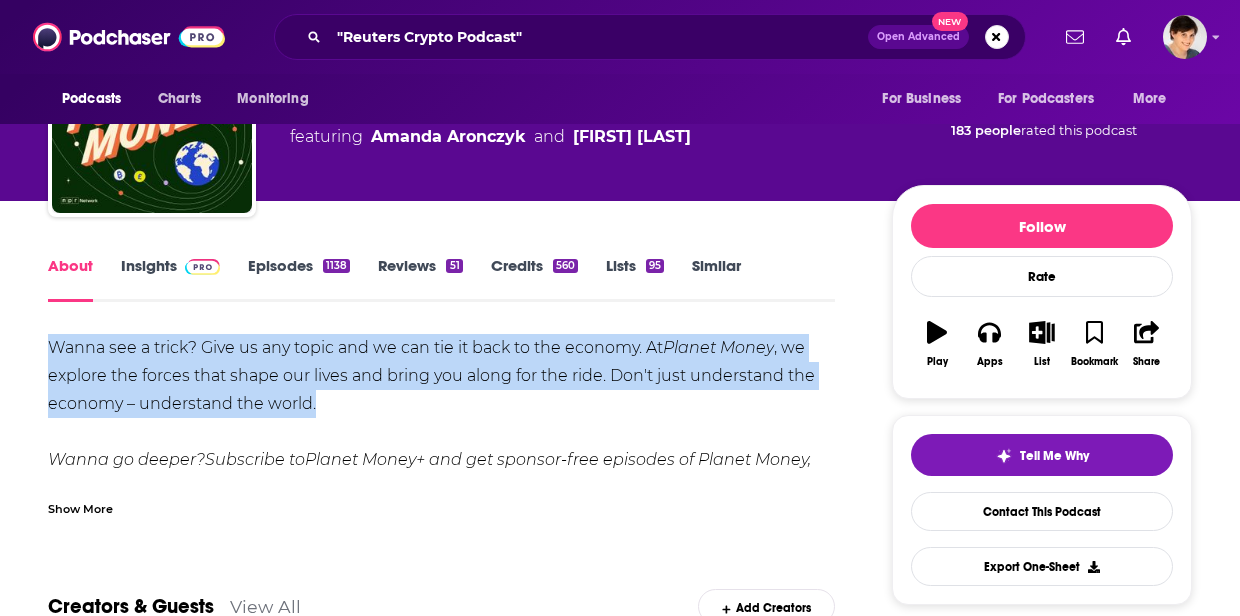 drag, startPoint x: 353, startPoint y: 402, endPoint x: 42, endPoint y: 351, distance: 315.15393 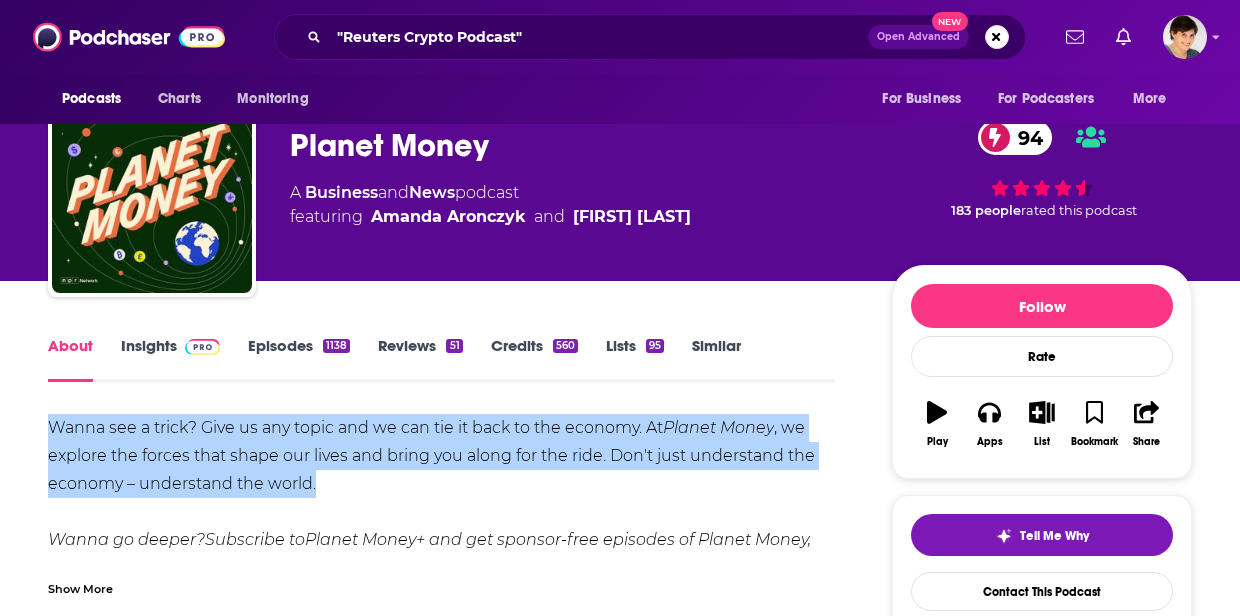 scroll, scrollTop: 0, scrollLeft: 0, axis: both 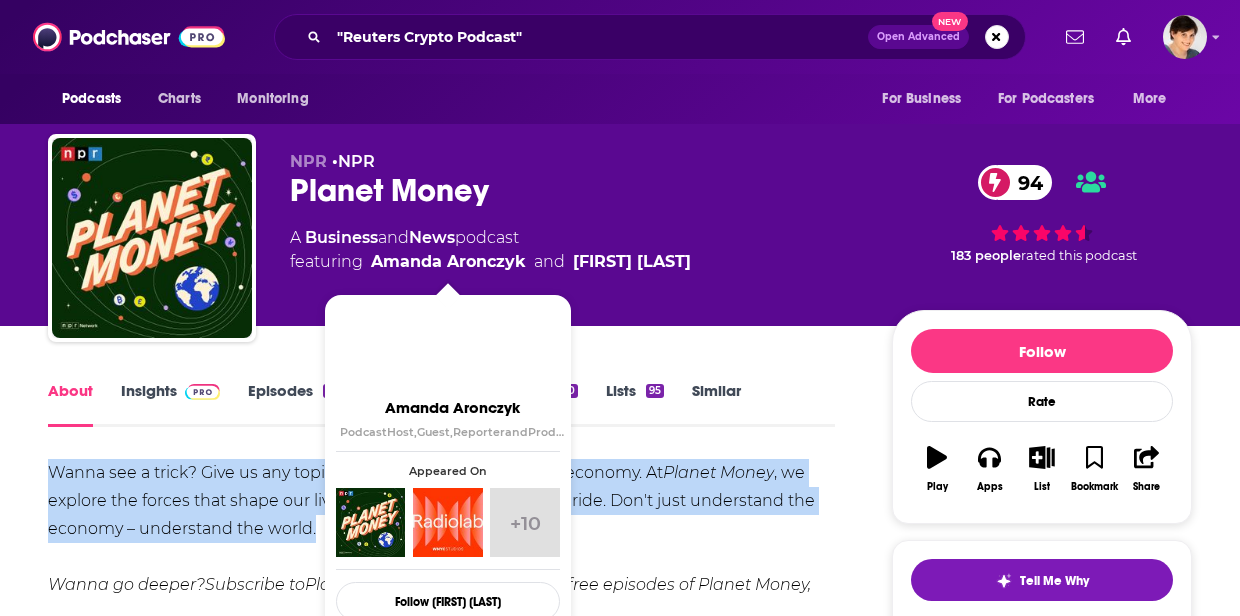 drag, startPoint x: 647, startPoint y: 252, endPoint x: 366, endPoint y: 268, distance: 281.45514 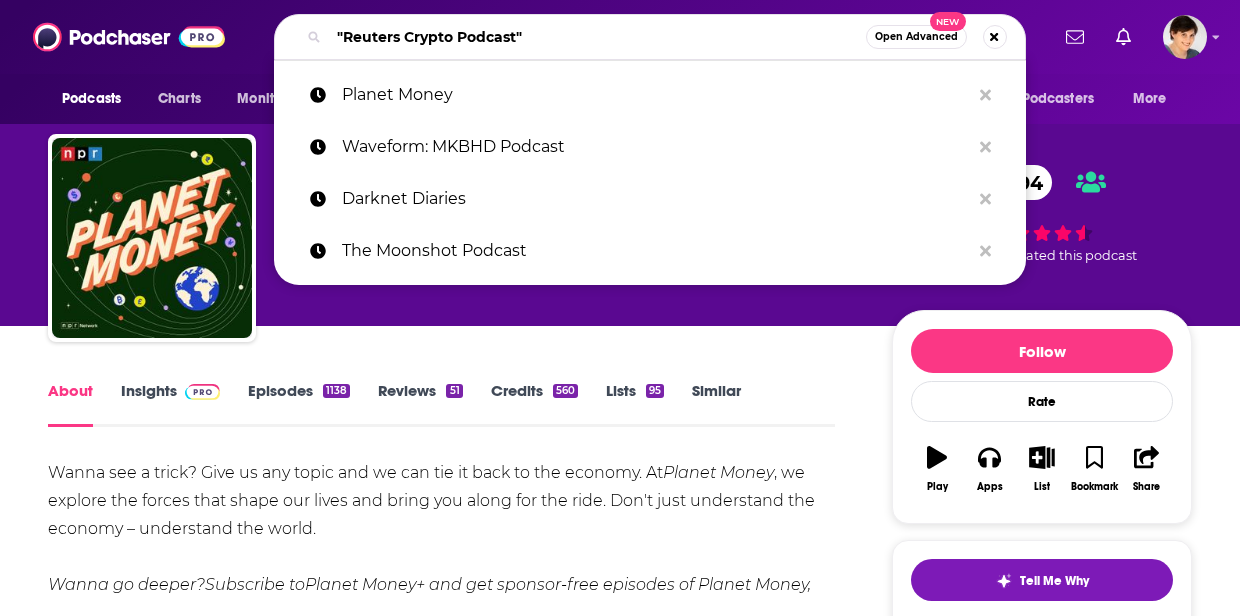 click on ""Reuters Crypto Podcast"" at bounding box center [597, 37] 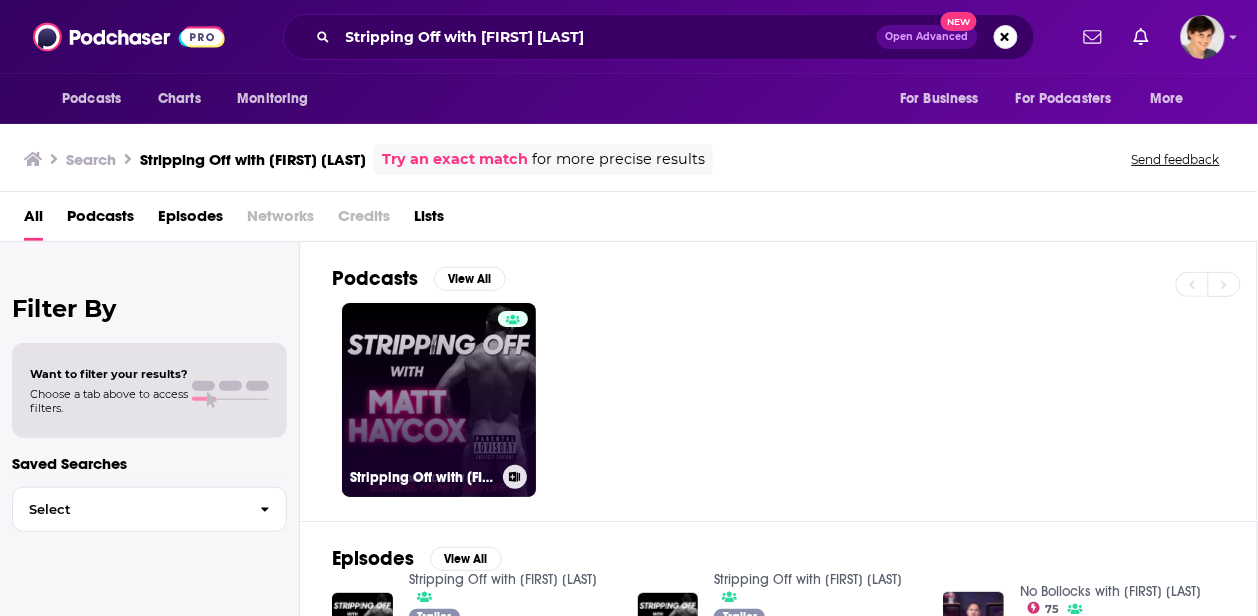 click on "Stripping Off with [FIRST] [LAST]" at bounding box center (439, 400) 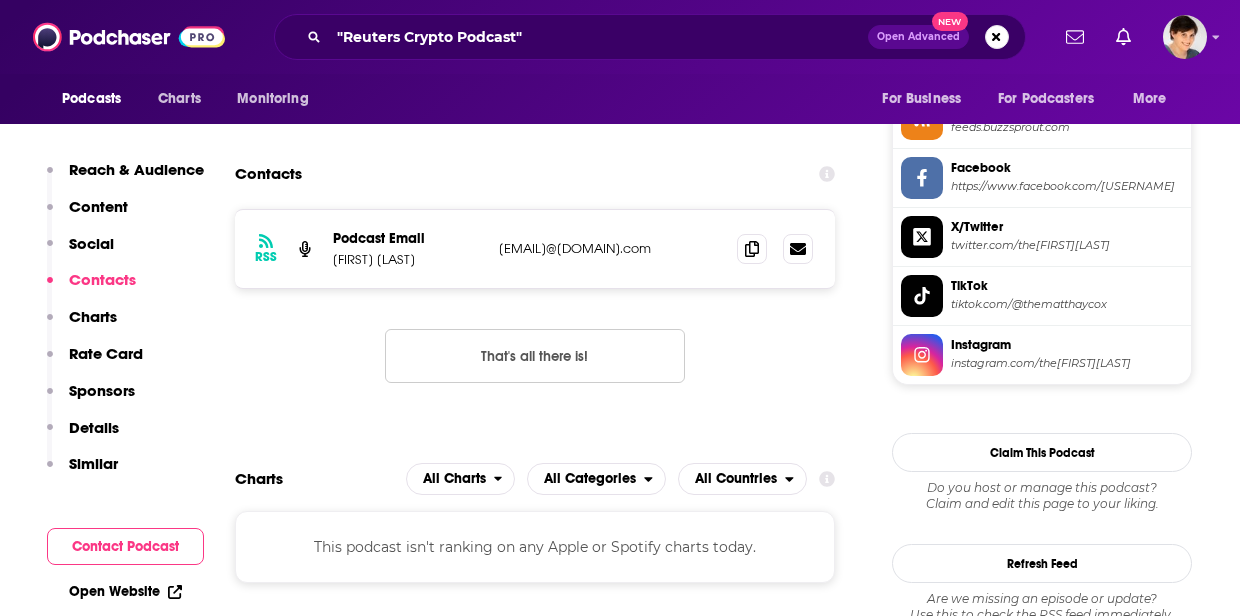 scroll, scrollTop: 1875, scrollLeft: 0, axis: vertical 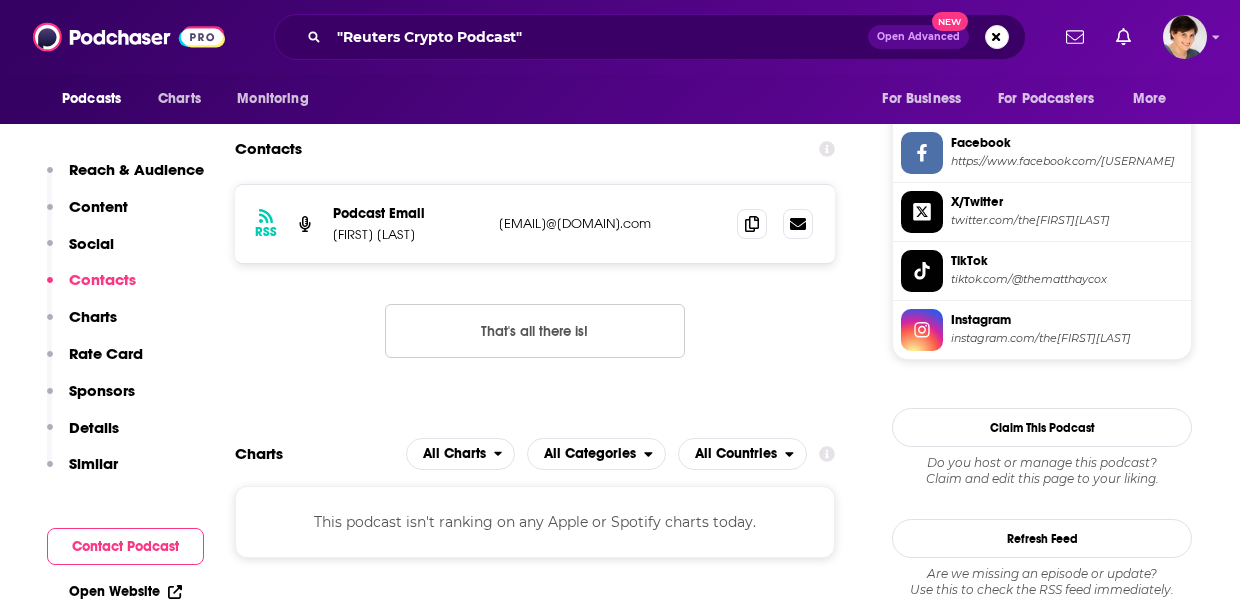 click on "RSS   Podcast Email Matt Haycox matt@matt-haycox.com matt@matt-haycox.com" at bounding box center (535, 224) 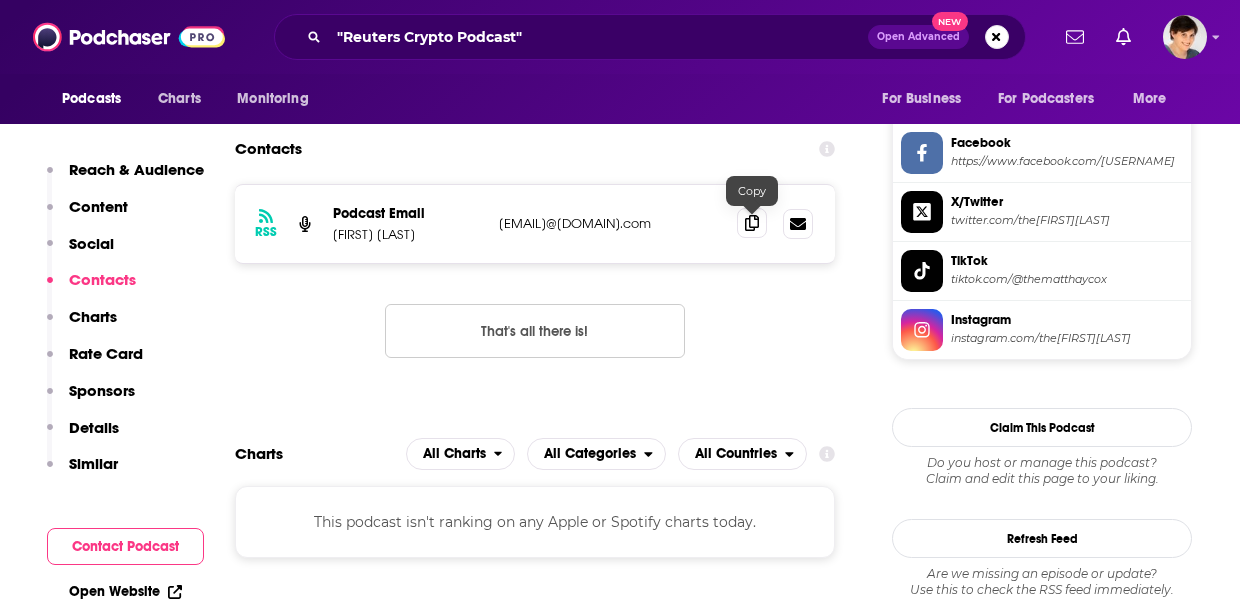 click at bounding box center (752, 223) 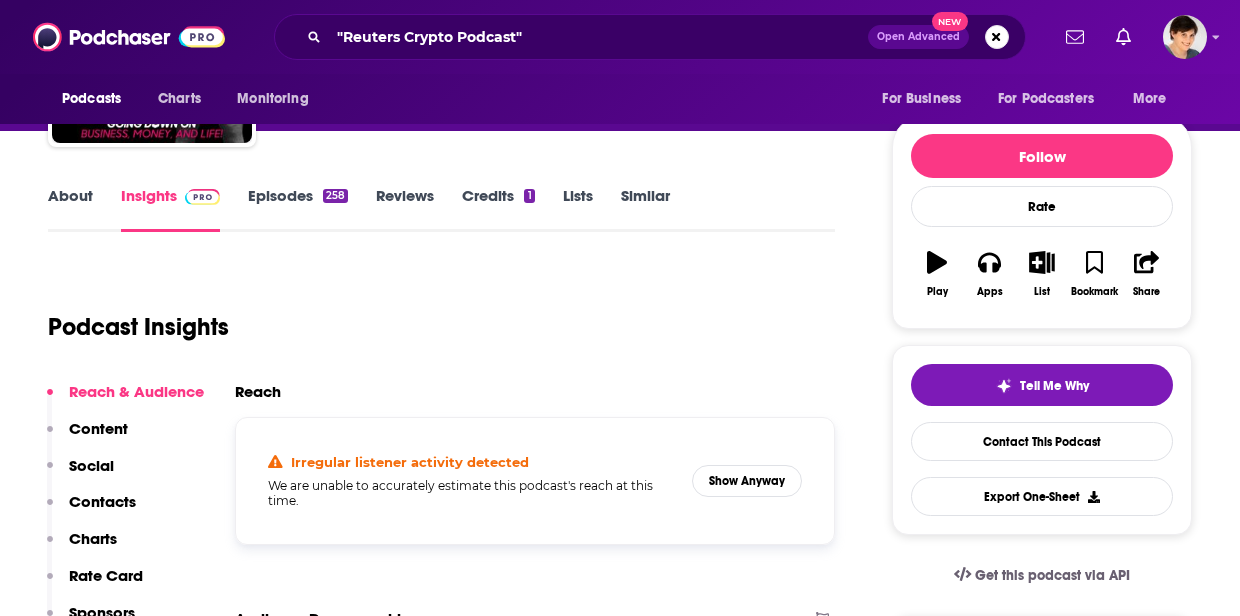 scroll, scrollTop: 0, scrollLeft: 0, axis: both 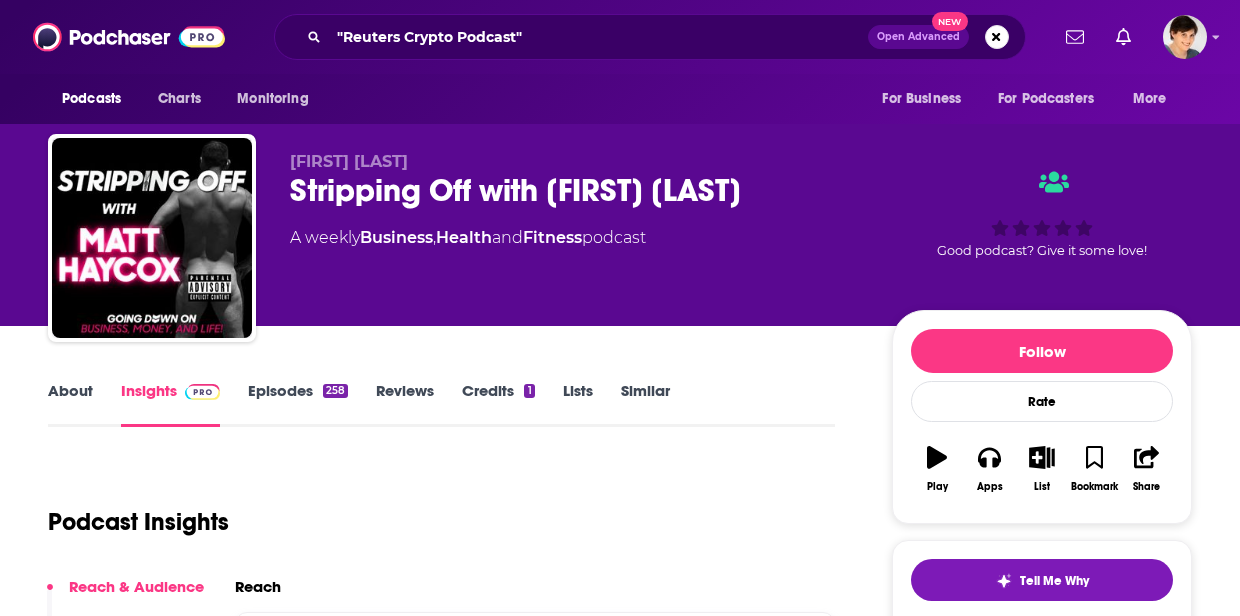 click on "About" at bounding box center (70, 404) 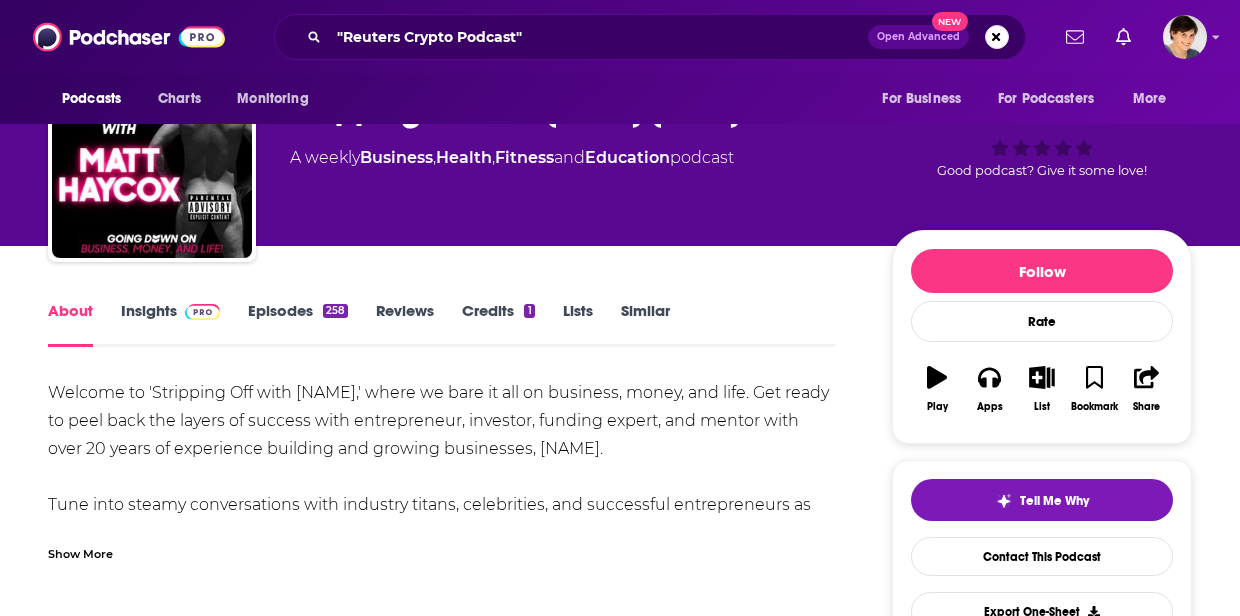 scroll, scrollTop: 125, scrollLeft: 0, axis: vertical 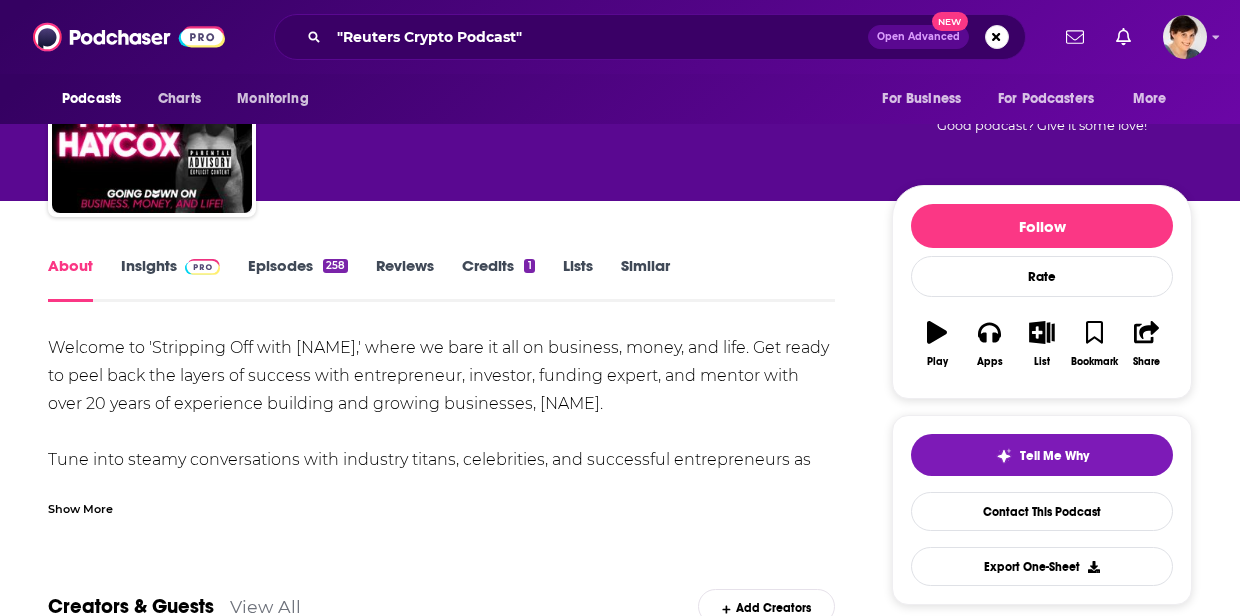 drag, startPoint x: 710, startPoint y: 402, endPoint x: 31, endPoint y: 352, distance: 680.83844 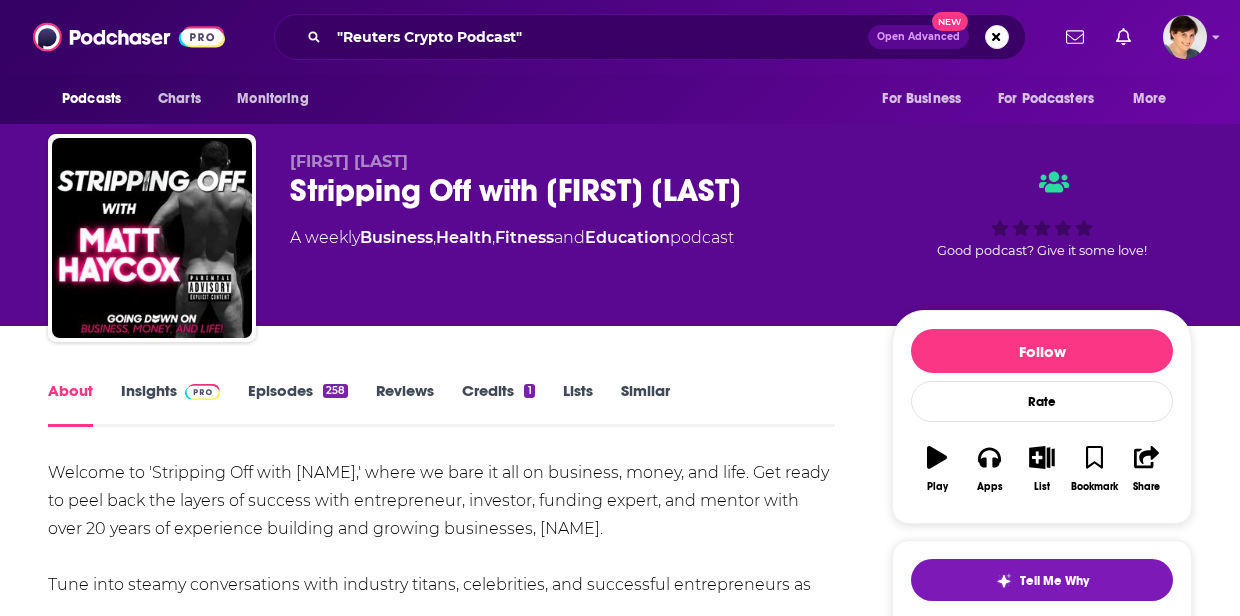click on "Matt Haycox" at bounding box center [575, 161] 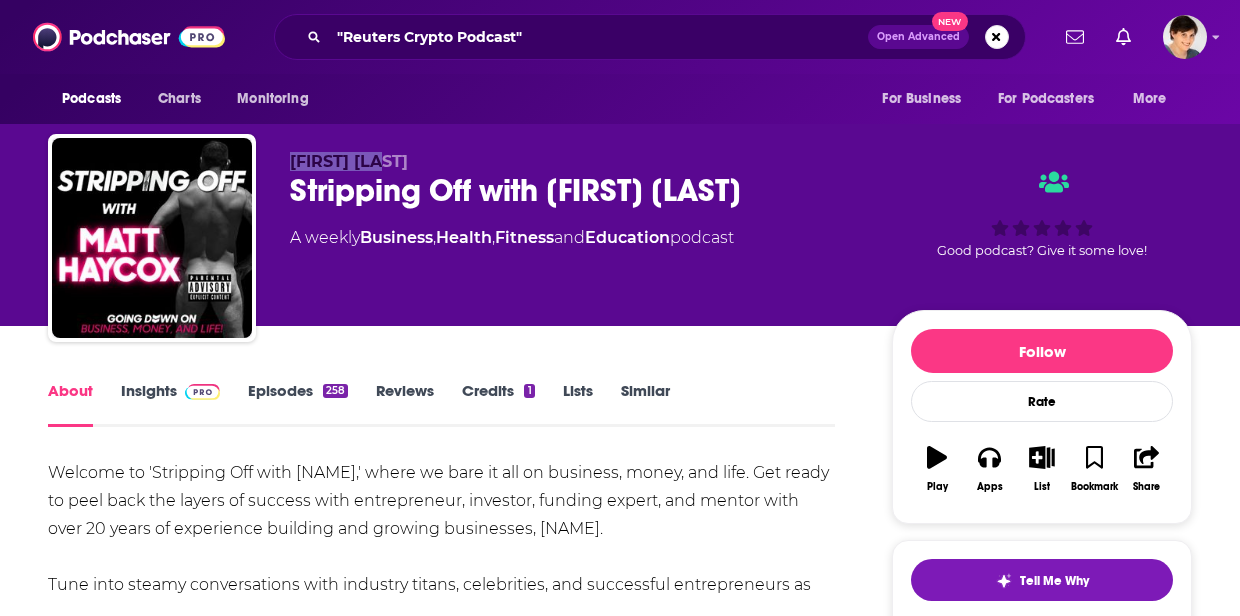 drag, startPoint x: 490, startPoint y: 157, endPoint x: 277, endPoint y: 160, distance: 213.02112 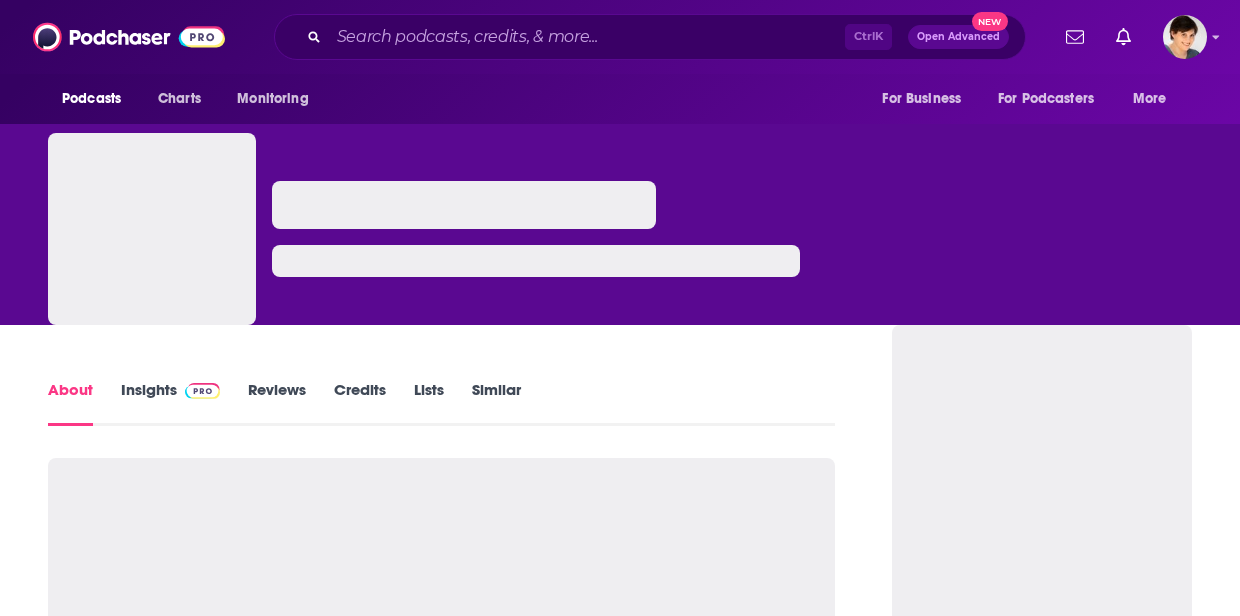 scroll, scrollTop: 0, scrollLeft: 0, axis: both 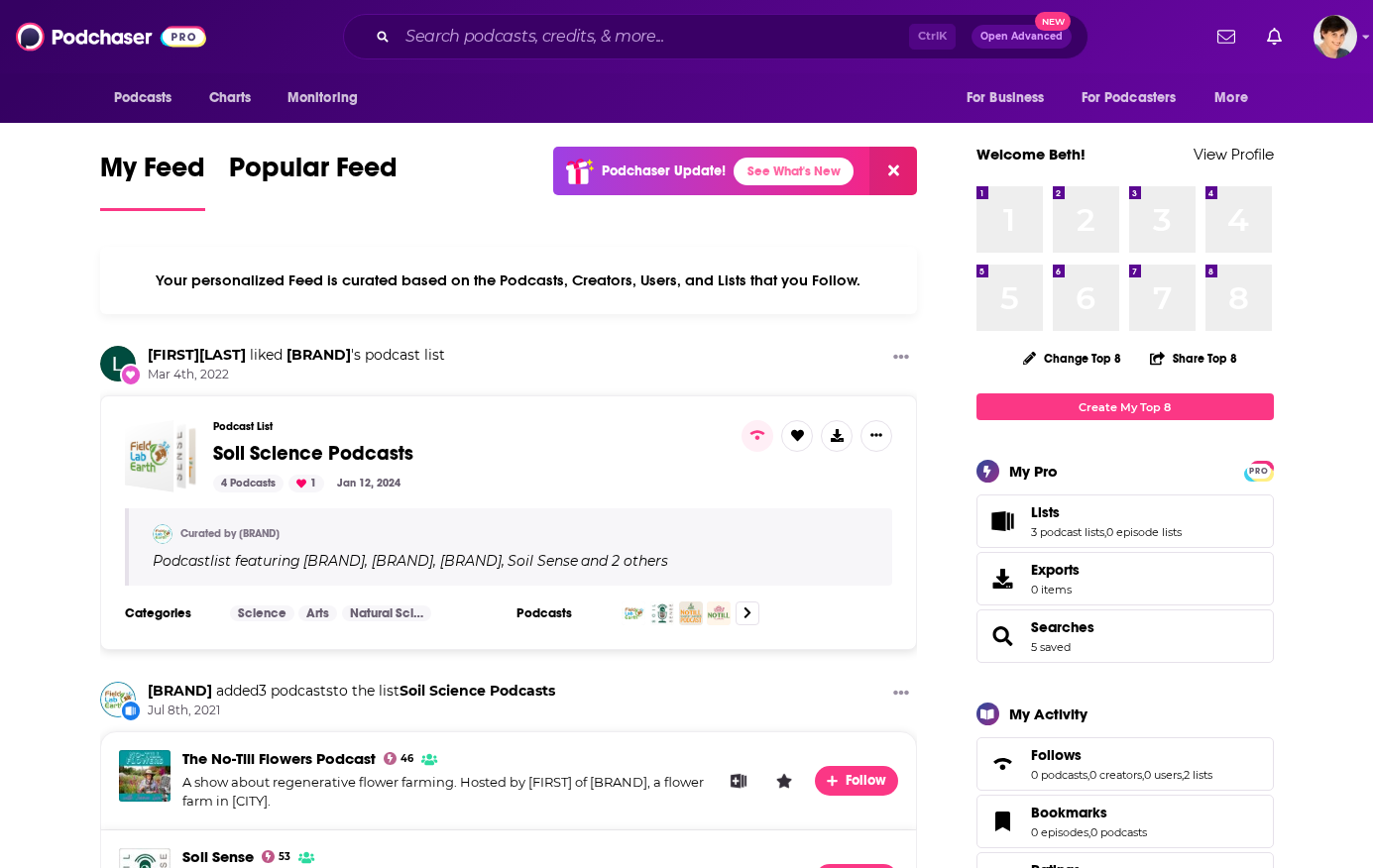 click 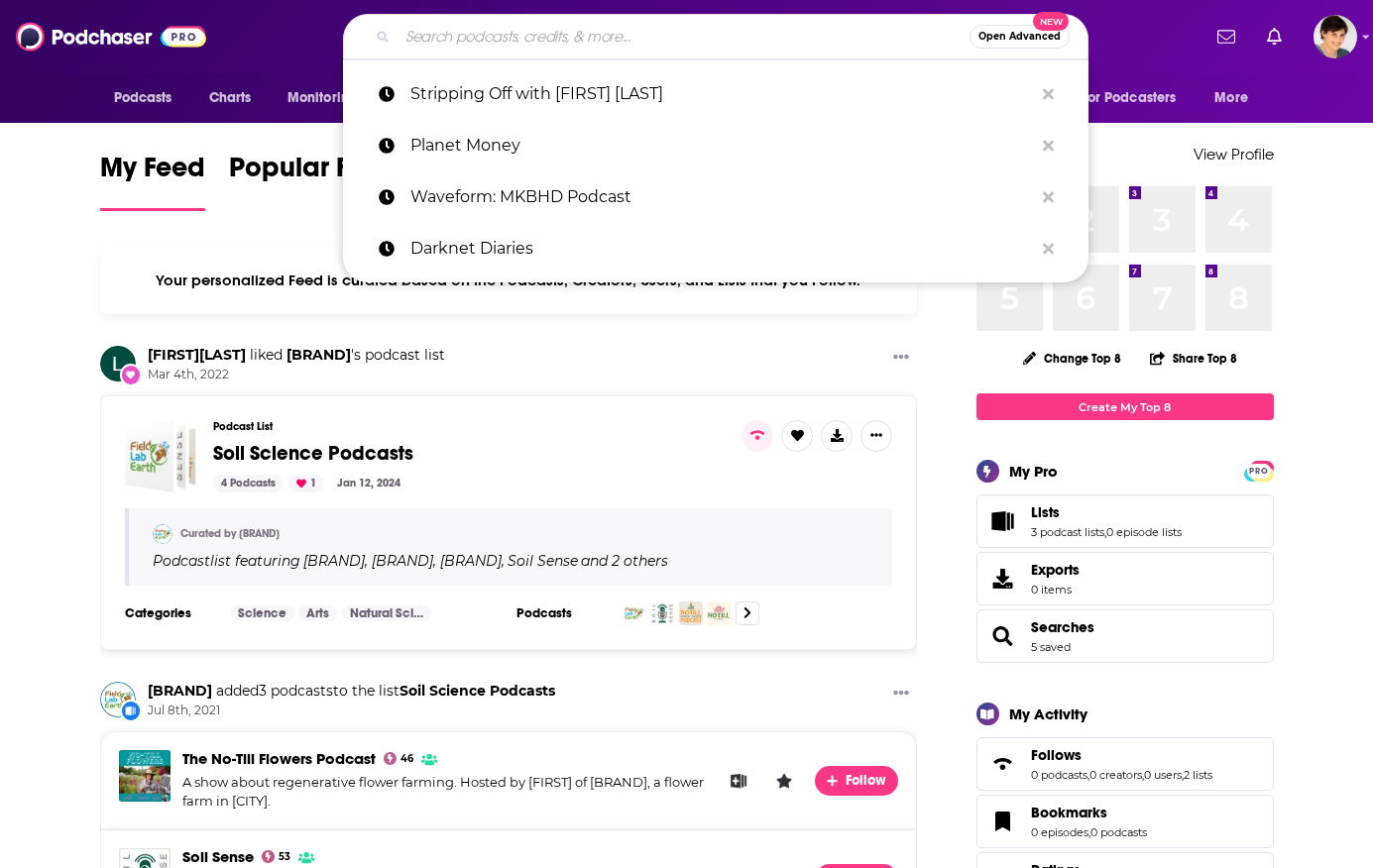 click at bounding box center (683, 37) 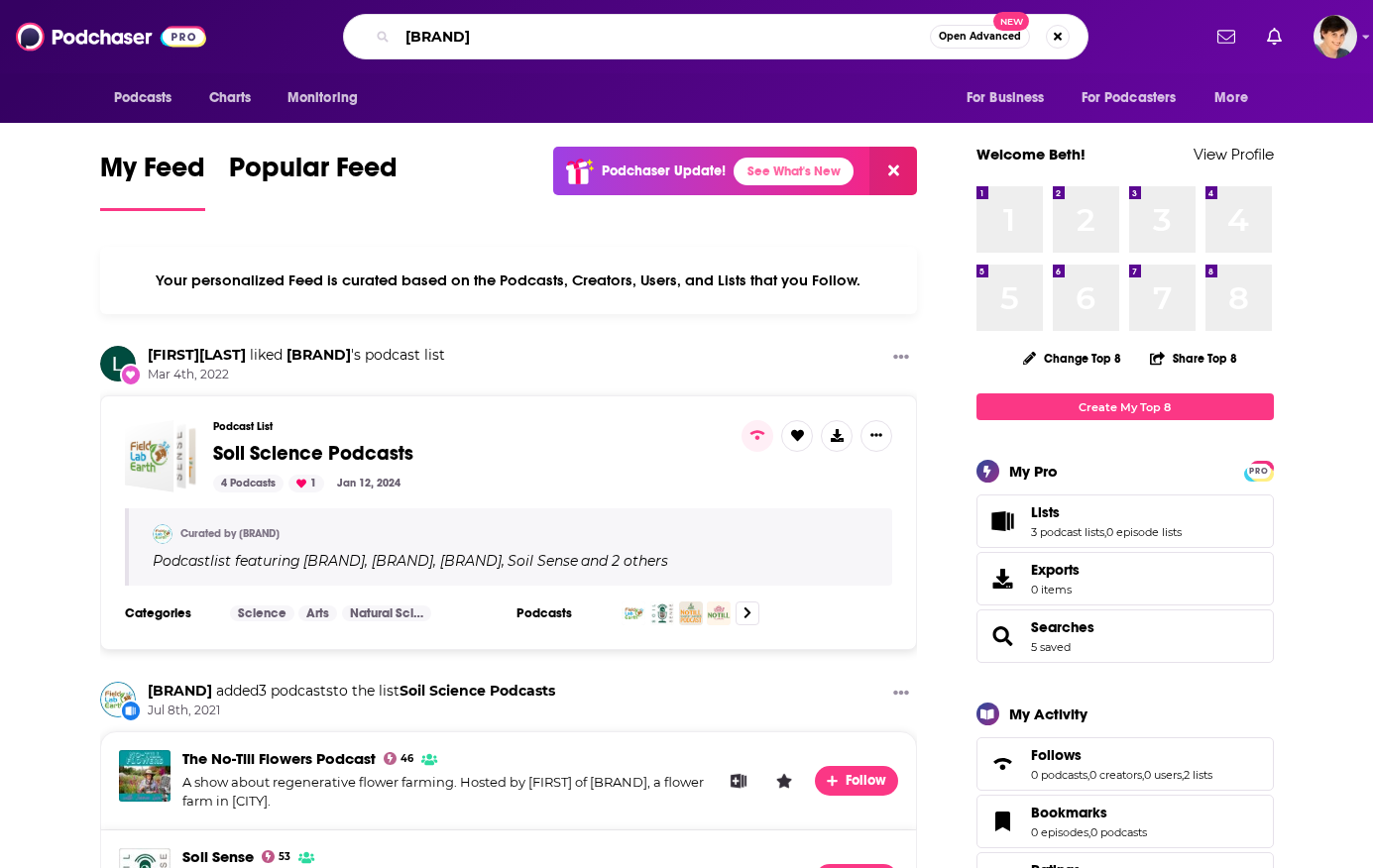 scroll, scrollTop: 0, scrollLeft: 25, axis: horizontal 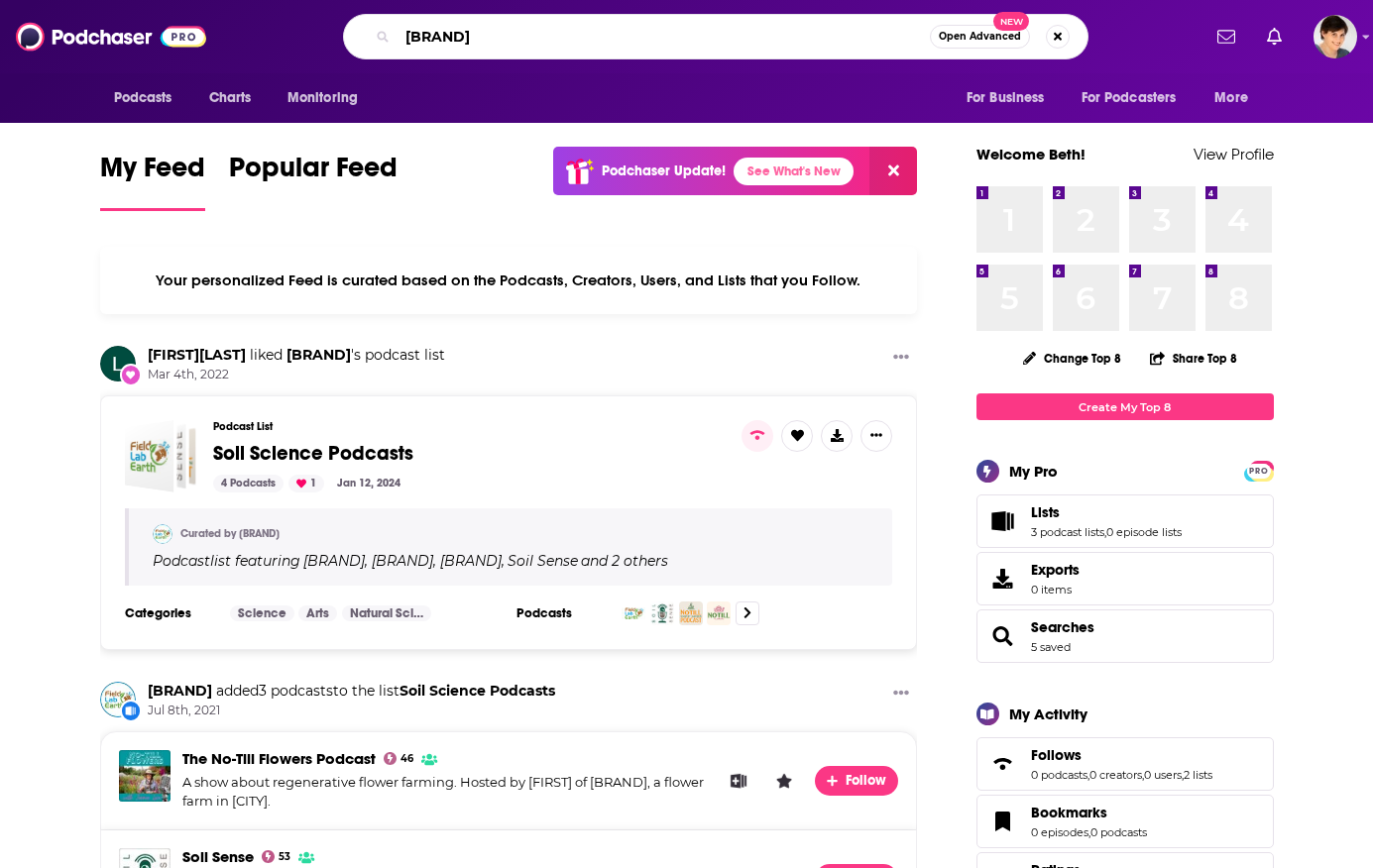 type on "[BRAND]" 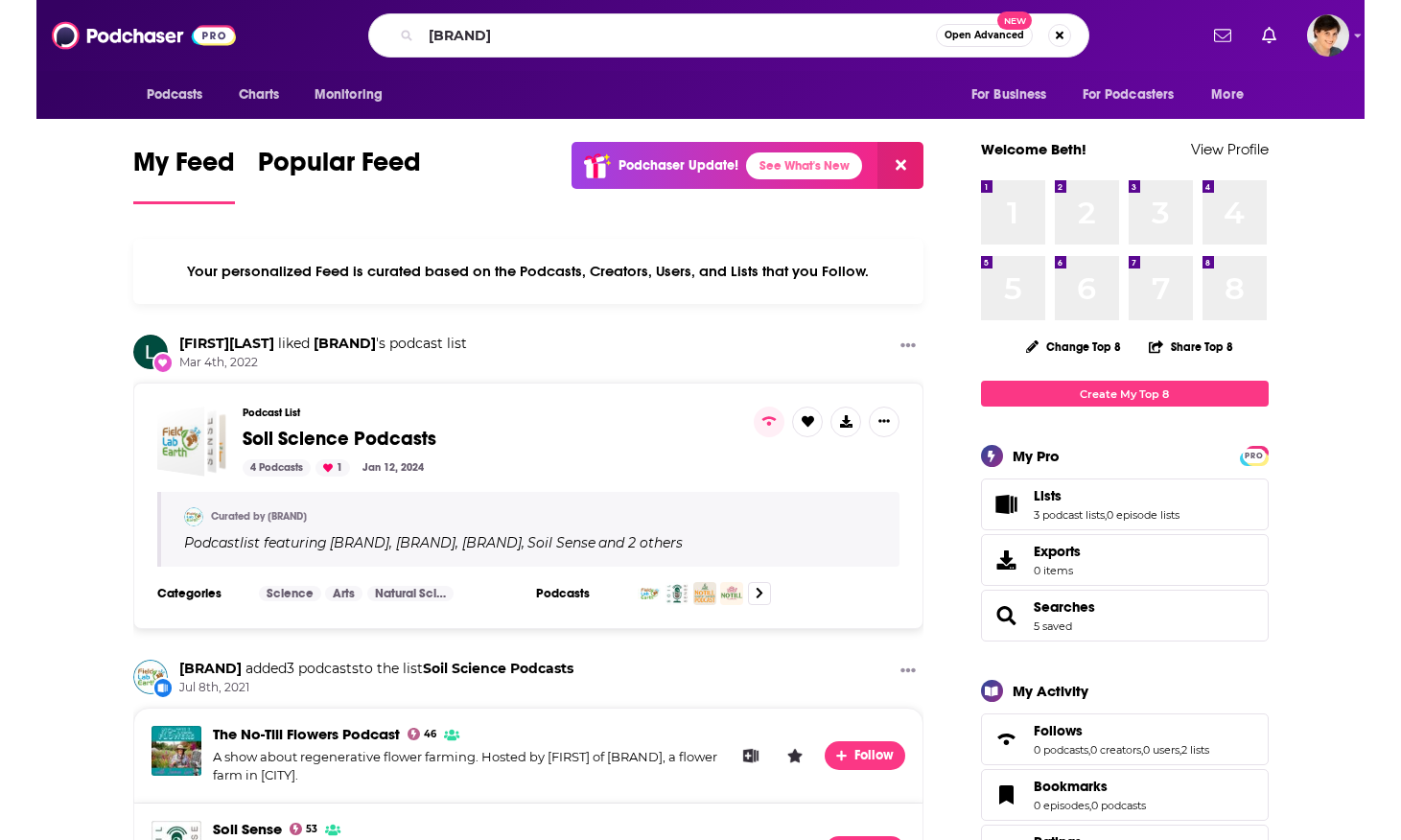 scroll, scrollTop: 0, scrollLeft: 0, axis: both 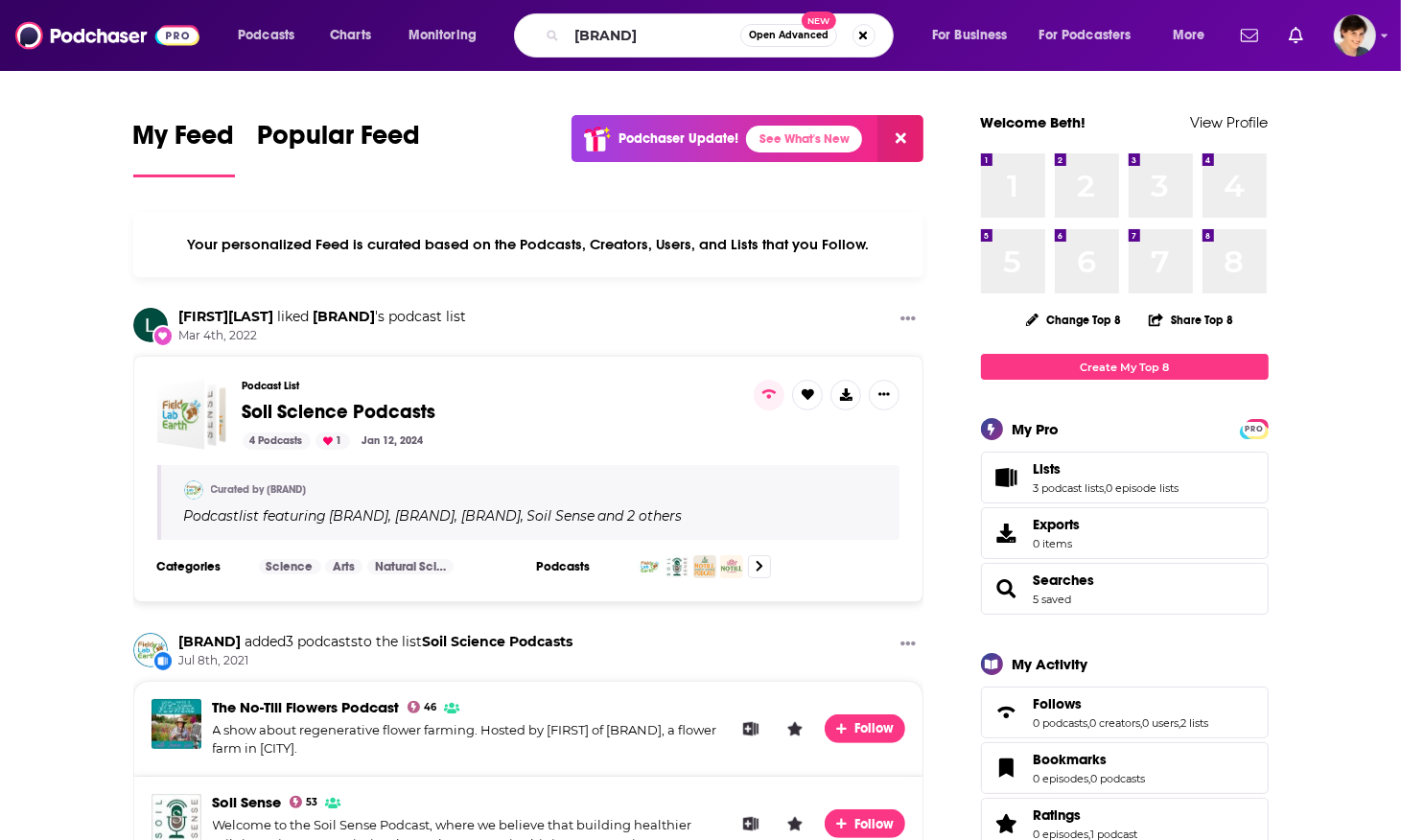 click on "My Feed Popular Feed Podchaser Update! See What's New Your personalized Feed is curated based on the Podcasts, Creators, Users, and Lists that you Follow. [PERSON] liked ACSPodcasts 's podcast list [DATE] Podcast List Soil Science Podcasts [NUMBER] Podcasts [NUMBER] [DATE] Curated by ACSPodcasts Podcast list featuring Field, Lab, Earth , Soil Sense and [NUMBER] others Categories Science Arts Natural Sciences Podcasts ACSPodcasts added [NUMBER] podcasts to the list Soil Science Podcasts [DATE] The No-Till Flowers Podcast [NUMBER] A show about regenerative flower farming. Hosted by [PERSON] of Love 'n Fresh Flowers, a flower farm in Philadelphia. Follow Soil Sense [NUMBER] Follow Field, Lab, Earth [NUMBER] Follow [PERSON] added [NUMBER] podcasts to the list Best Business Podcasts [DATE] The DigitalMarketer Podcast [NUMBER] Follow Perpetual Traffic [NUMBER] Follow Business Lunch [NUMBER] Follow Want to see more posts in your feed? Your personalized podcast feed is curated from your activity on Podchaser. Follow more podcasts" at bounding box center (700, 2250) 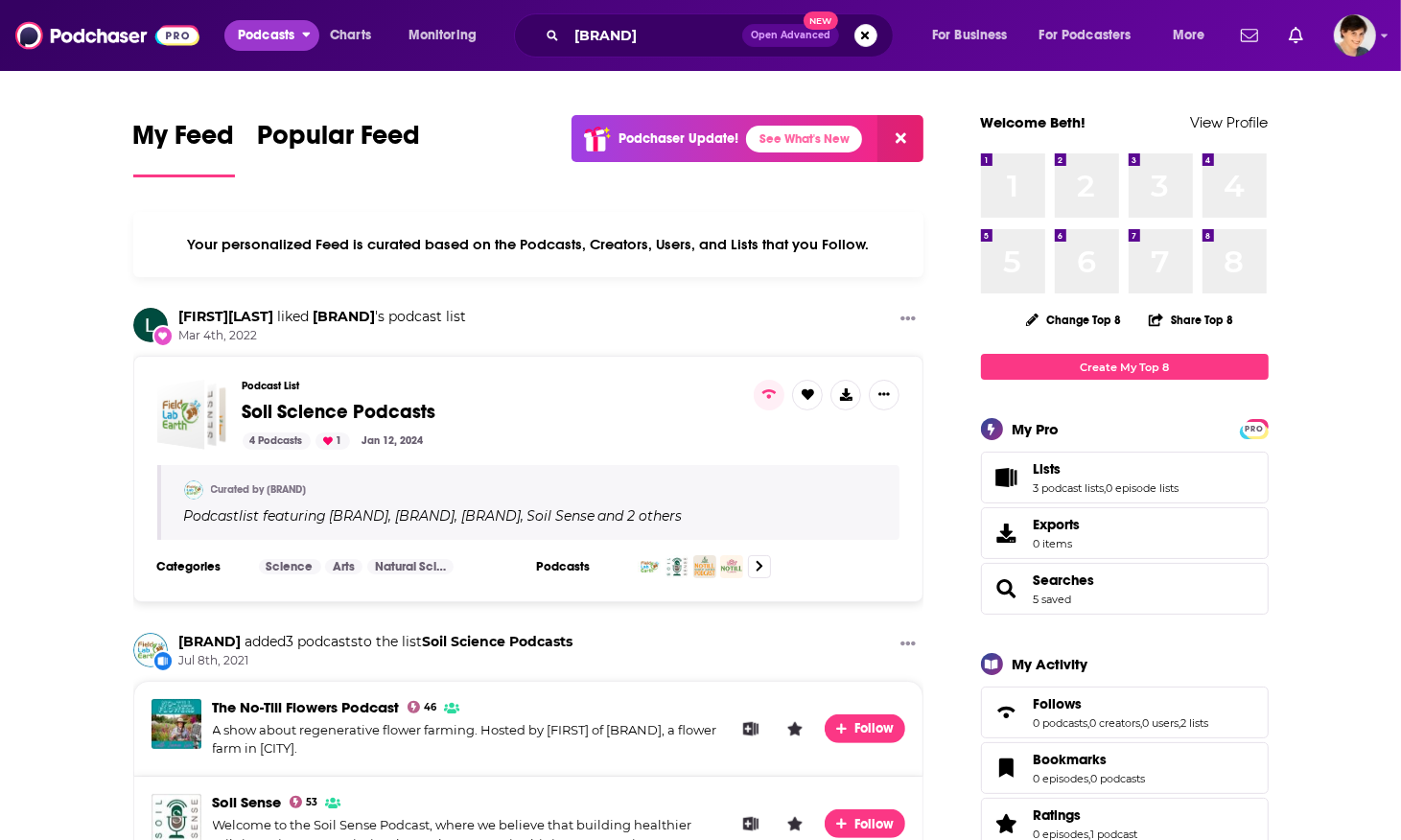 click on "Podcasts" at bounding box center [266, 35] 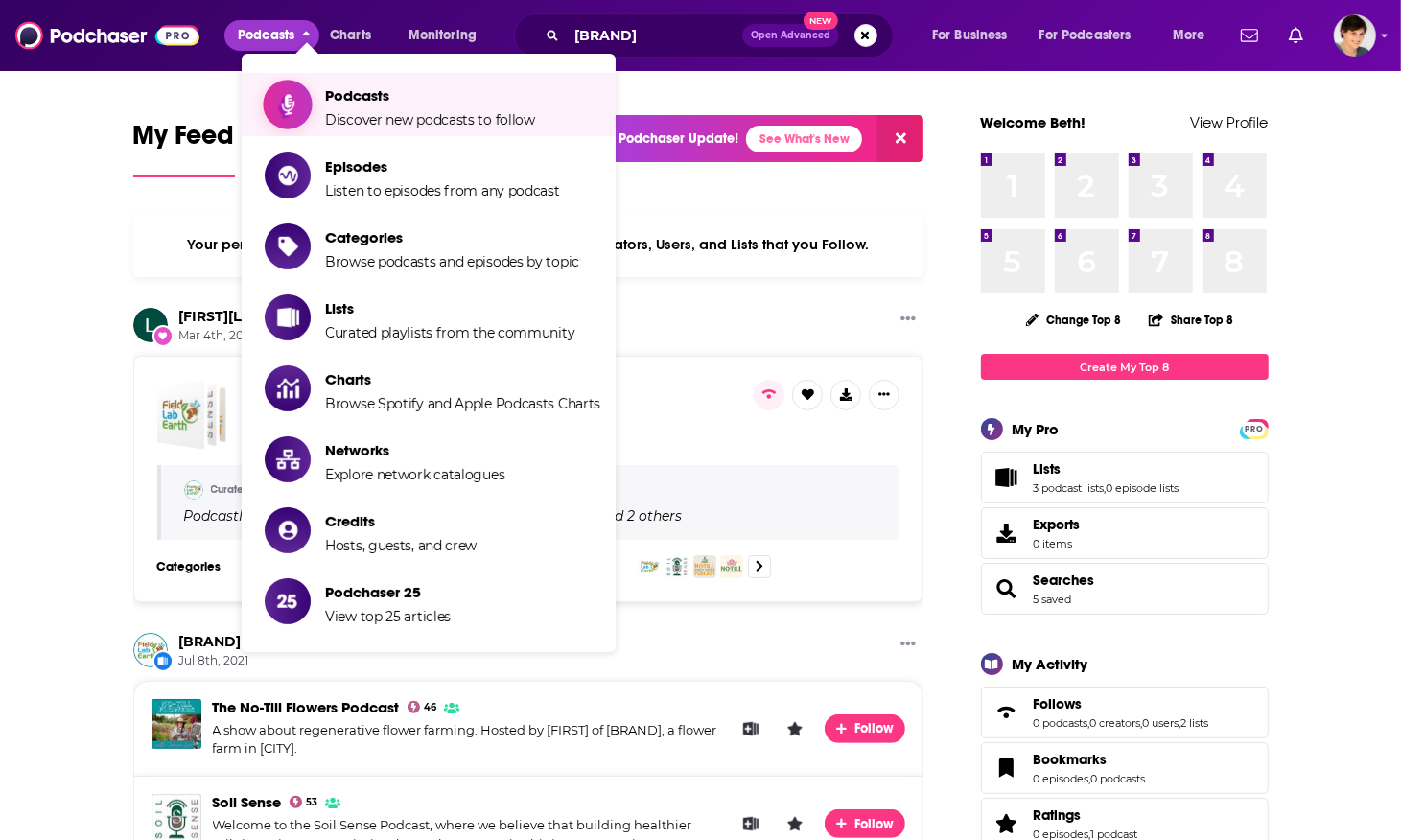 click on "Discover new podcasts to follow" at bounding box center (430, 120) 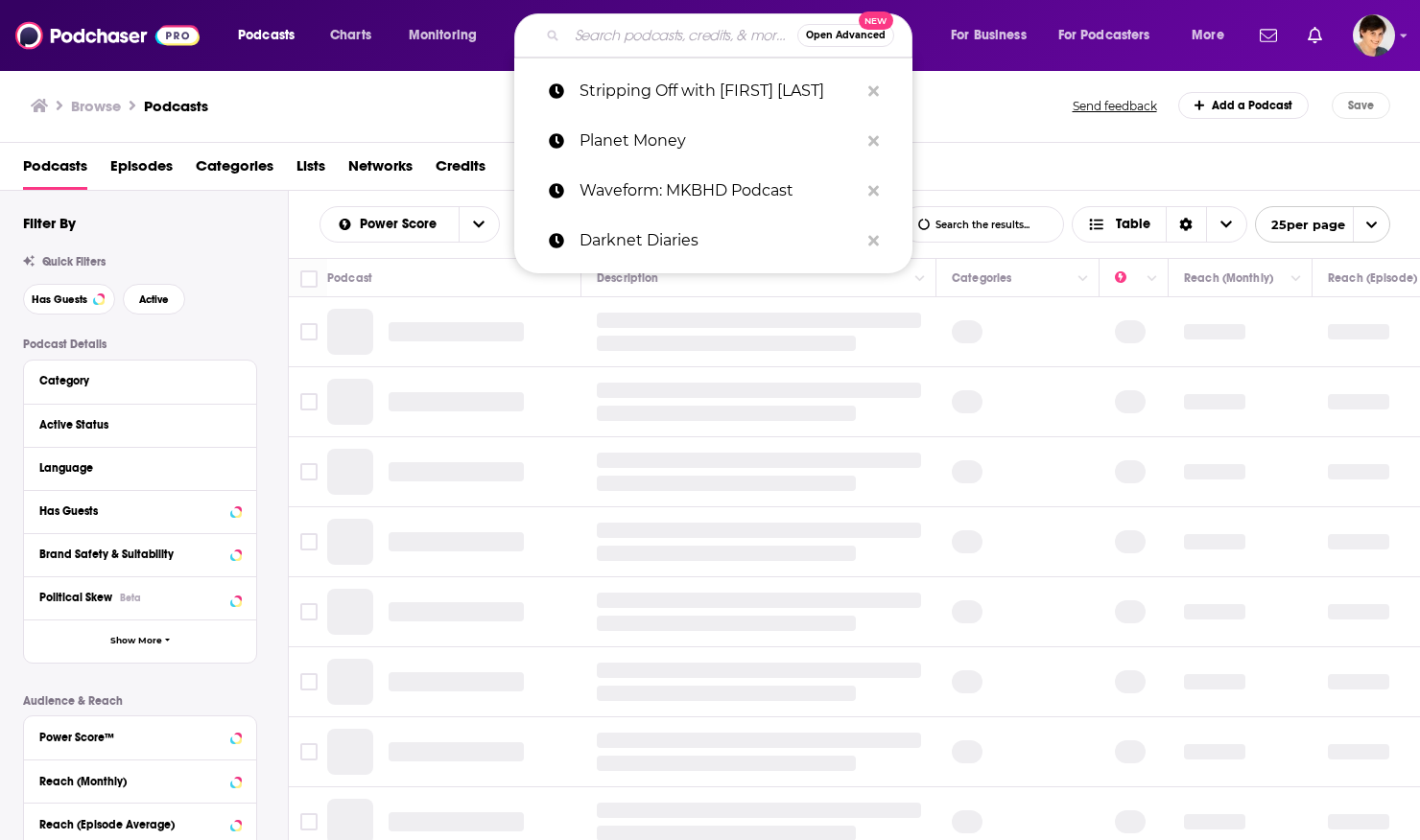 click at bounding box center [682, 35] 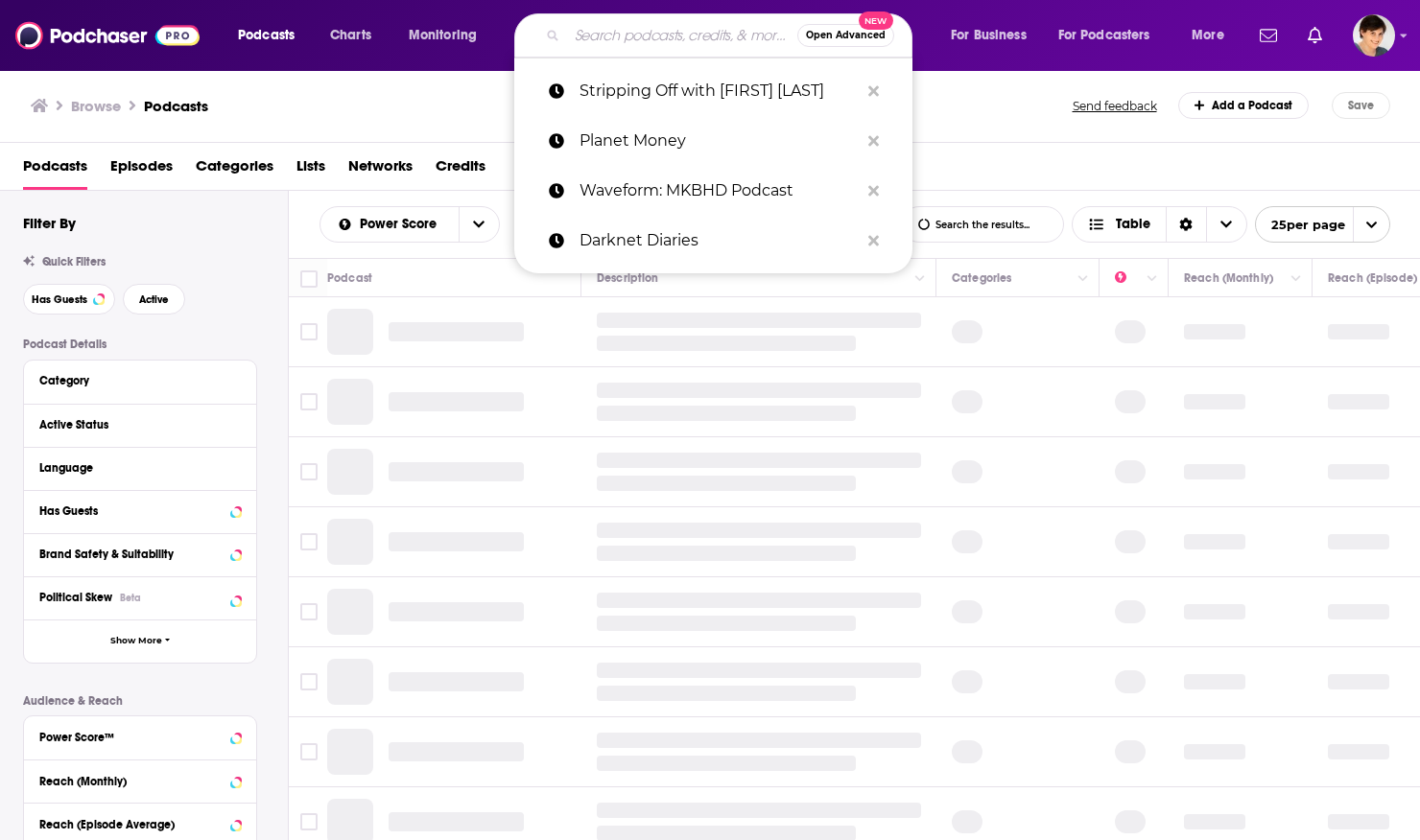 type on "[BRAND]" 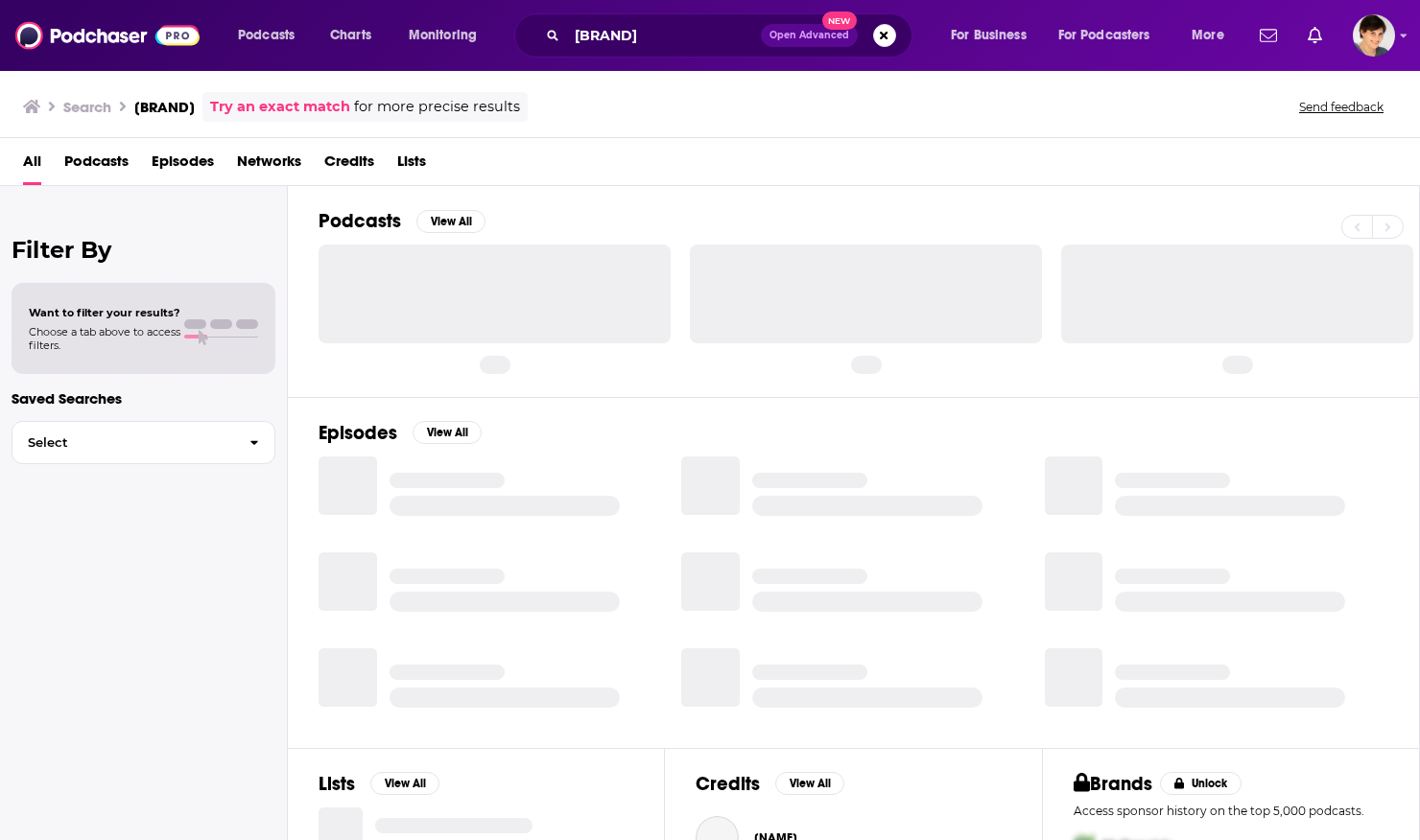 click on "Podcasts" at bounding box center (96, 165) 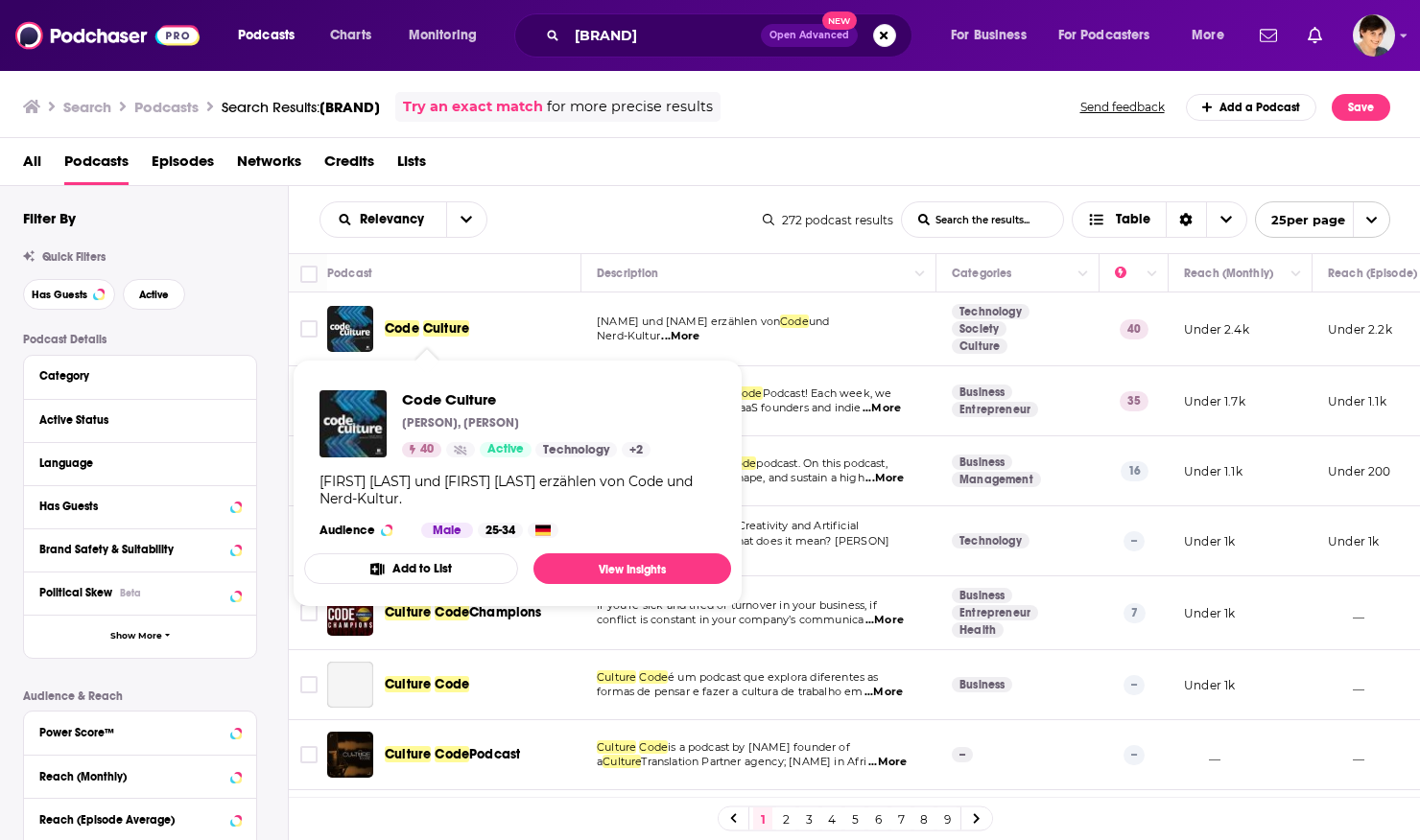 click on "Culture" at bounding box center (446, 328) 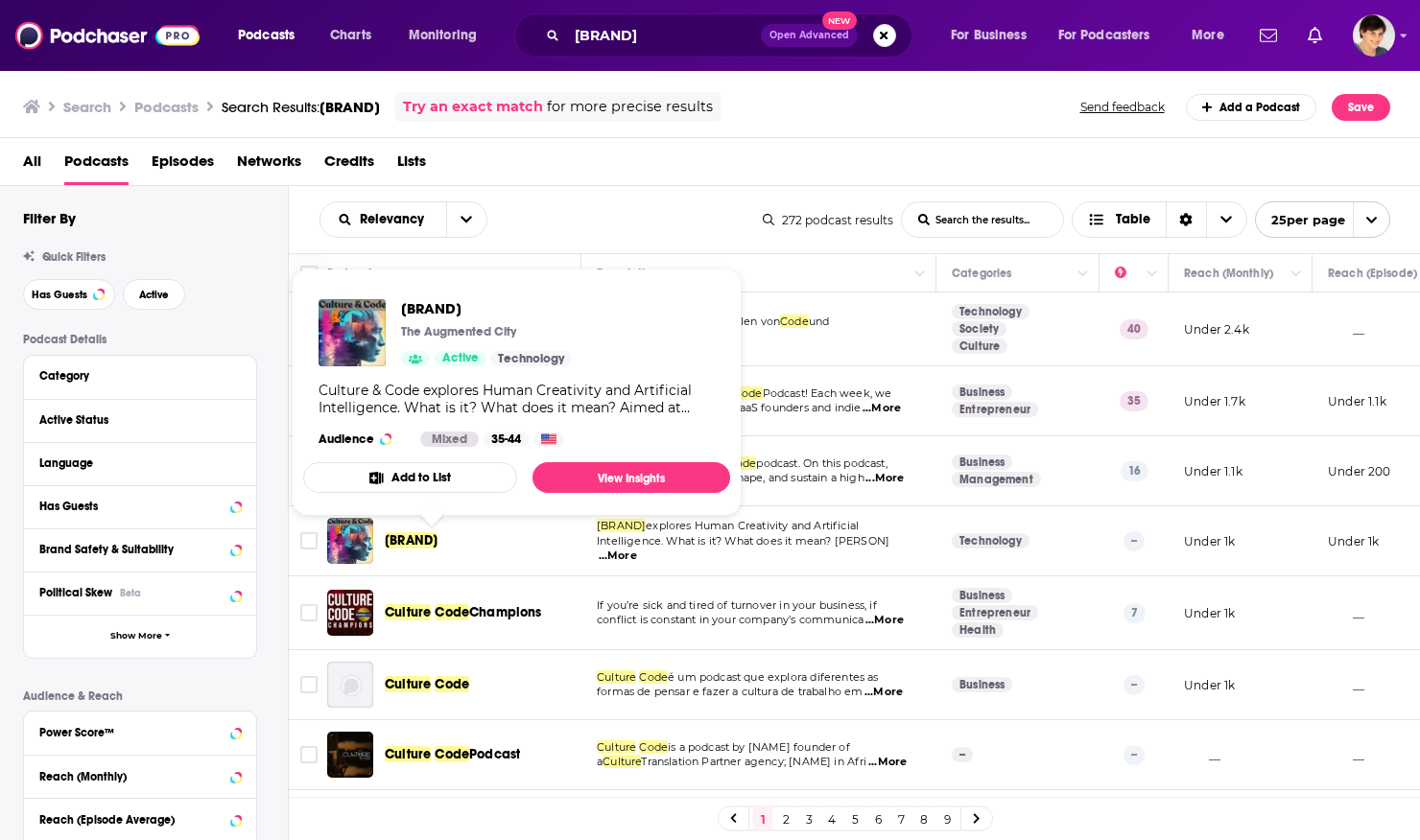 click on "[BRAND]" at bounding box center [411, 540] 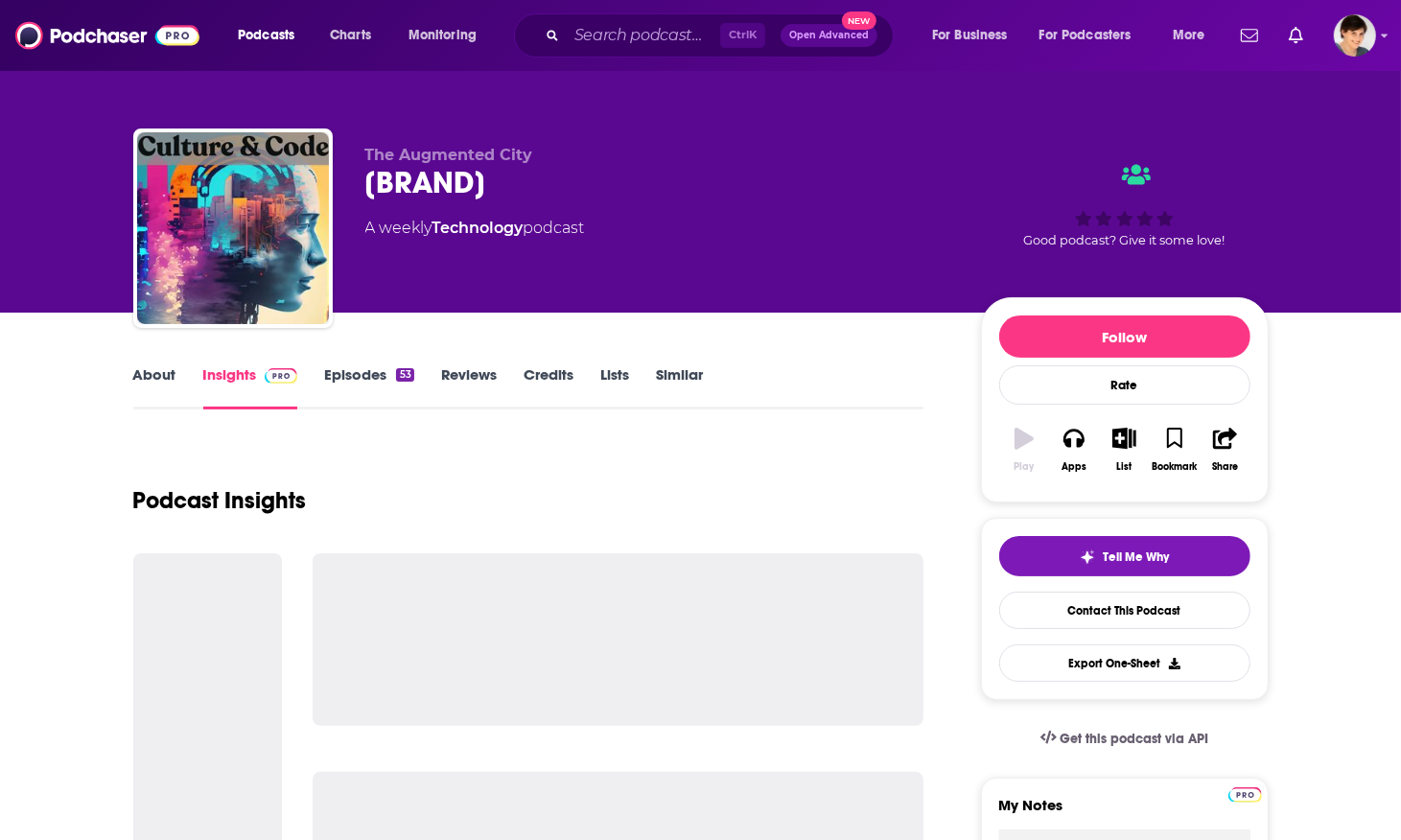 click on "[BRAND]" at bounding box center (658, 182) 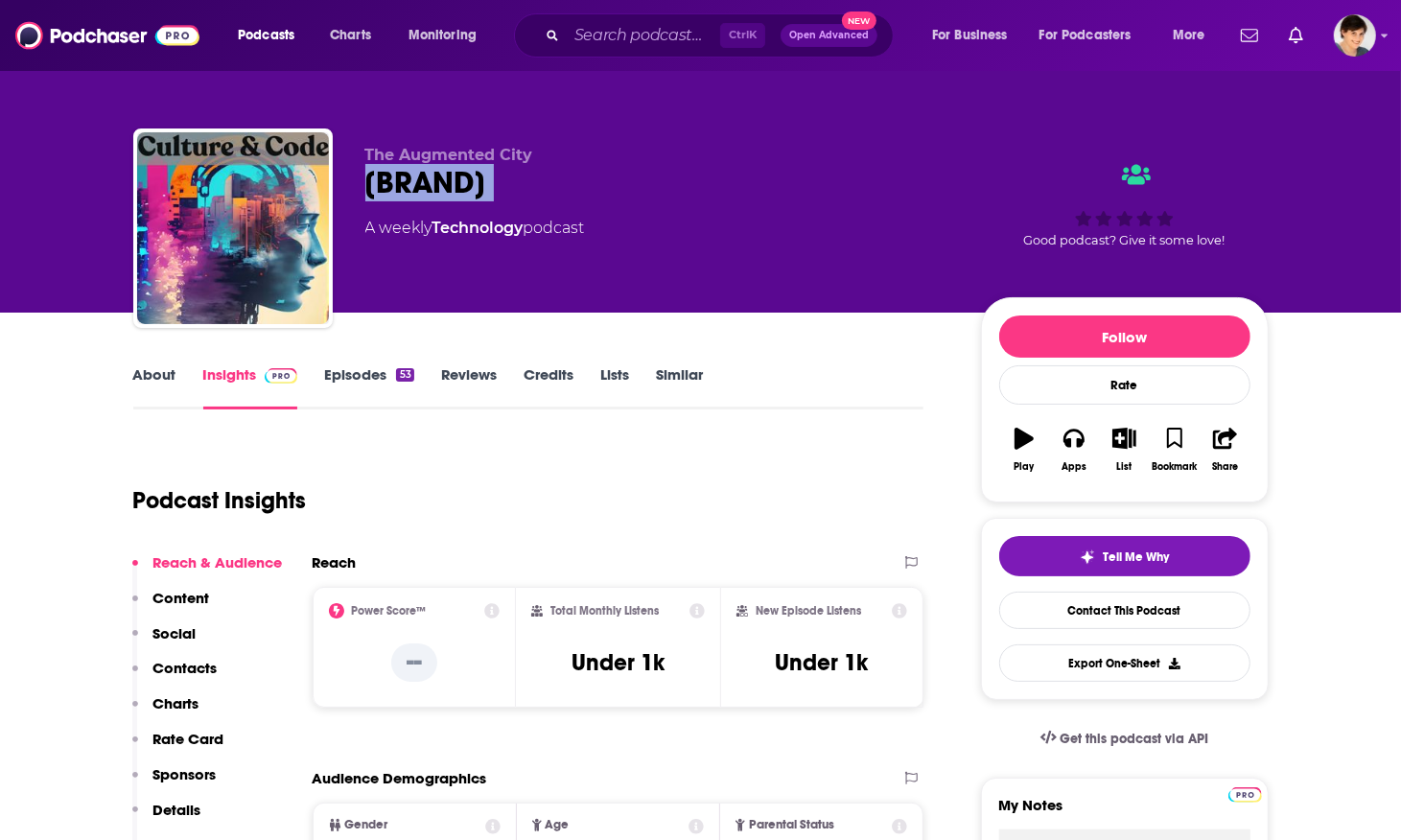 click on "[BRAND]" at bounding box center [658, 182] 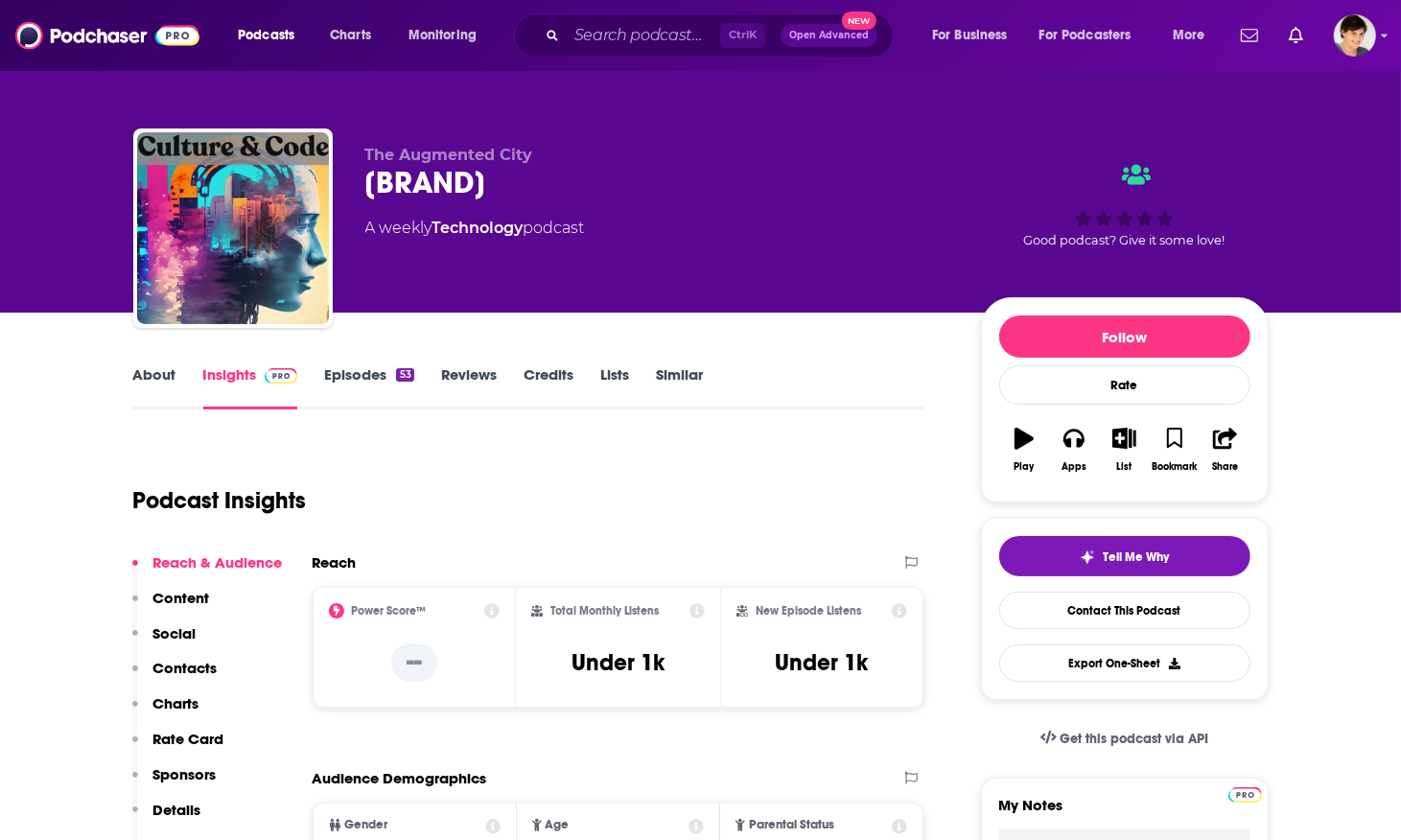 click on "A   weekly  Technology  podcast" at bounding box center [658, 228] 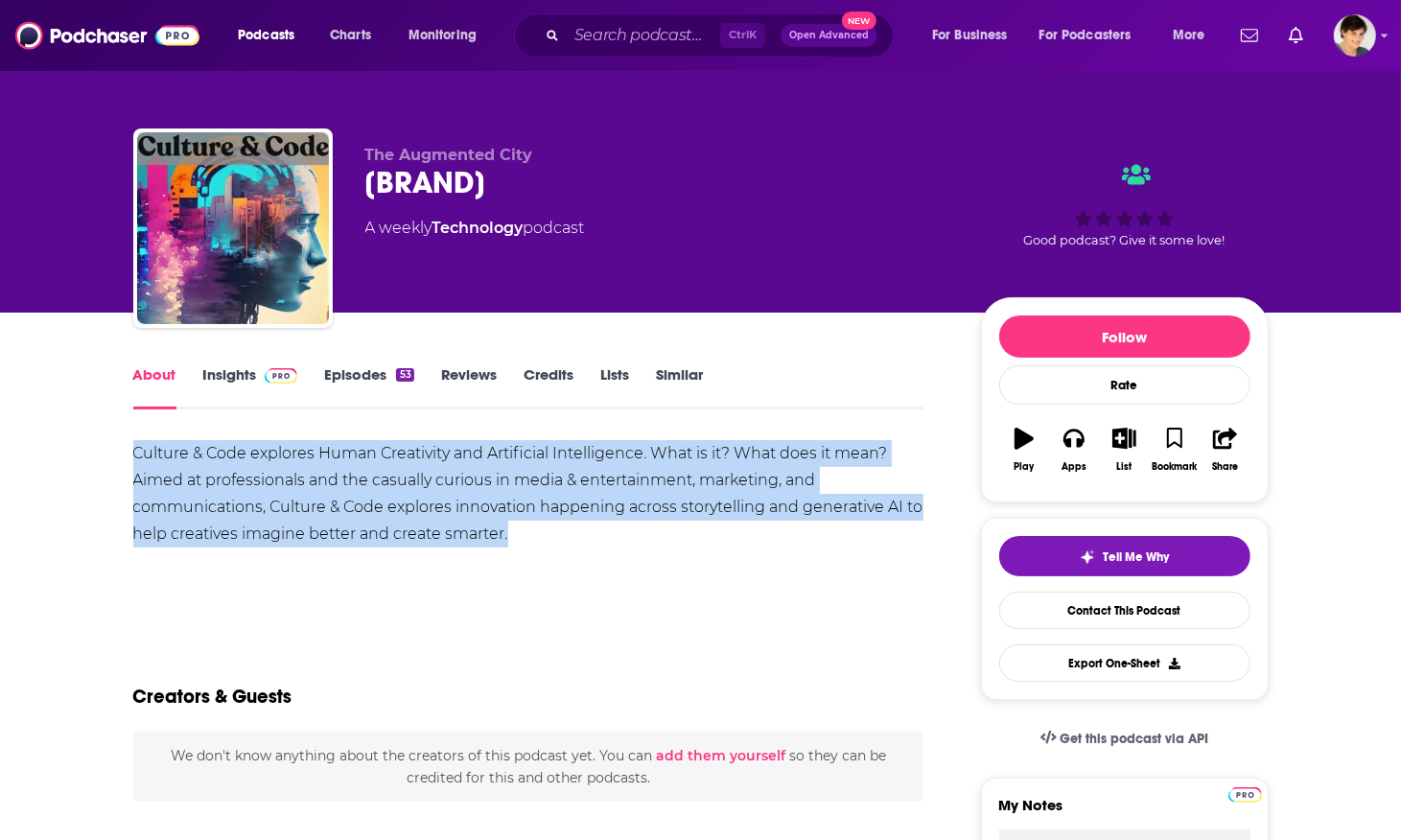 drag, startPoint x: 537, startPoint y: 535, endPoint x: 111, endPoint y: 457, distance: 433.08198 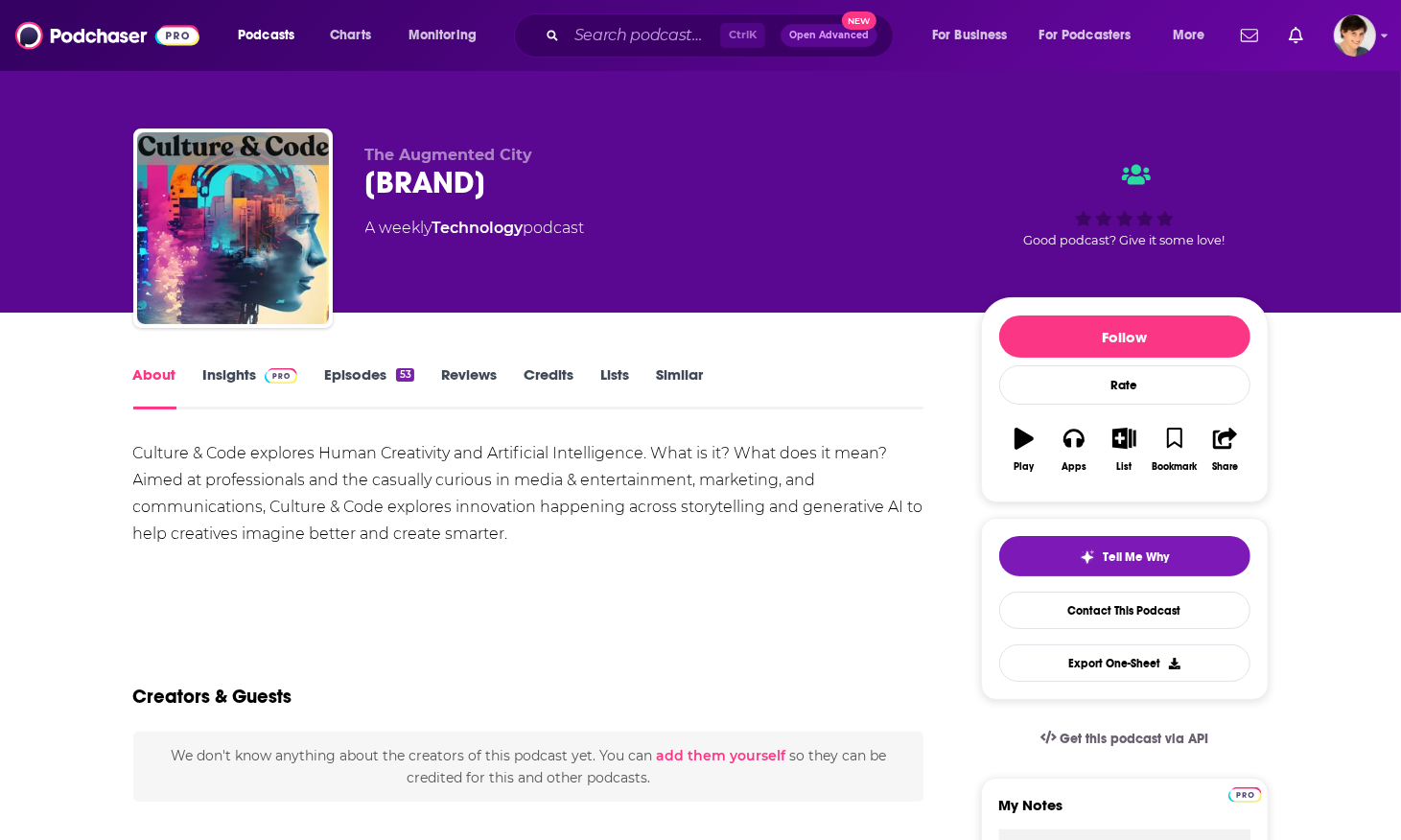 click on "The Augmented City   [BRAND] A   weekly  Technology  podcast" at bounding box center [658, 222] 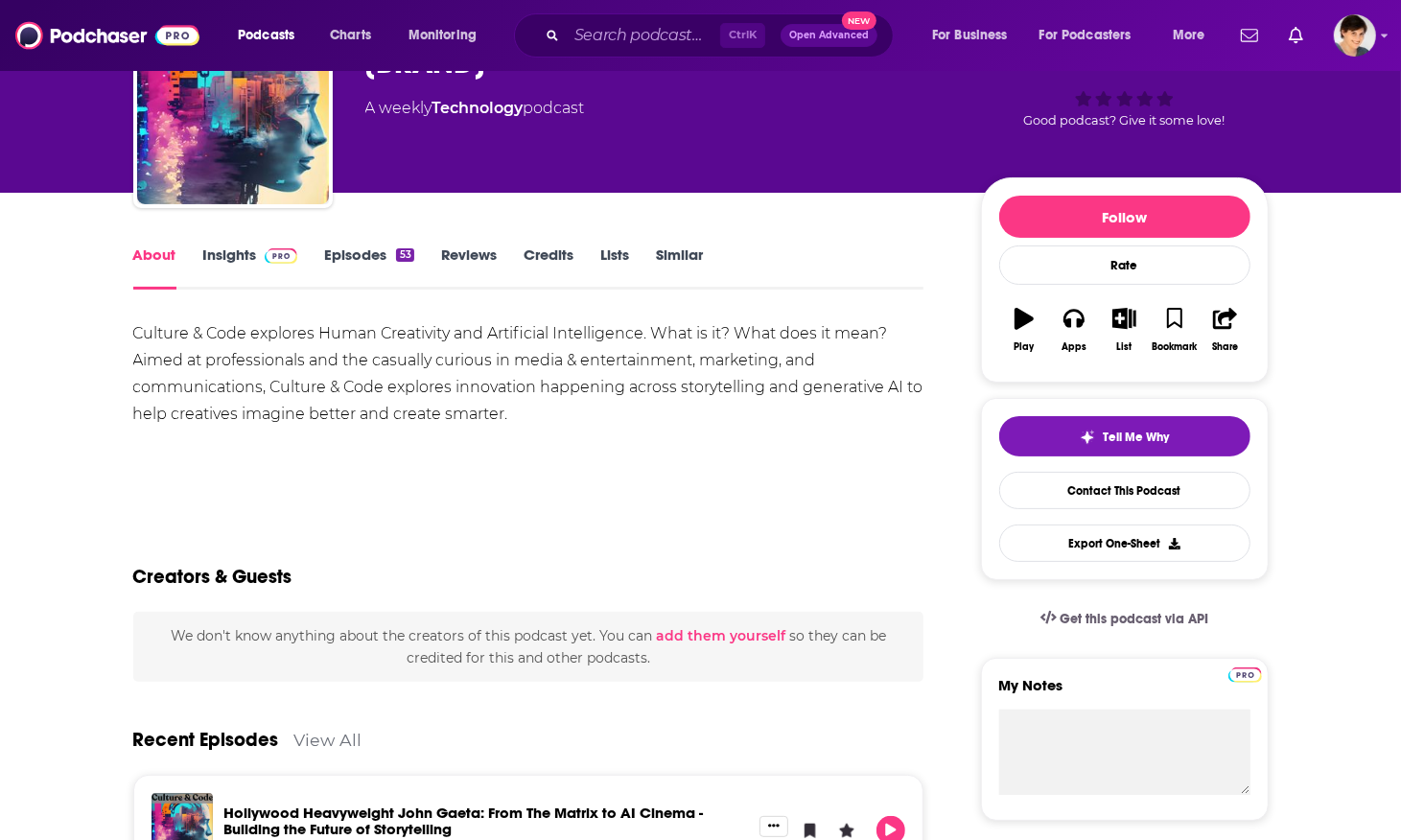 scroll, scrollTop: 0, scrollLeft: 0, axis: both 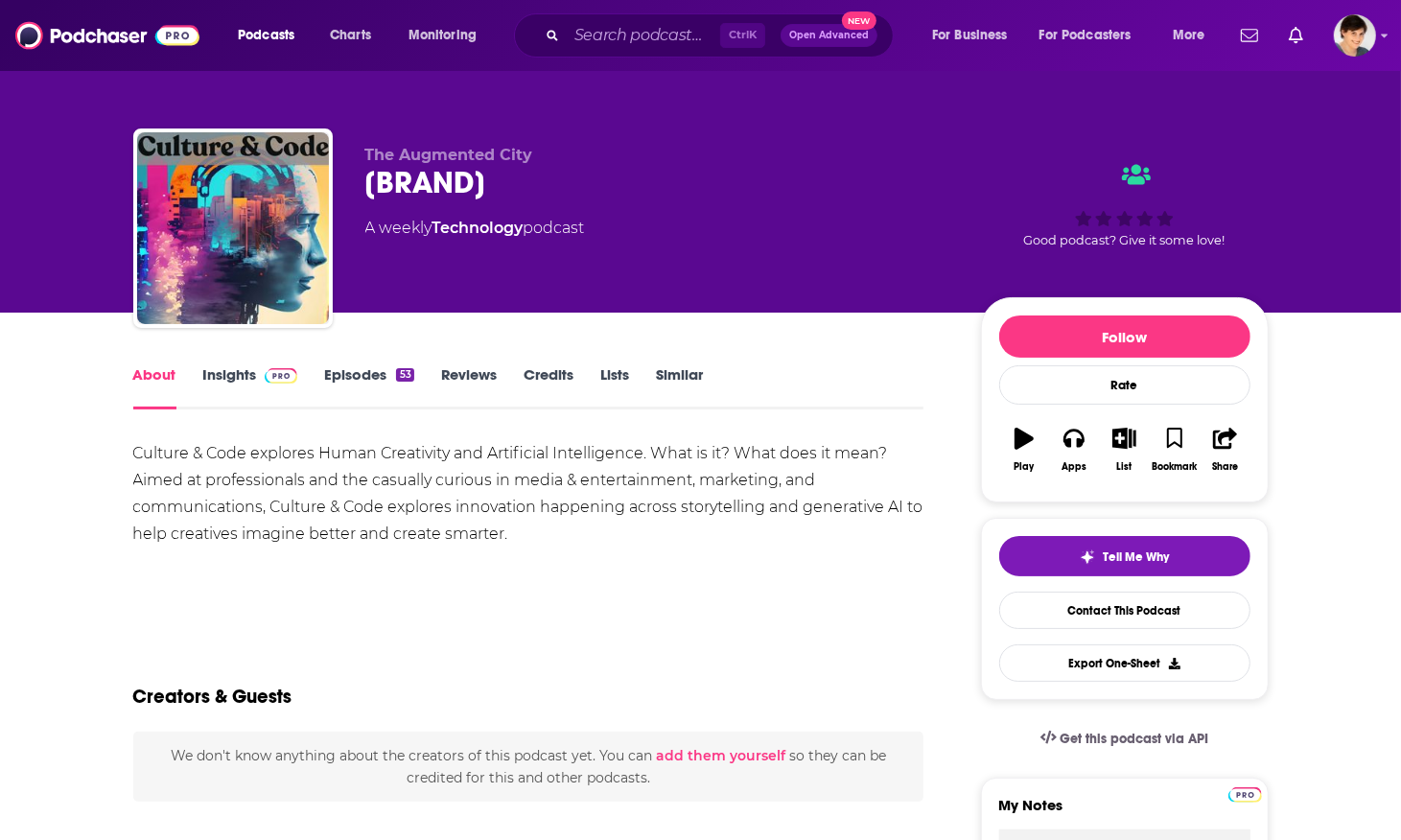 click on "Show More" at bounding box center (528, 600) 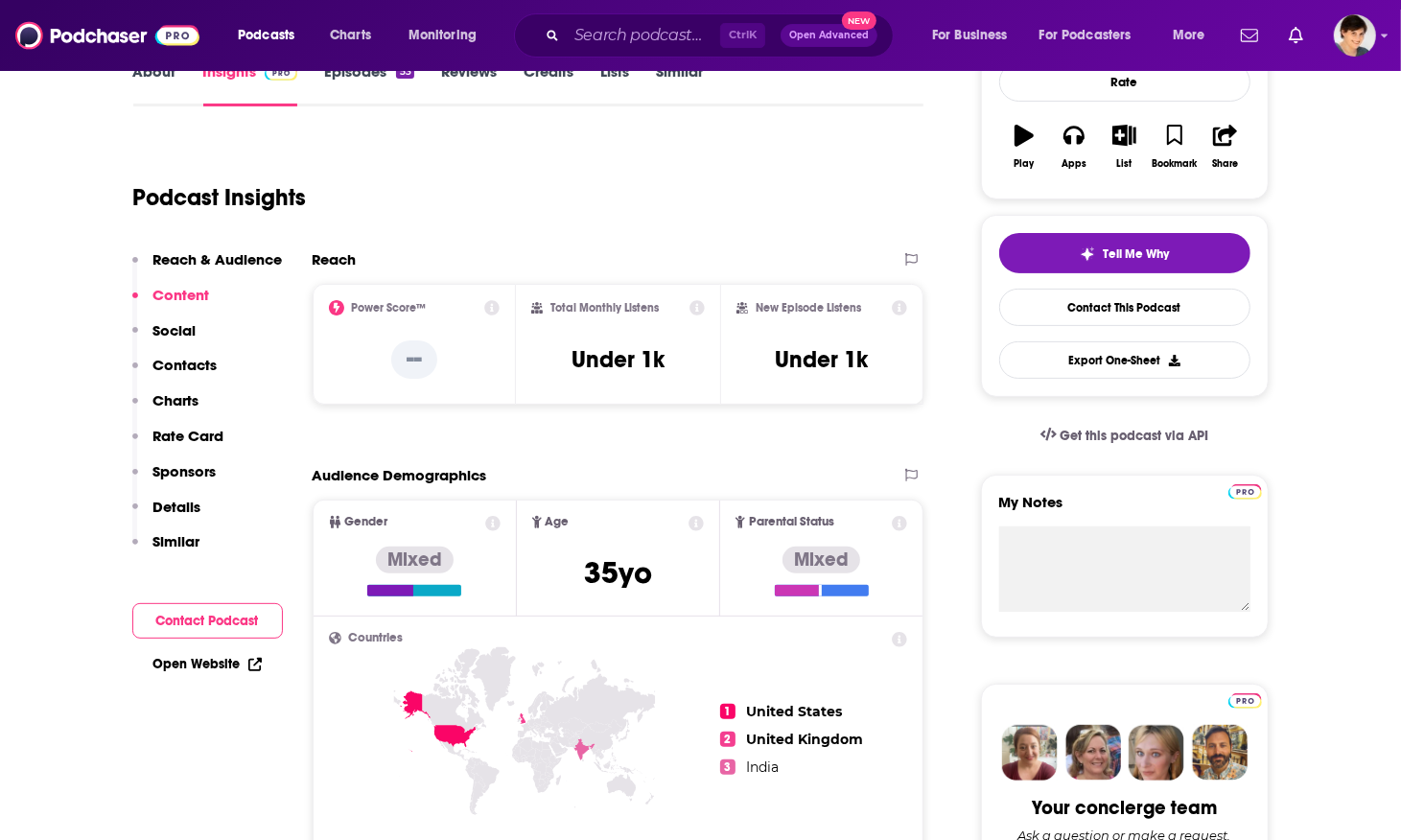 scroll, scrollTop: 120, scrollLeft: 0, axis: vertical 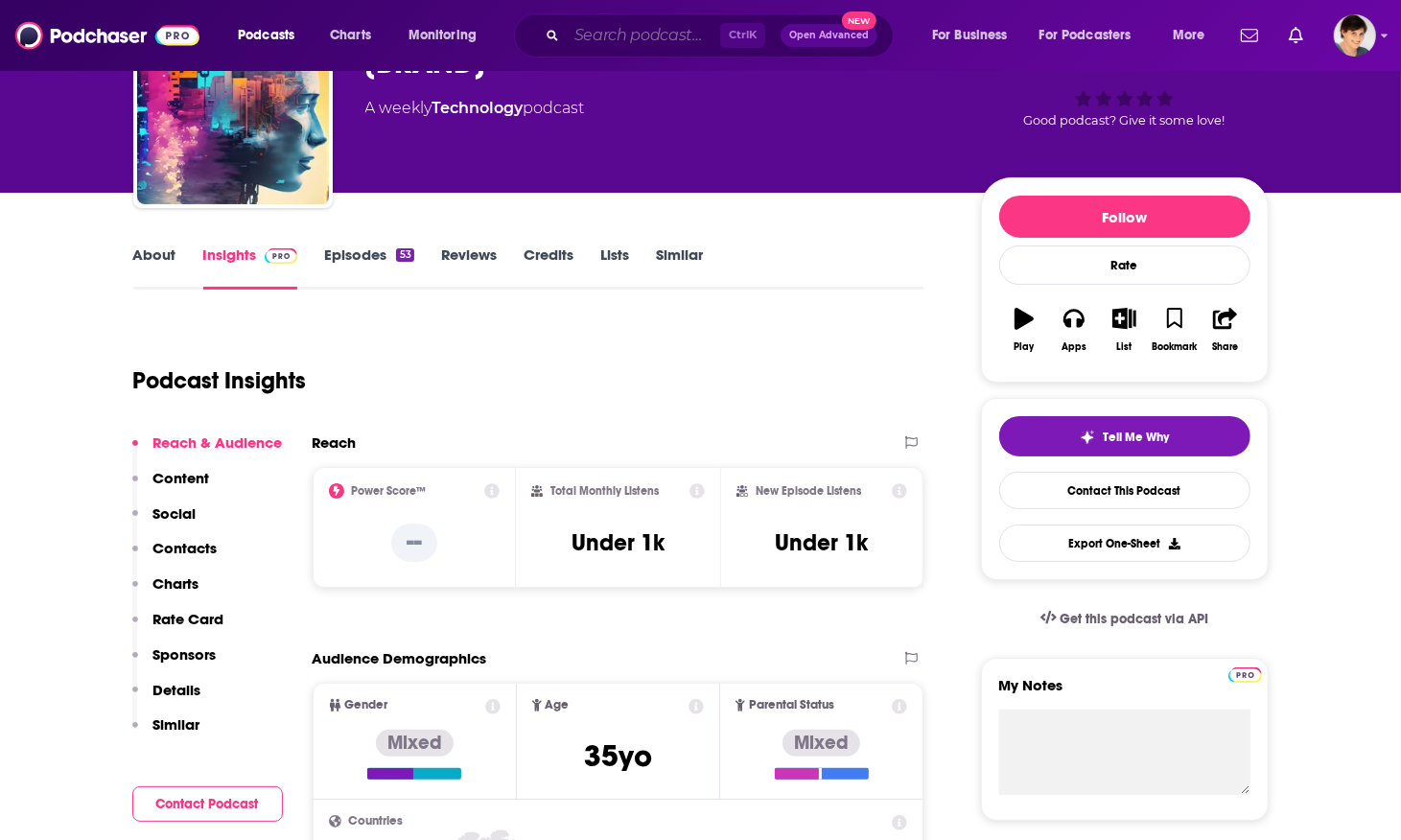click at bounding box center (643, 35) 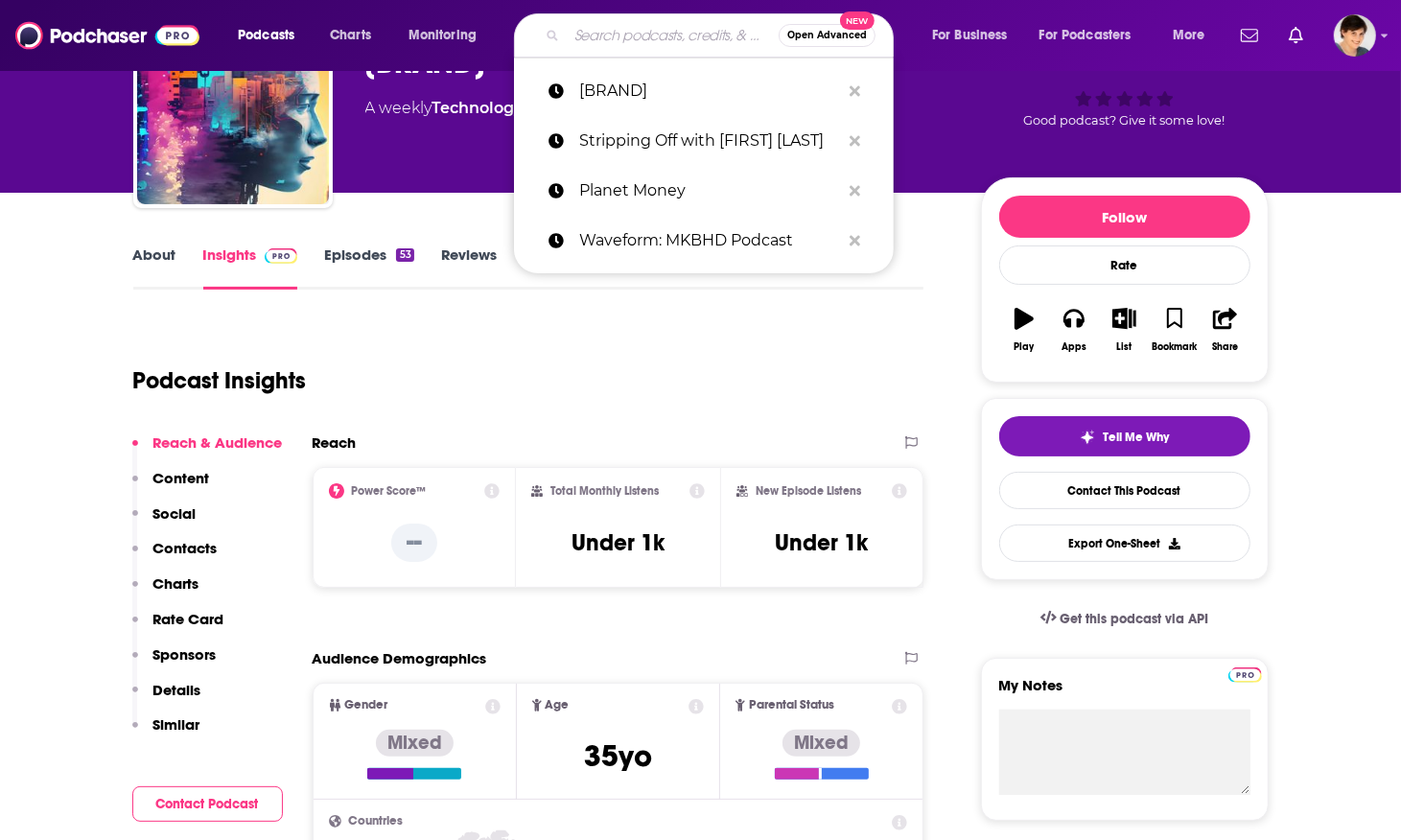 paste on "Business of Story" 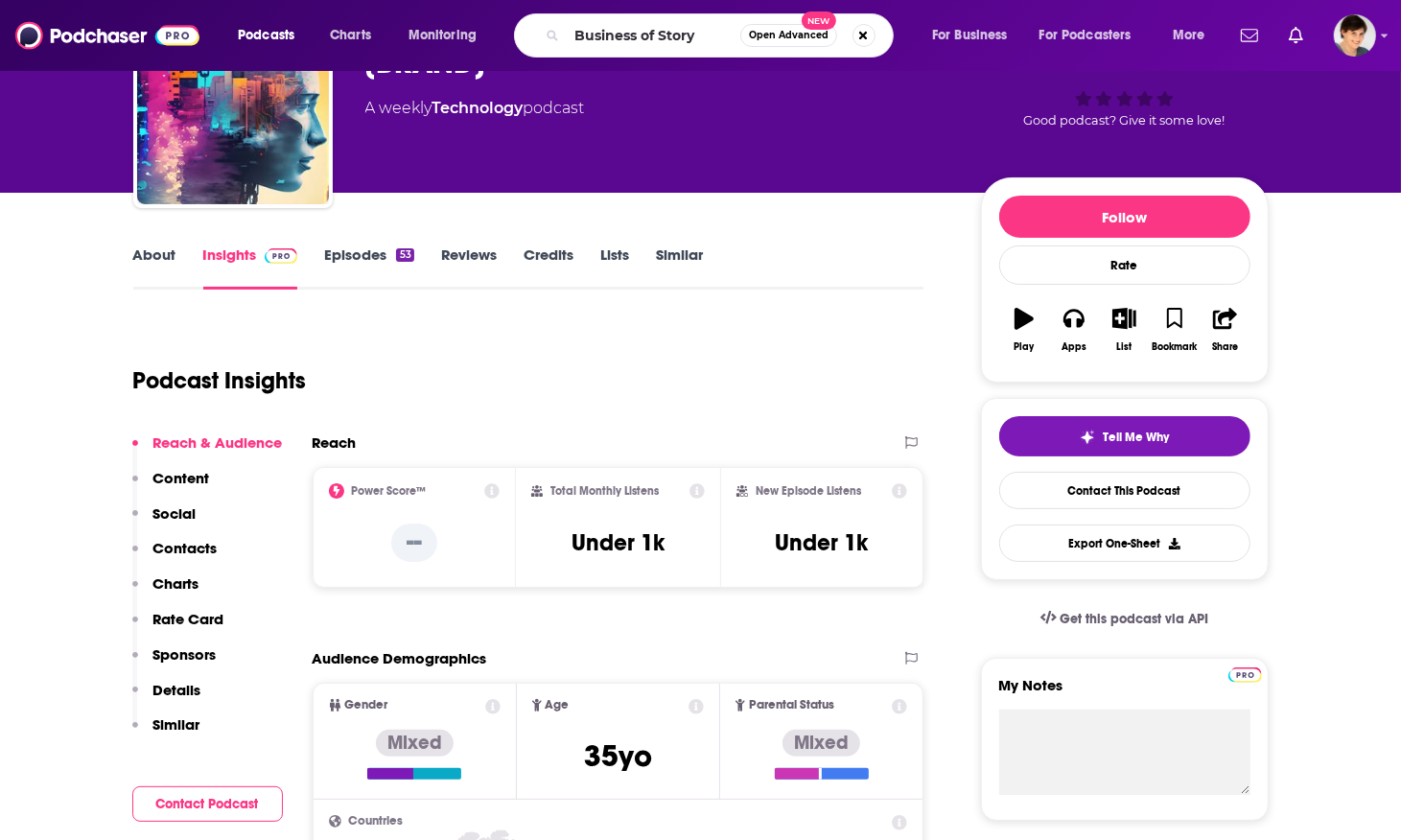 scroll, scrollTop: 0, scrollLeft: 0, axis: both 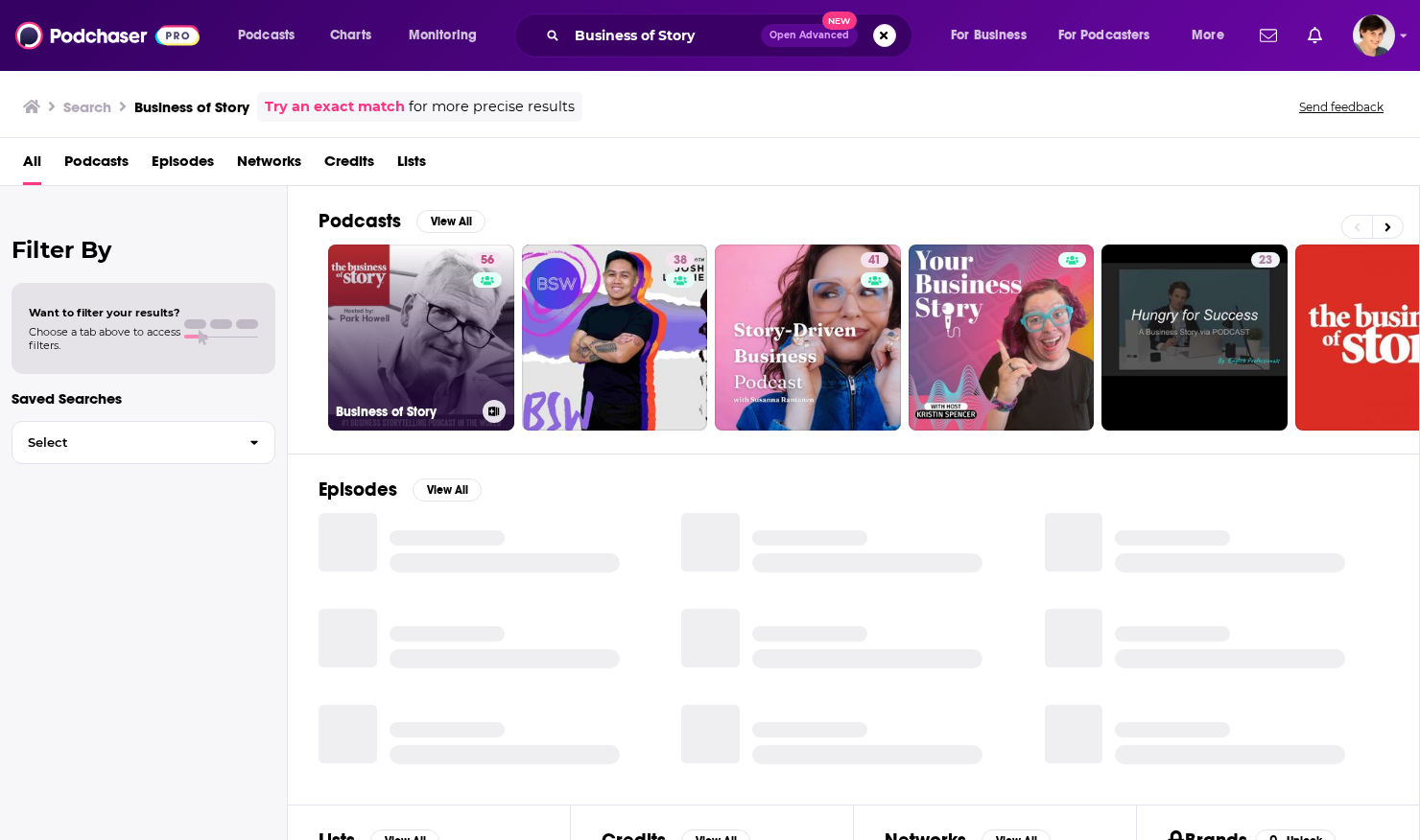 click on "56 Business of Story" at bounding box center (421, 338) 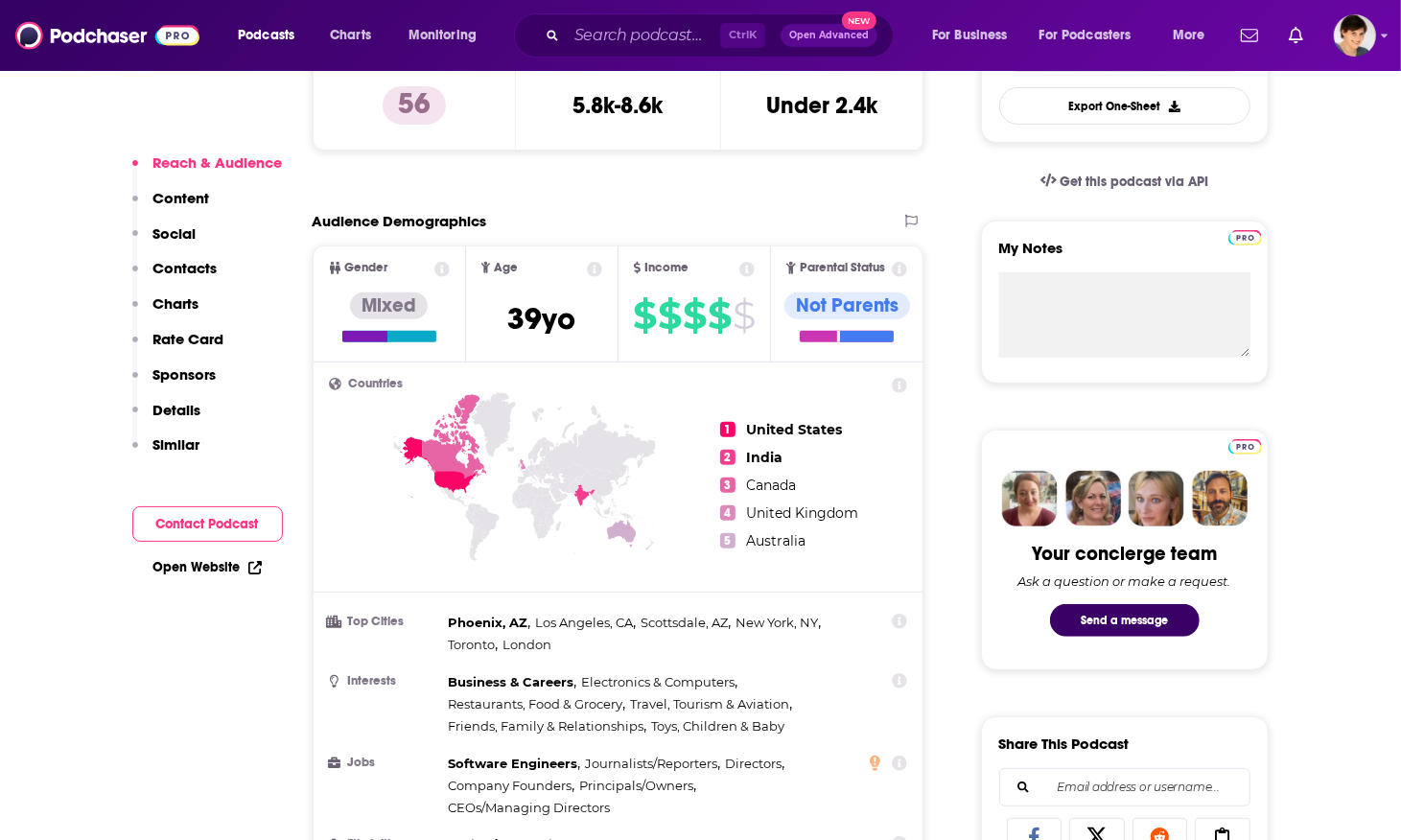 scroll, scrollTop: 599, scrollLeft: 0, axis: vertical 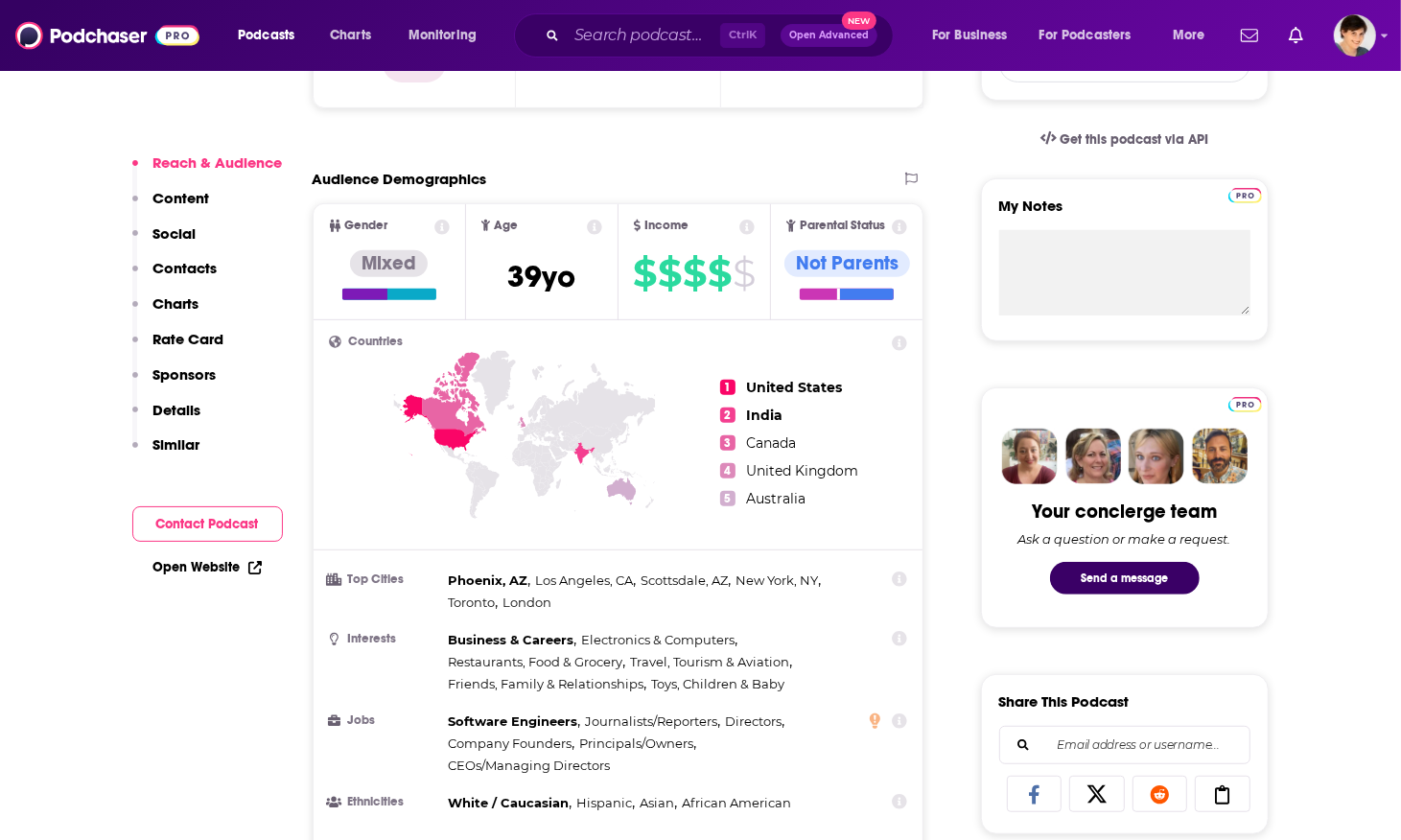 click on "Reach Power Score™ 56 Total Monthly Listens [NUMBER]-[NUMBER] New Episode Listens Under [NUMBER] Export One-Sheet Audience Demographics Gender Mixed Age [NUMBER] yo Income $[NUMBER] $[NUMBER] $[NUMBER] $[NUMBER] Parental Status Not Parents Countries [NUMBER] United States [NUMBER] India [NUMBER] Canada [NUMBER] United Kingdom [NUMBER] Australia Top Cities Phoenix, AZ , Los Angeles, CA , Scottsdale, AZ , New York, NY , Toronto , London Interests Business & Careers , Electronics & Computers , Restaurants, Food & Grocery , Travel, Tourism & Aviation , Friends, Family & Relationships , Toys, Children & Baby Jobs Software Engineers , Journalists/Reporters , Directors , Company Founders , Principals/Owners , CEOs/Managing Directors Ethnicities White / Caucasian , Hispanic , Asian , African American Show More Content Political Skew Neutral/Mixed Socials Youtube @Businessofstory [NUMBER] X/Twitter @[PERSON] [NUMBER] Instagram @businessofstory [NUMBER] Facebook @groups/BusinessOfStory Link Twitter @[PERSON] Host [NUMBER] Contacts RSS Podcast Email [PERSON] [EMAIL] [EMAIL] [NUMBER]" at bounding box center [619, 3761] 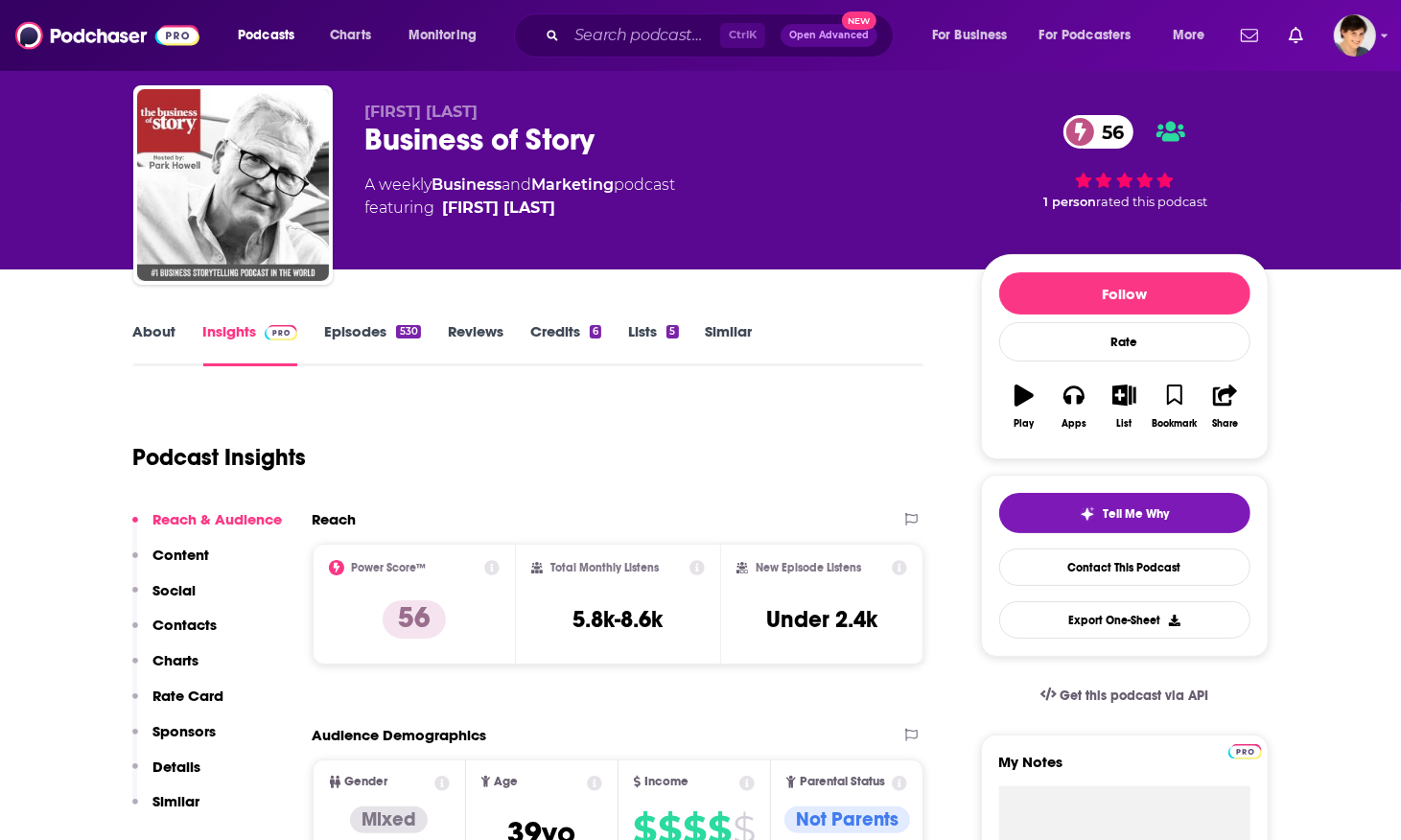 scroll, scrollTop: 0, scrollLeft: 0, axis: both 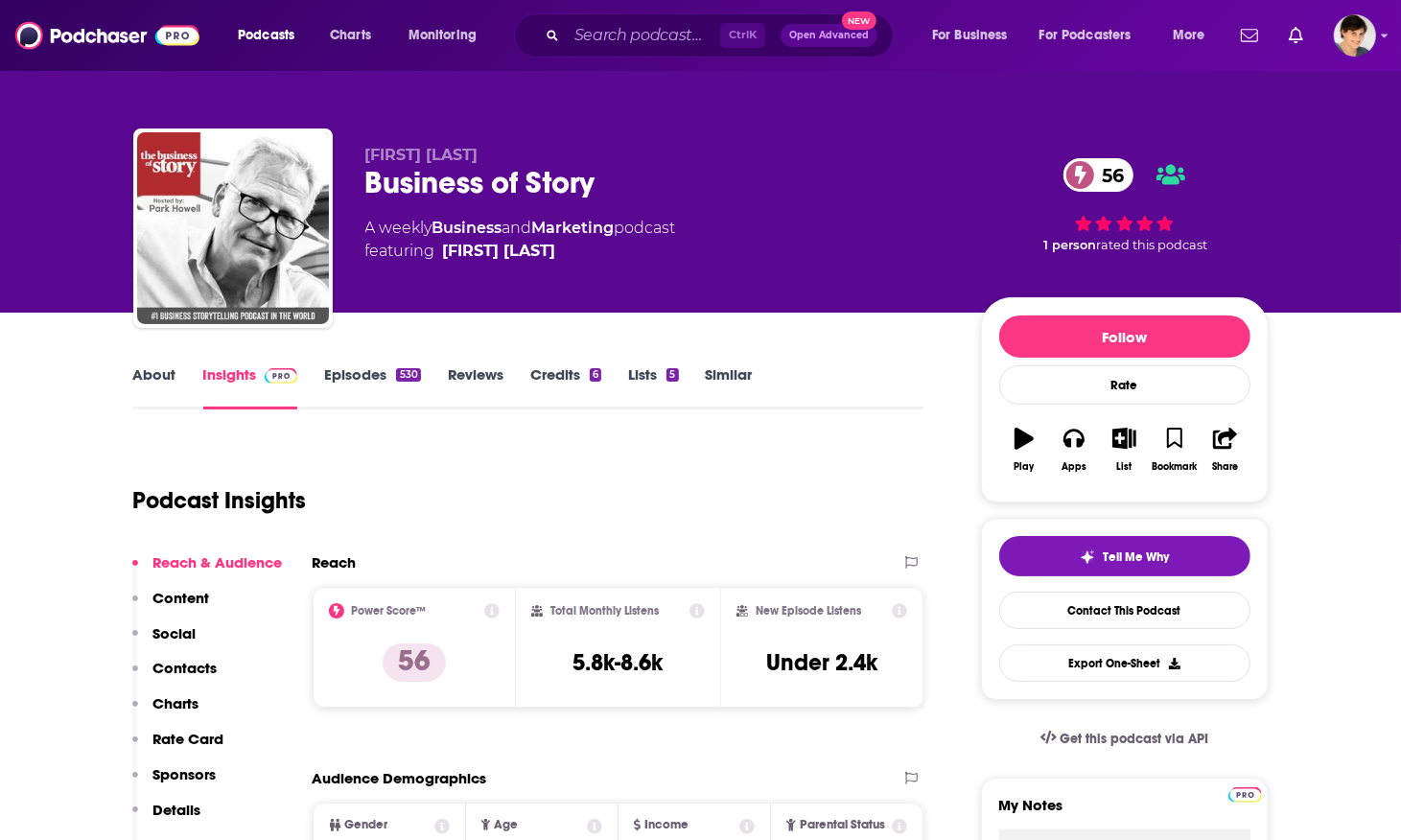 click on "Business of Story 56" at bounding box center [658, 182] 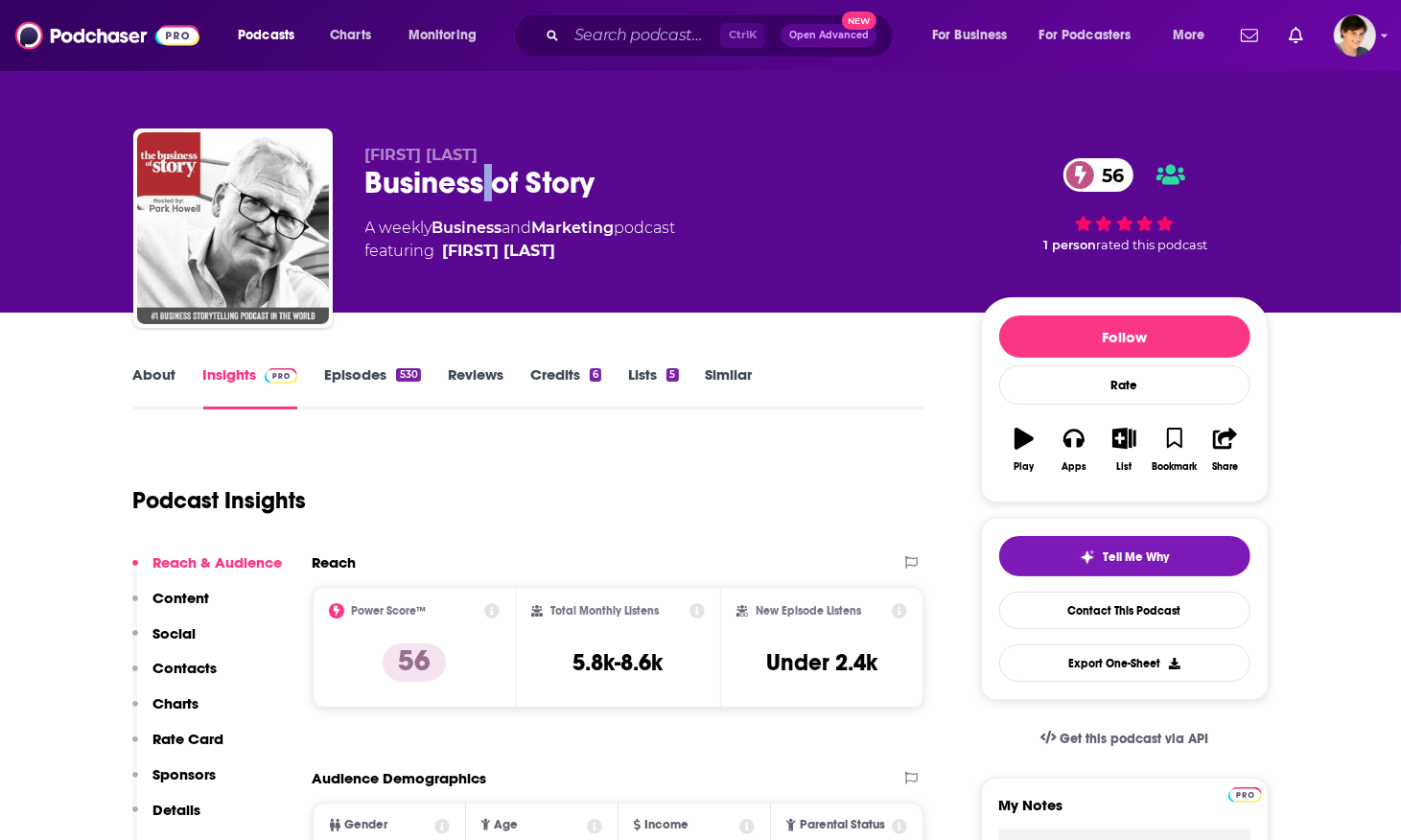 click on "Business of Story 56" at bounding box center (658, 182) 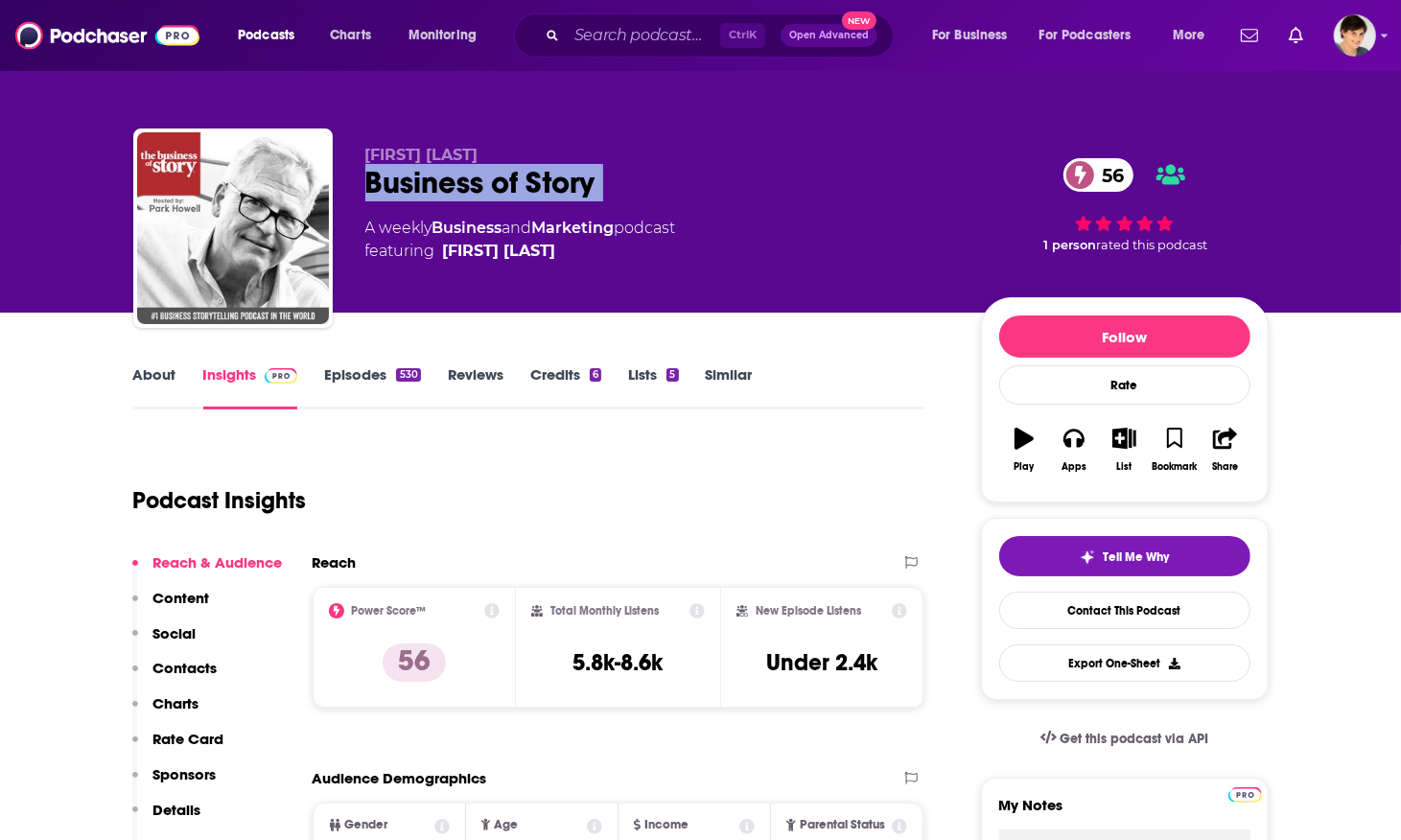 click on "Business of Story 56" at bounding box center [658, 182] 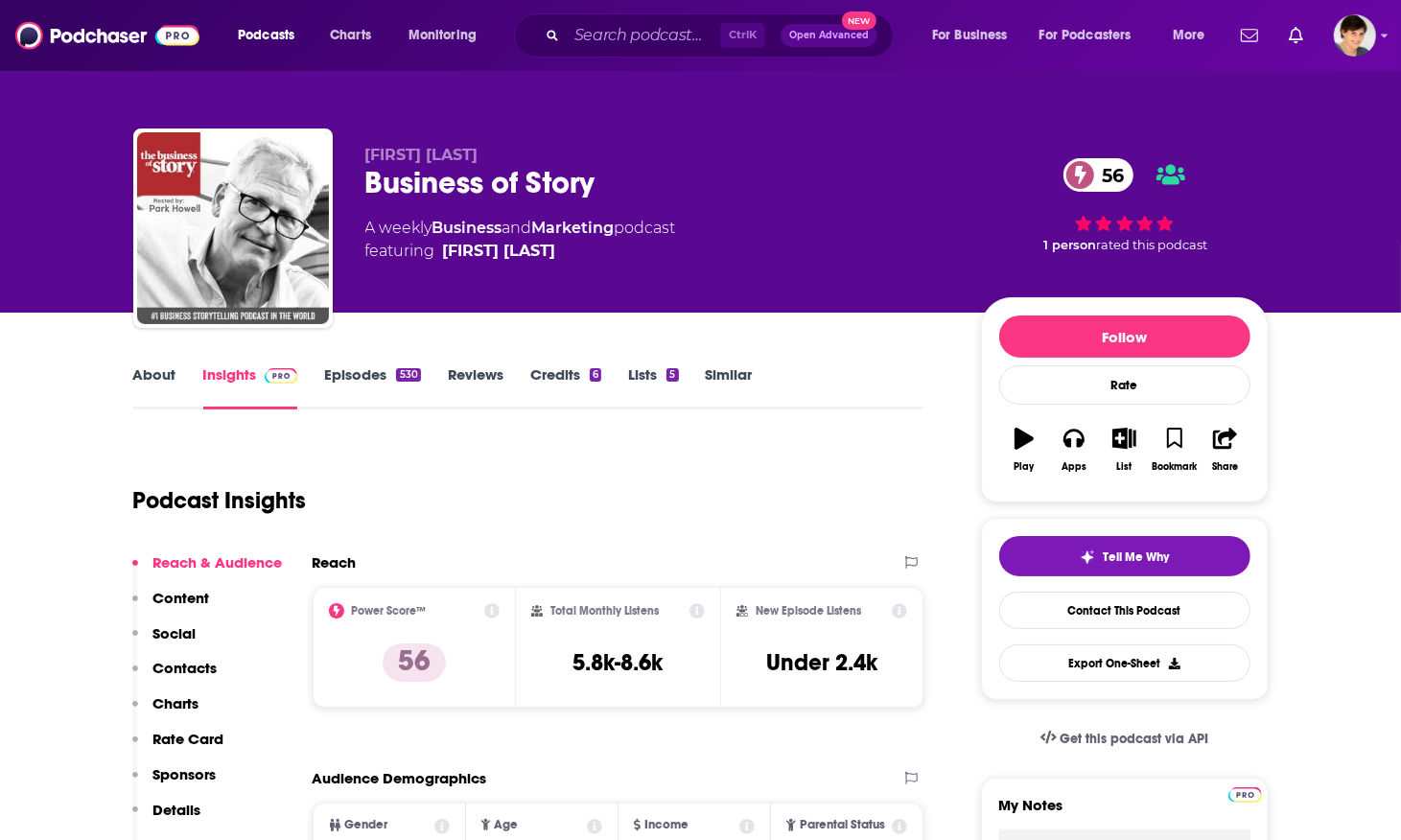 click on "Podcast Insights" at bounding box center (521, 489) 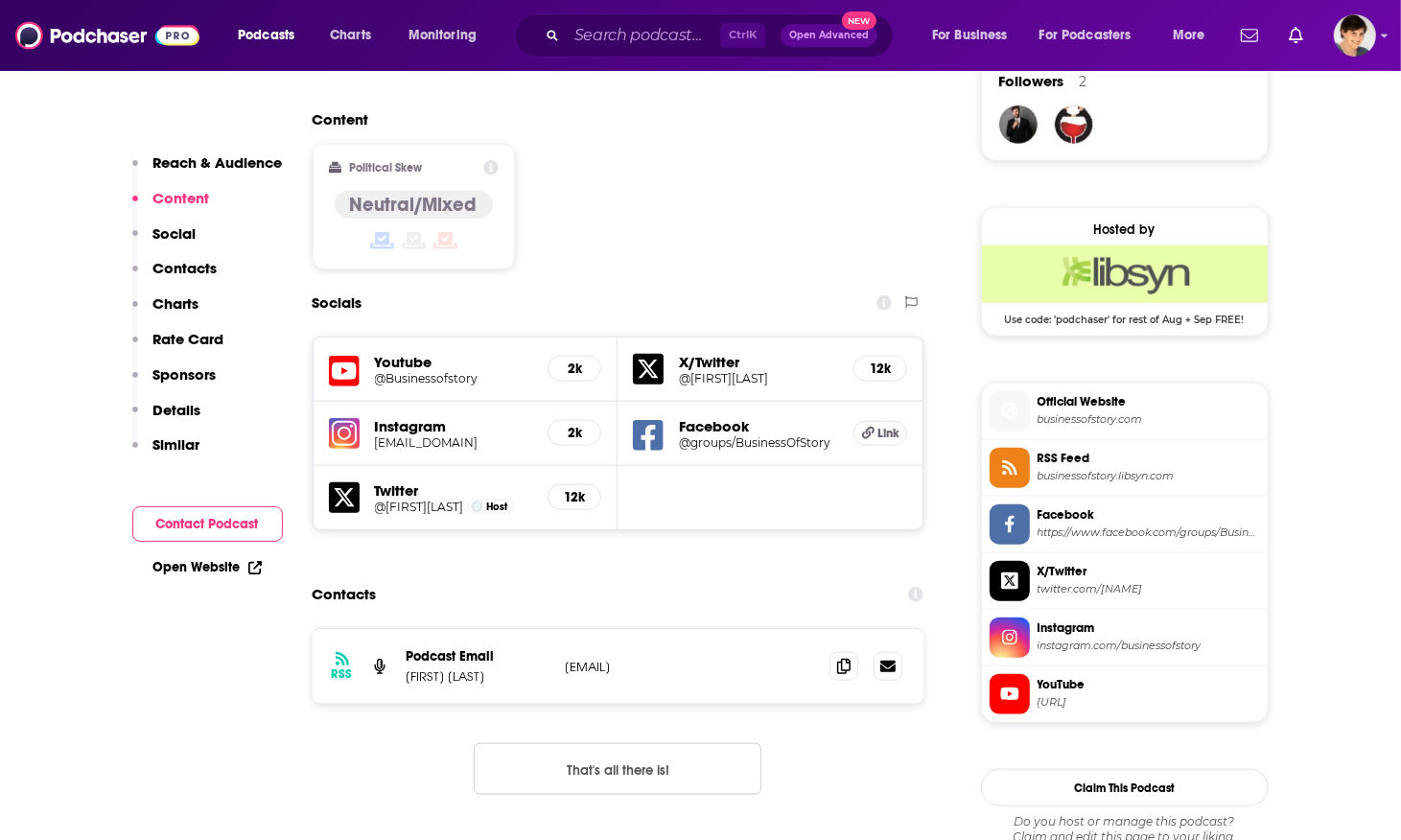 scroll, scrollTop: 1438, scrollLeft: 0, axis: vertical 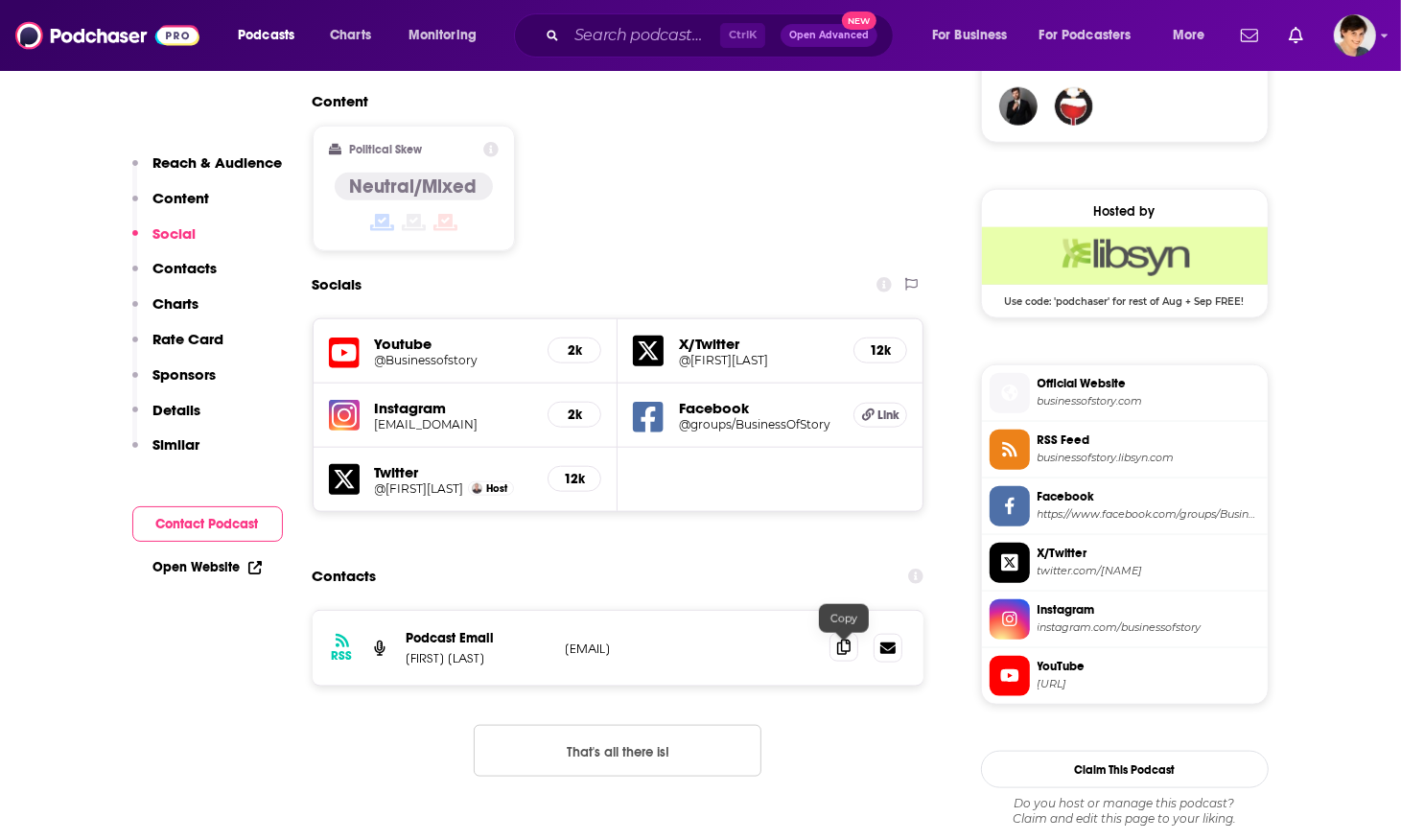 click 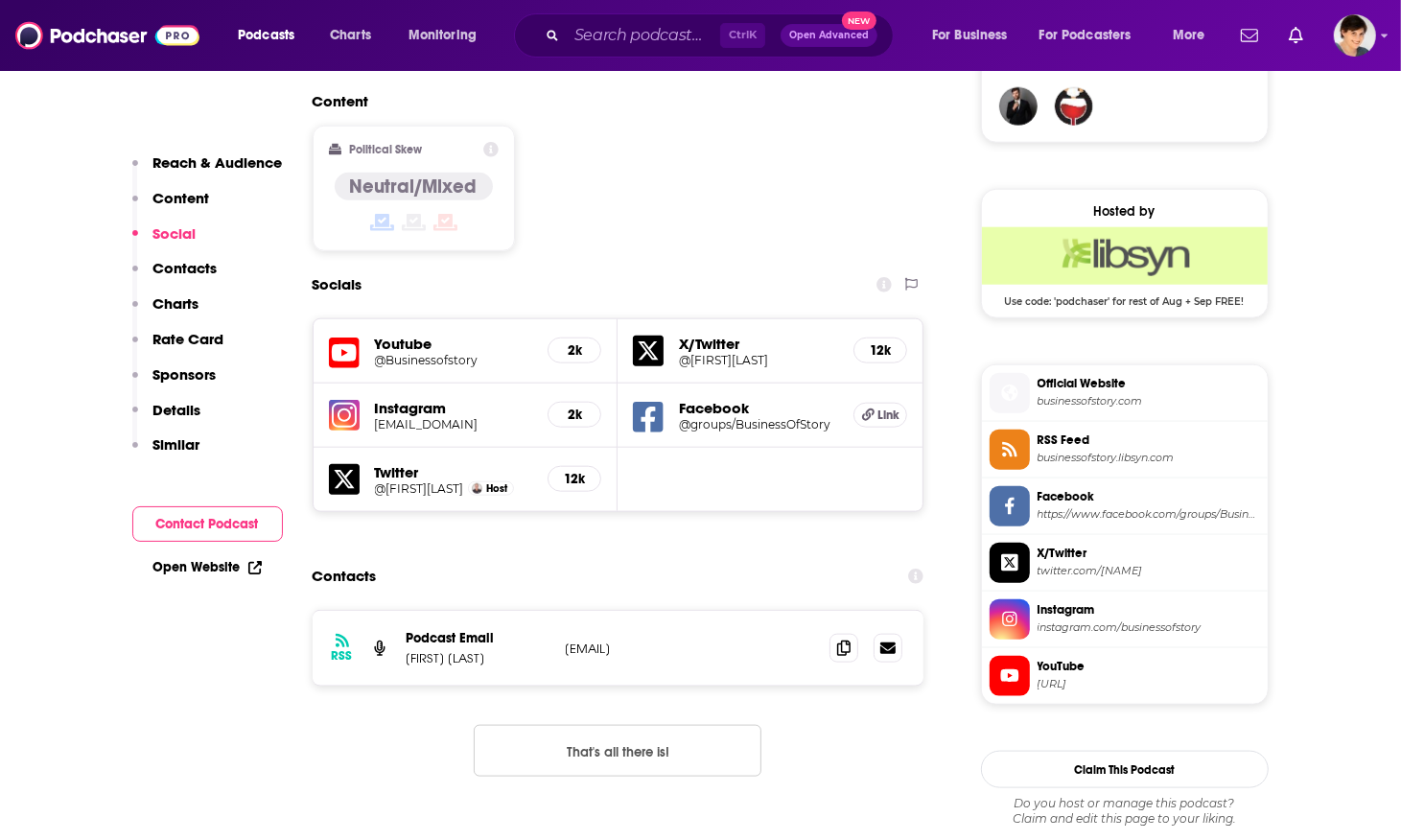 click on "Content Political Skew Neutral/Mixed" at bounding box center (619, 179) 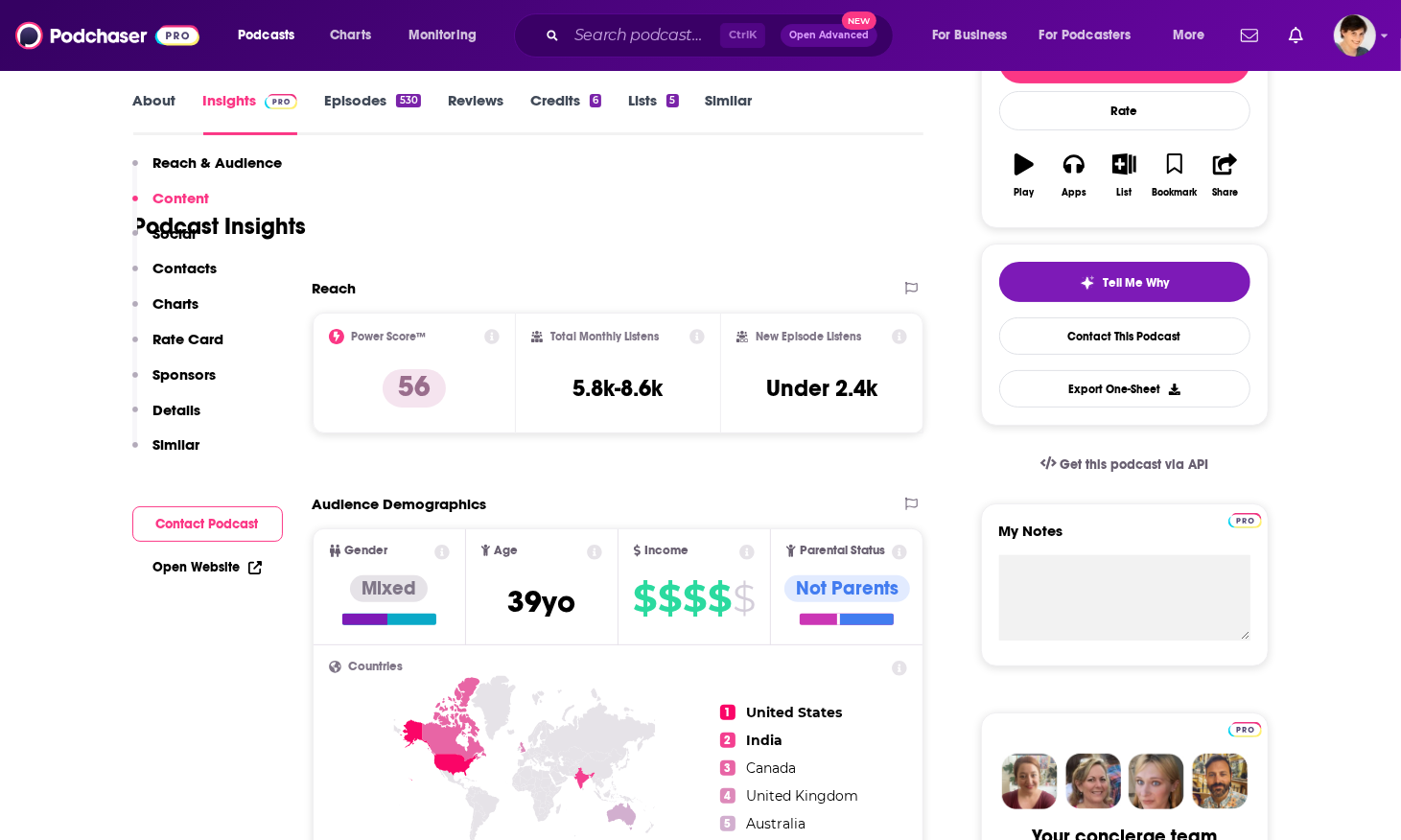 scroll, scrollTop: 0, scrollLeft: 0, axis: both 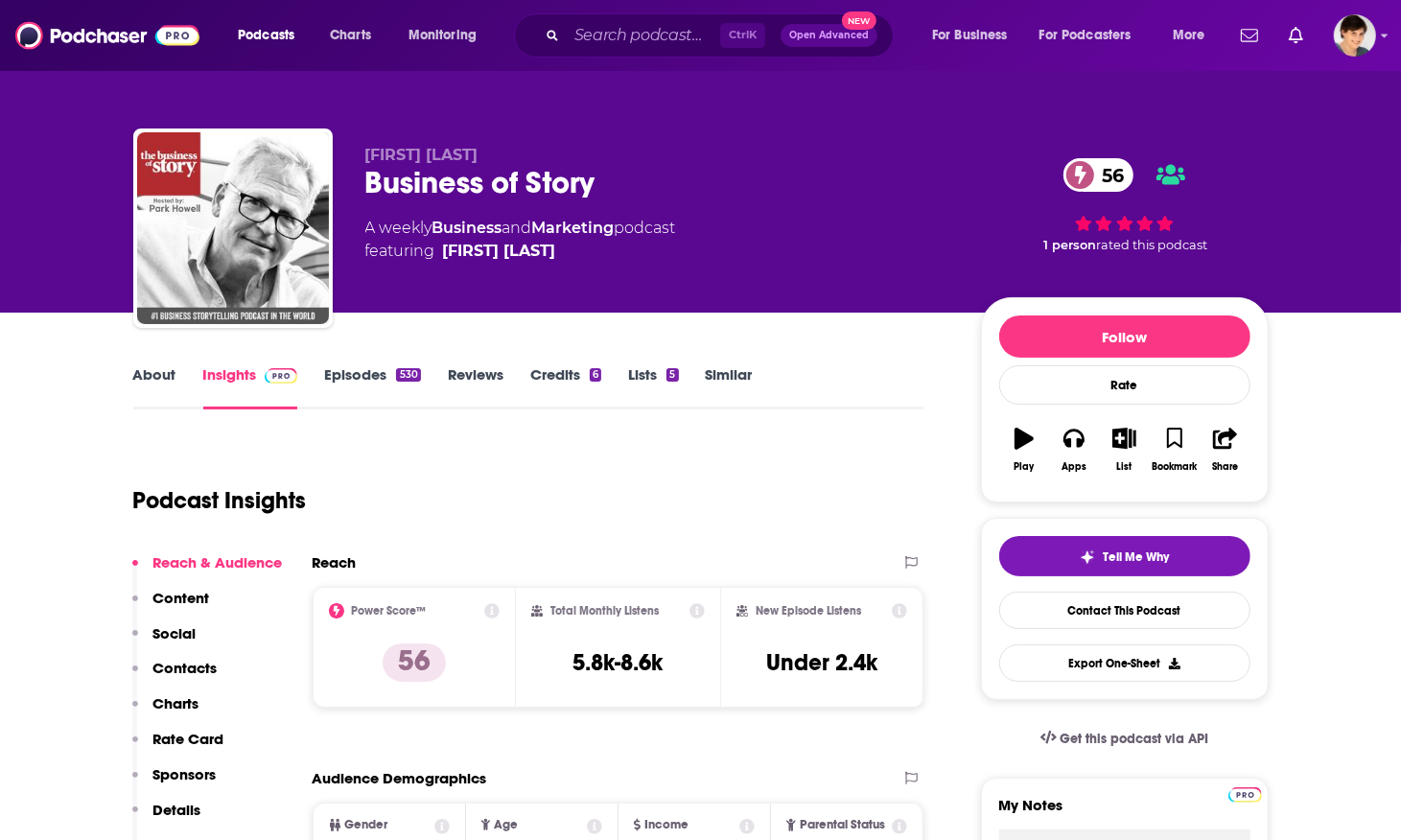 click on "Insights" at bounding box center (250, 387) 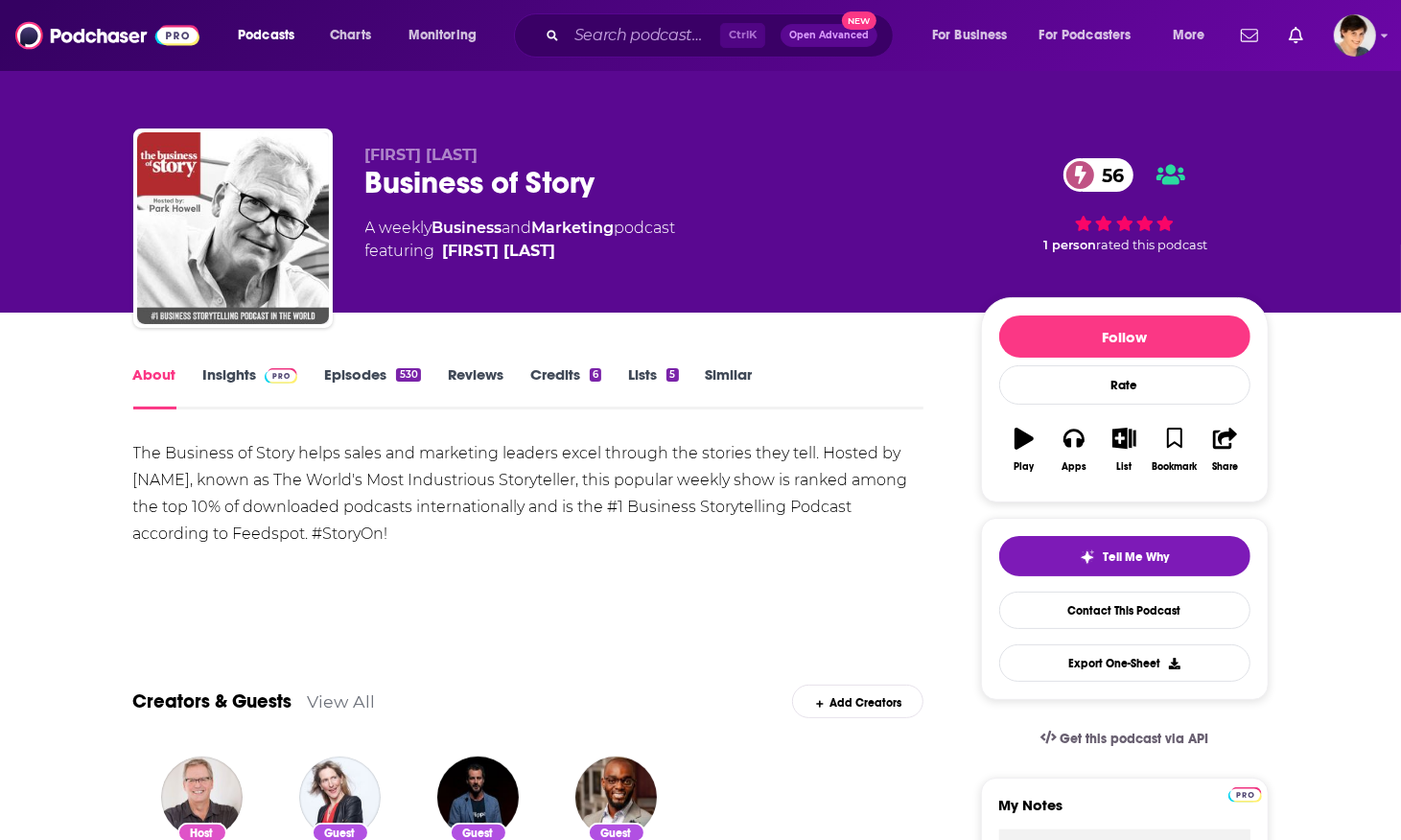 drag, startPoint x: 442, startPoint y: 521, endPoint x: 127, endPoint y: 452, distance: 322.4686 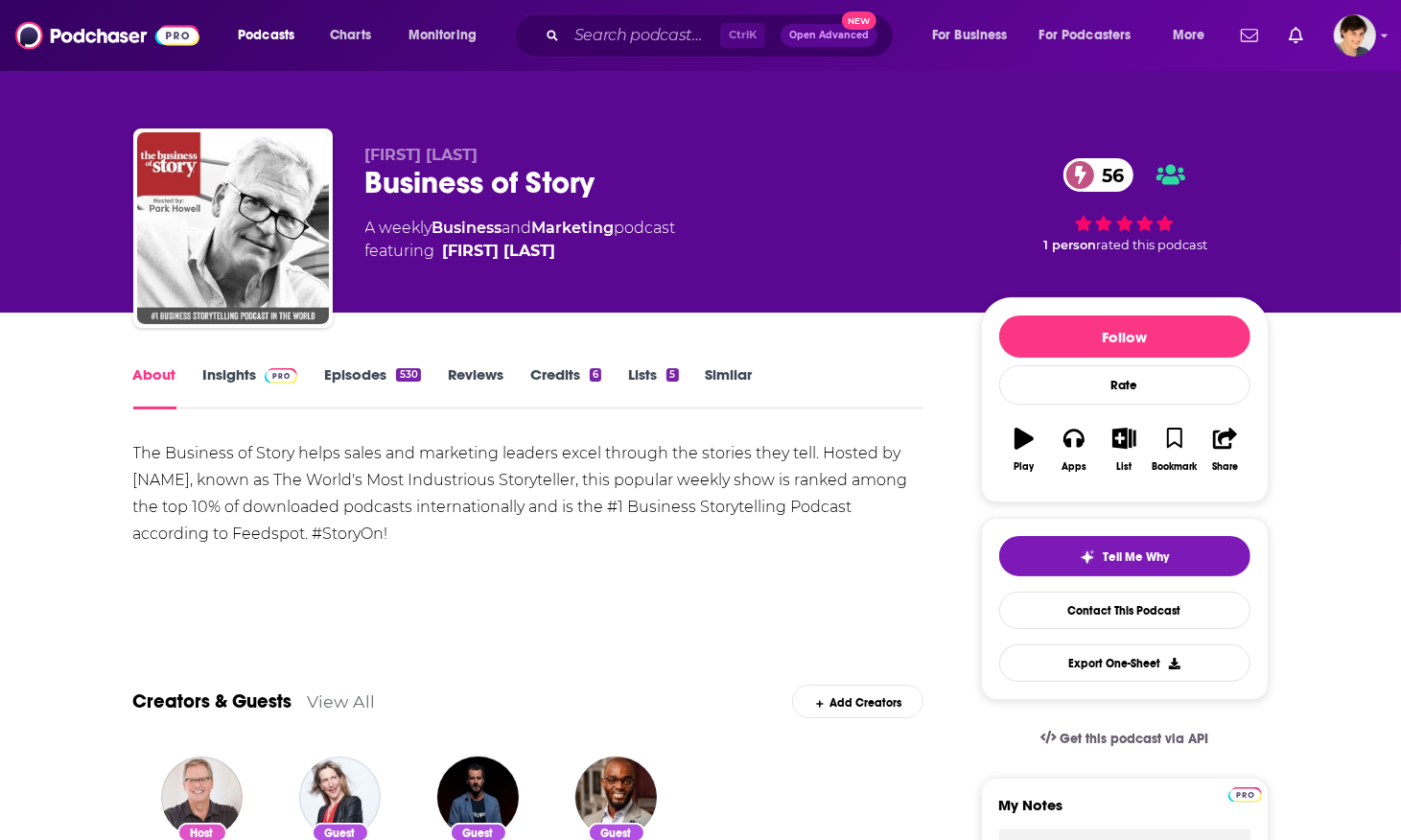 click on "About Insights Episodes 530 Reviews Credits 6 Lists 5 Similar The Business of Story helps sales and marketing leaders excel through the stories they tell. Hosted by Park Howell, known as The World's Most Industrious Storyteller, this popular weekly show is ranked among the top 10% of downloaded podcasts internationally and is the #1 Business Storytelling Podcast according to Feedspot. #StoryOn! Show More Creators & Guests View All Add Creators Host Park Howell 527 episodes Guest Kathy Klotz-Guest 1 episode Guest Blake Hutchison 1 episode Guest Jude Charles 1 episode Add Creators Recent Episodes View All #527: The Five Revolutionary Principles of Vibe Branding With Sean Schroeder & Park Howell Aug 4th, 2025 #526: The Generosity-Driven Storytelling Strategy for Small Business Growth With John Whitt Jul 28th, 2025 #525: From Newsroom to Boardroom: AI in Storytelling With Pete Pachal Jul 21st, 2025 View All Episodes Podcast Reviews This podcast hasn't been reviewed yet. You can add a review View All 93 6 37" at bounding box center (542, 1400) 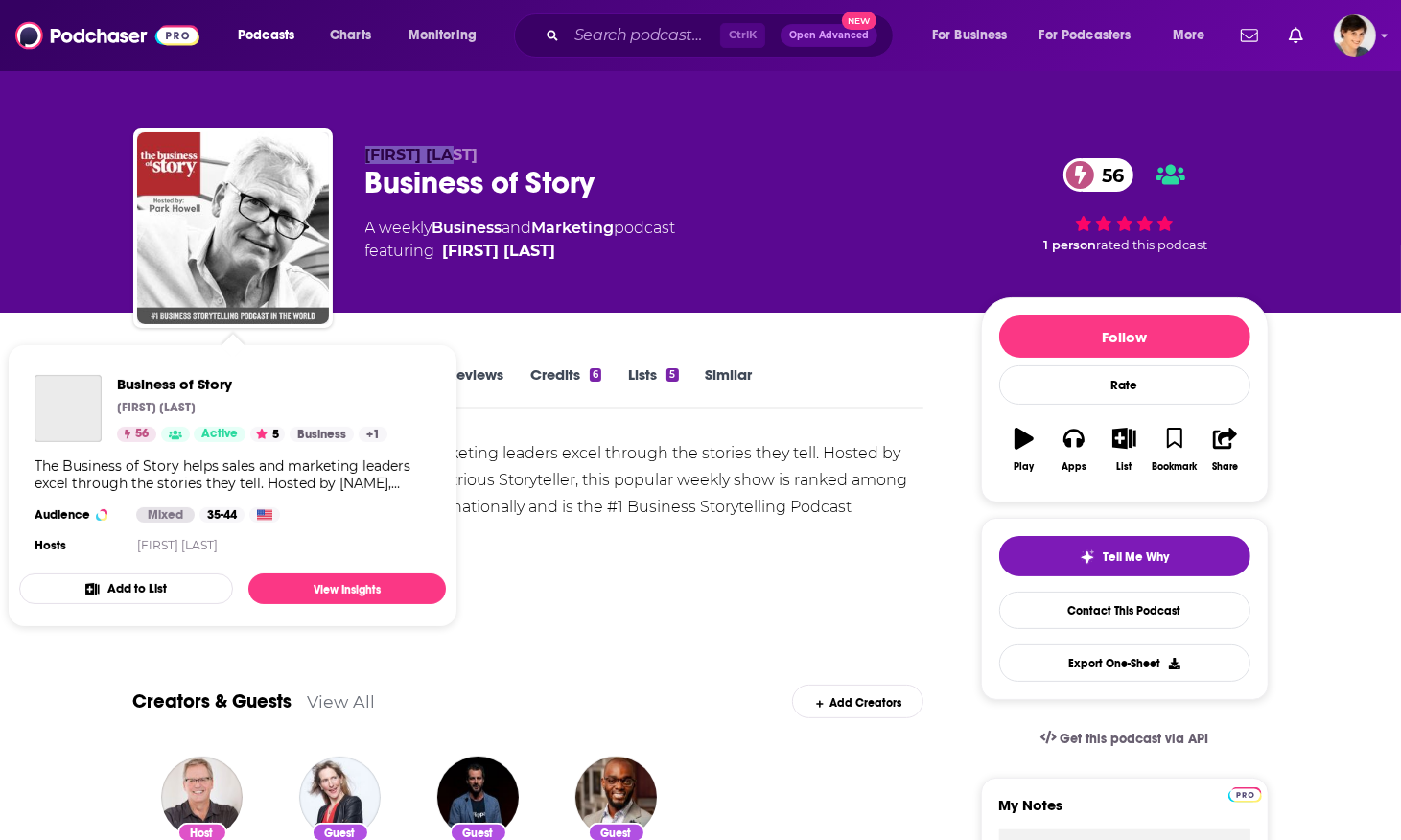 drag, startPoint x: 476, startPoint y: 153, endPoint x: 289, endPoint y: 169, distance: 187.6832 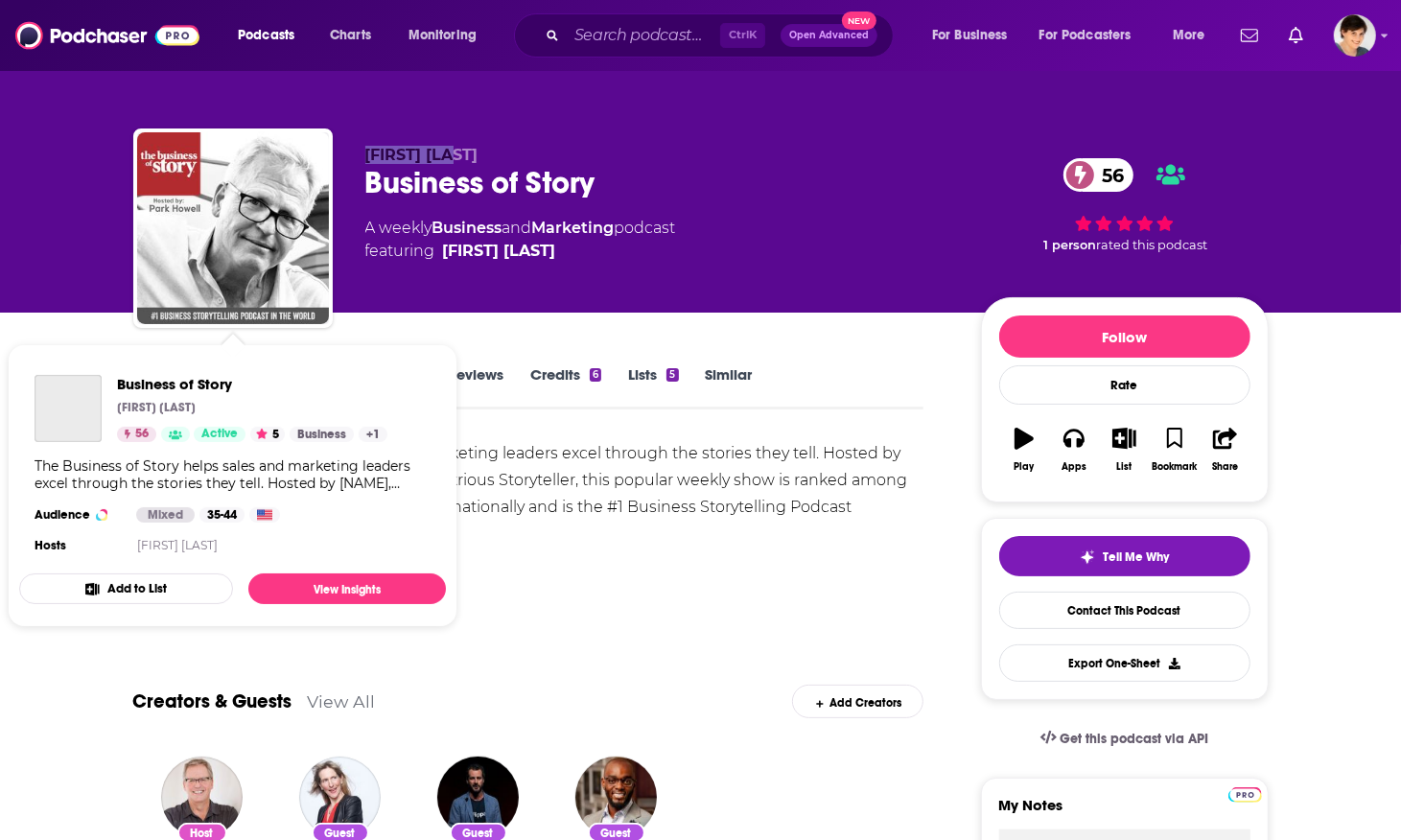 click on "[PERSON] Business of Story 56 A weekly Business and Marketing podcast featuring [PERSON] 56 1 person rated this podcast" at bounding box center [701, 232] 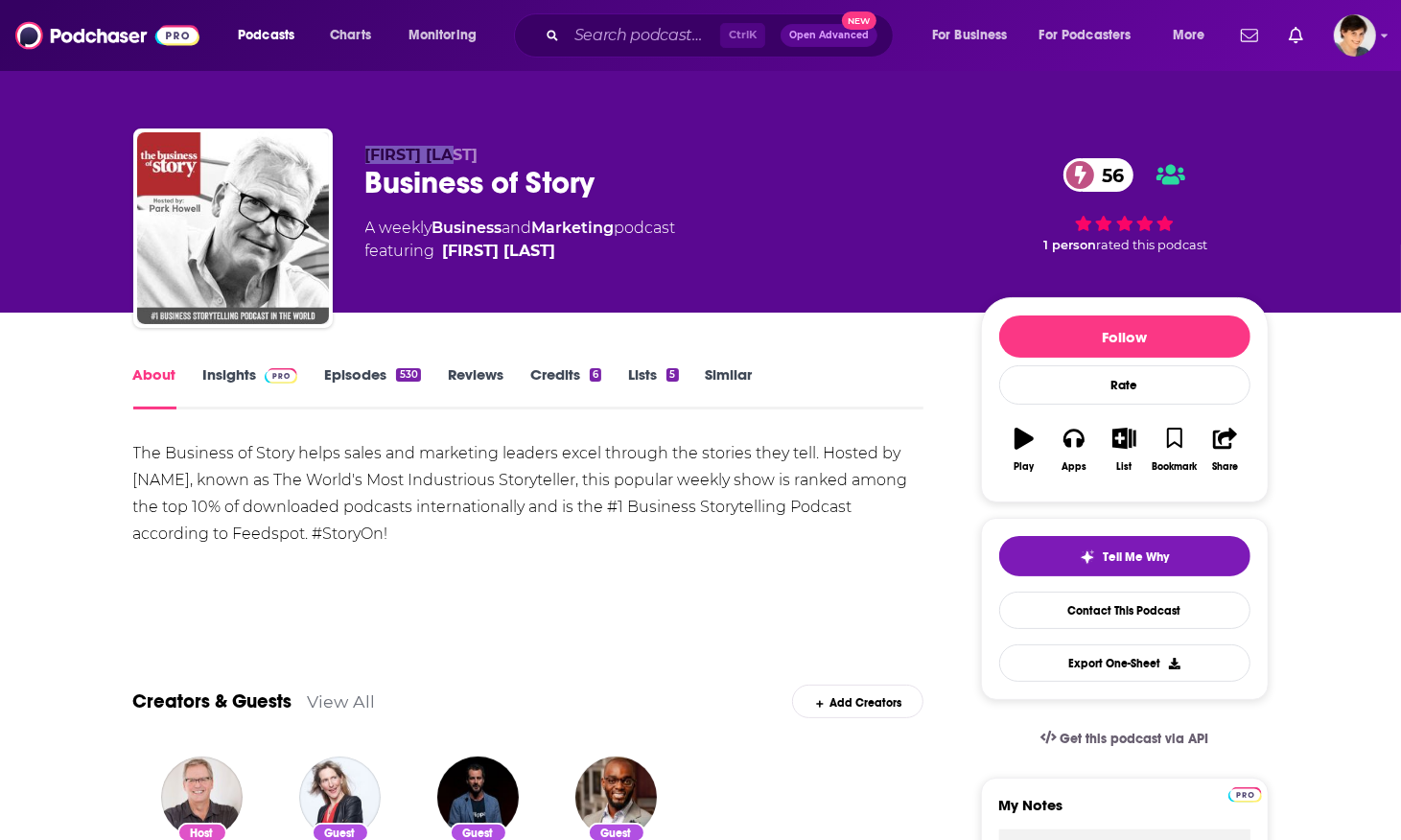 click on "[PERSON] Business of Story 56 A weekly Business and Marketing podcast featuring [PERSON] 56 1 person rated this podcast" at bounding box center [701, 209] 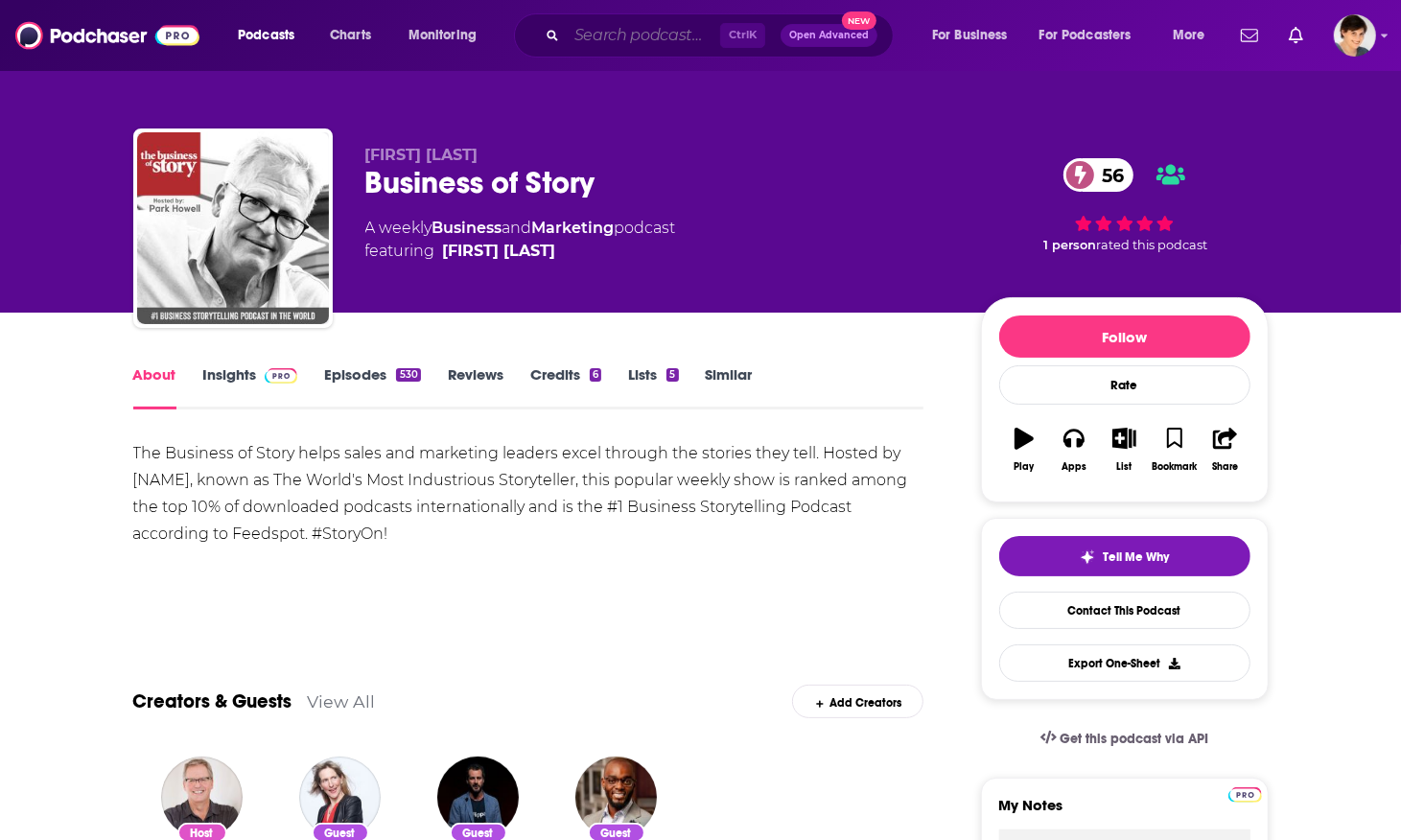 click at bounding box center [643, 35] 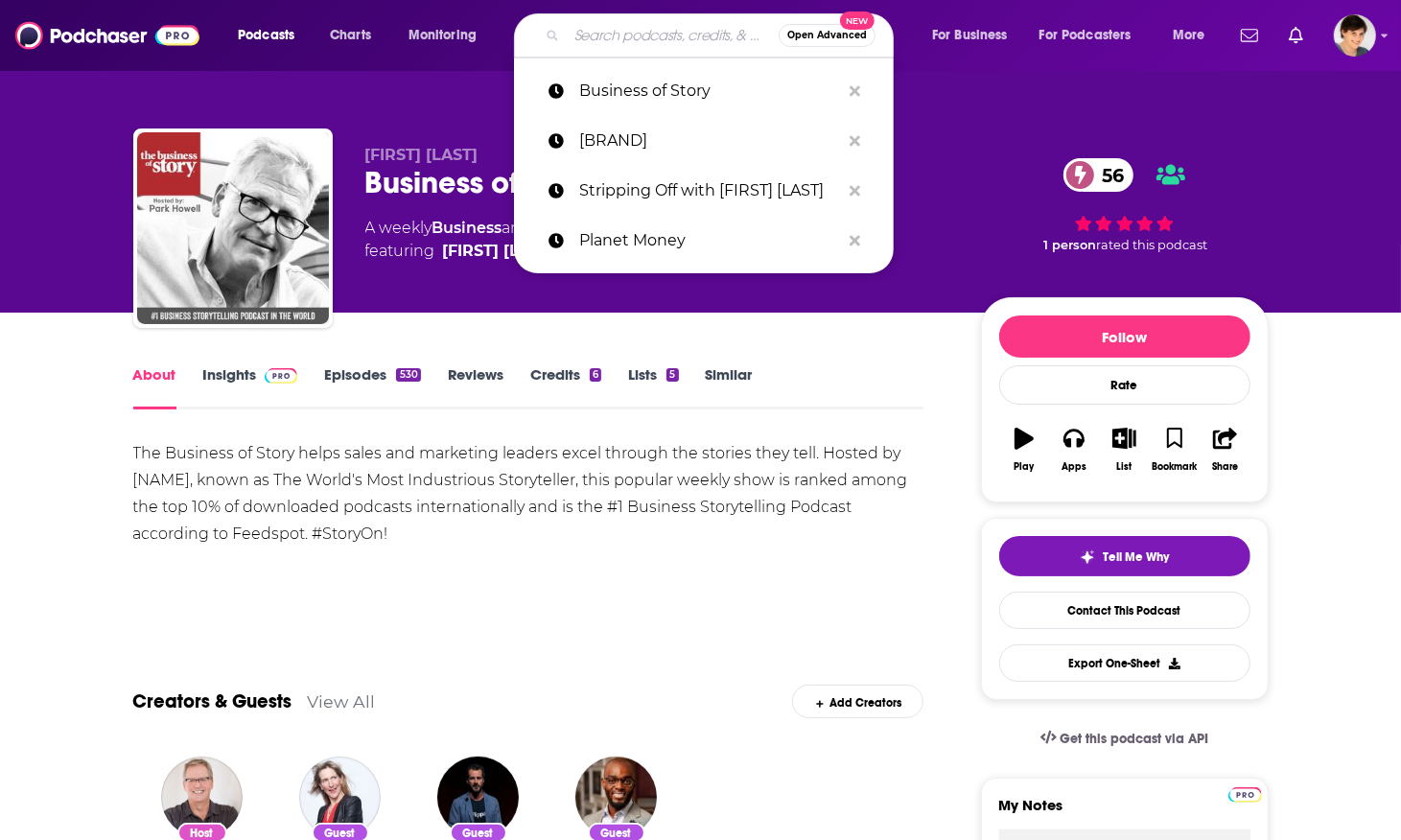 paste on "[FIRST] [LAST]" 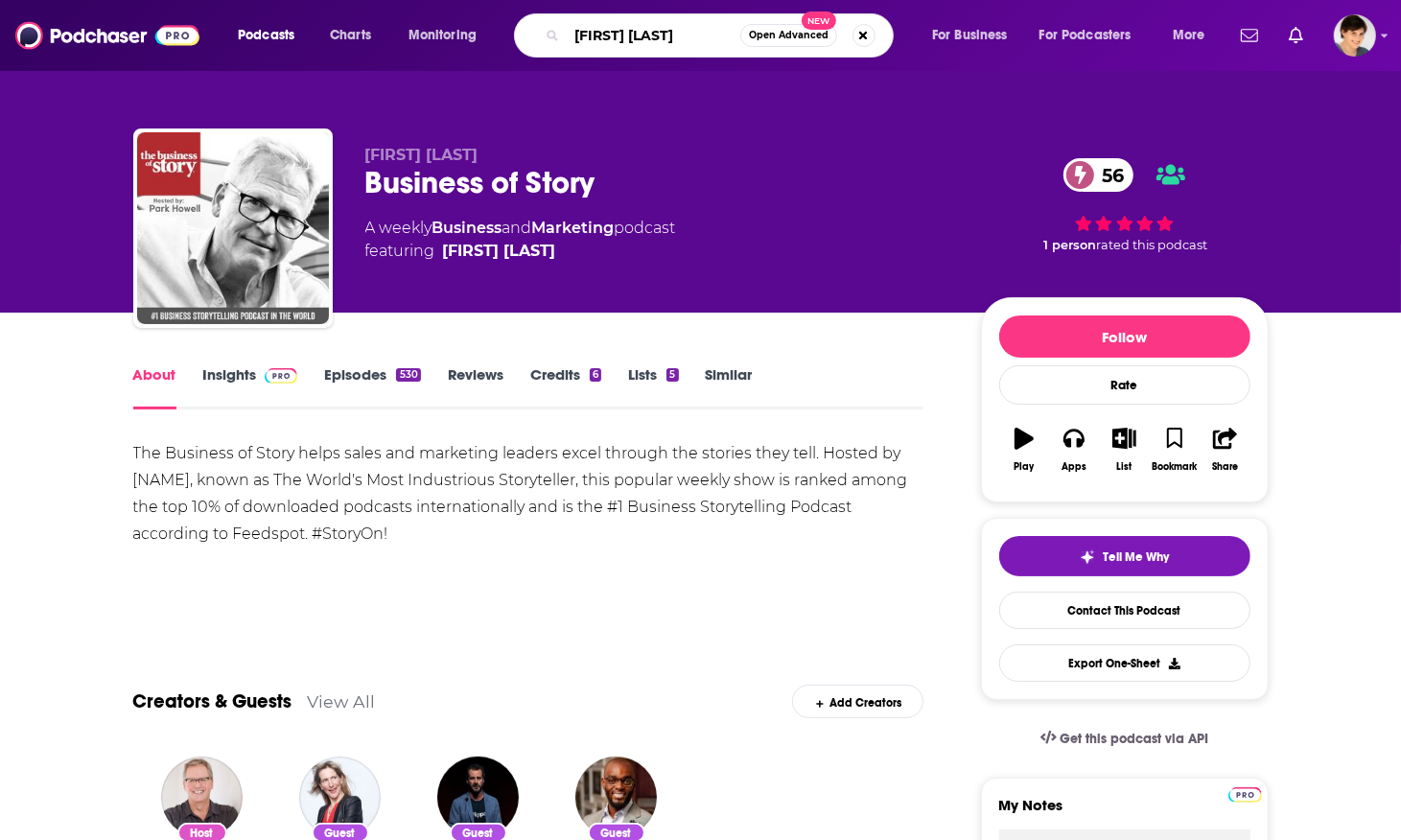 click on "[FIRST] [LAST]" at bounding box center (653, 35) 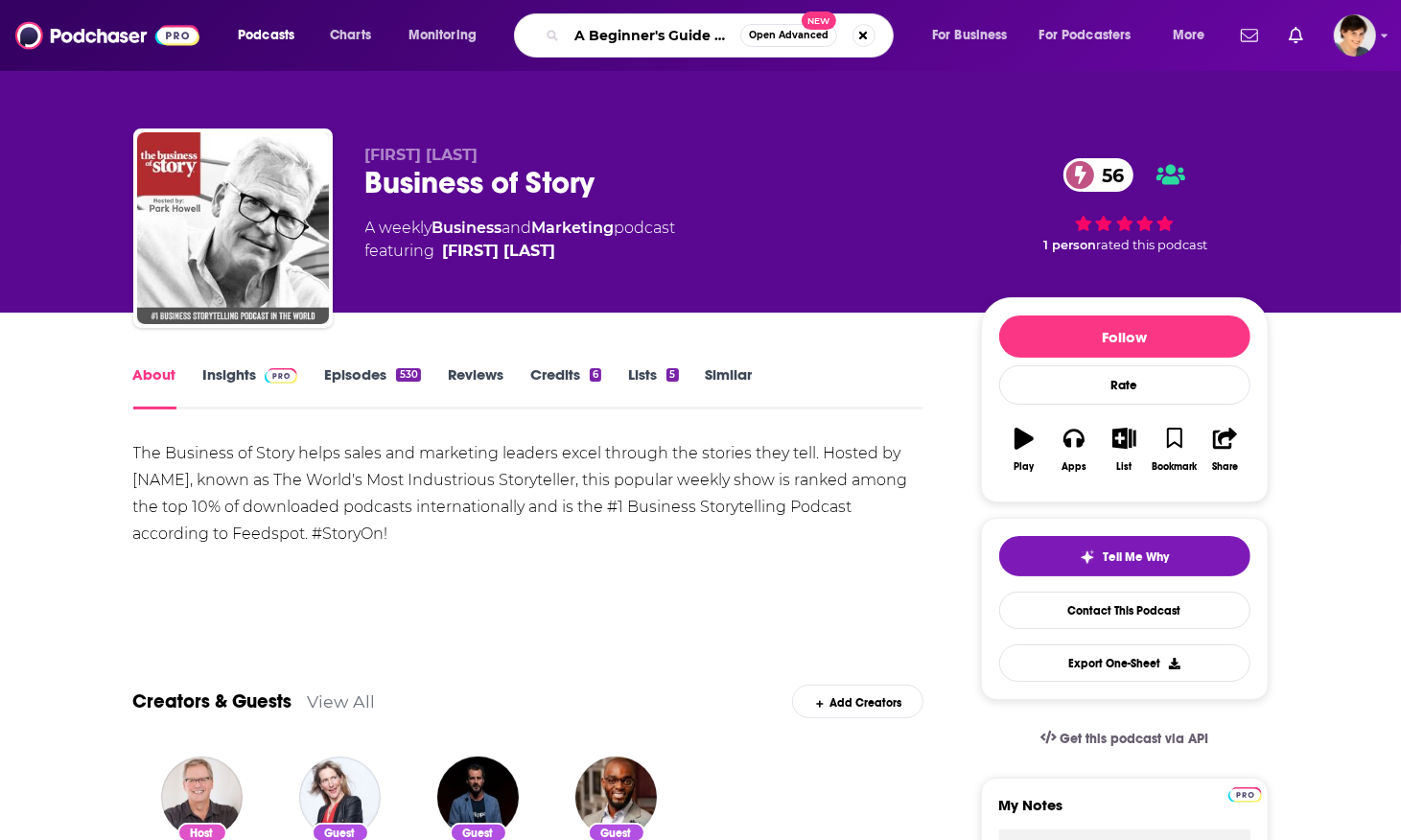 scroll, scrollTop: 0, scrollLeft: 15, axis: horizontal 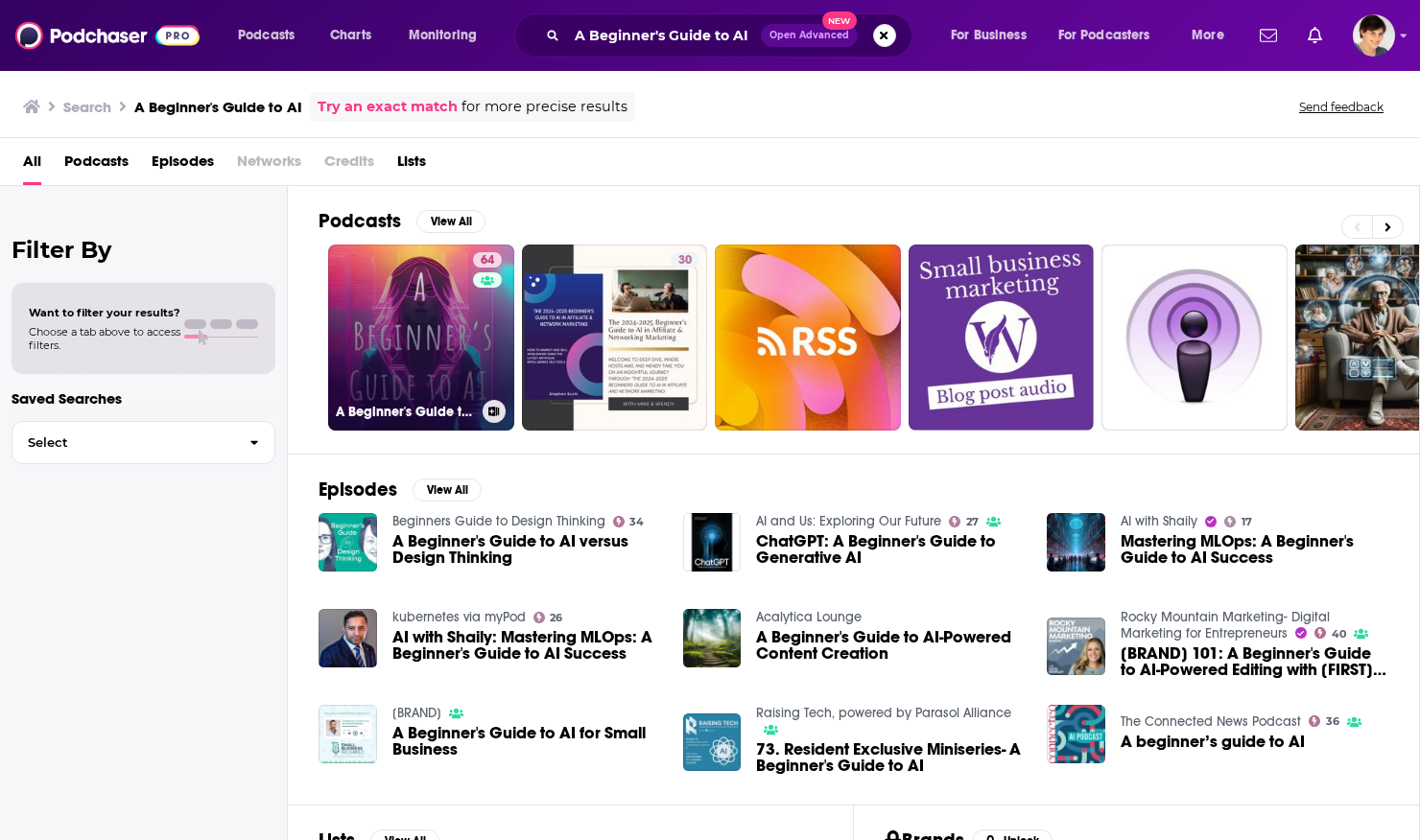click on "64 A Beginner's Guide to AI" at bounding box center [421, 338] 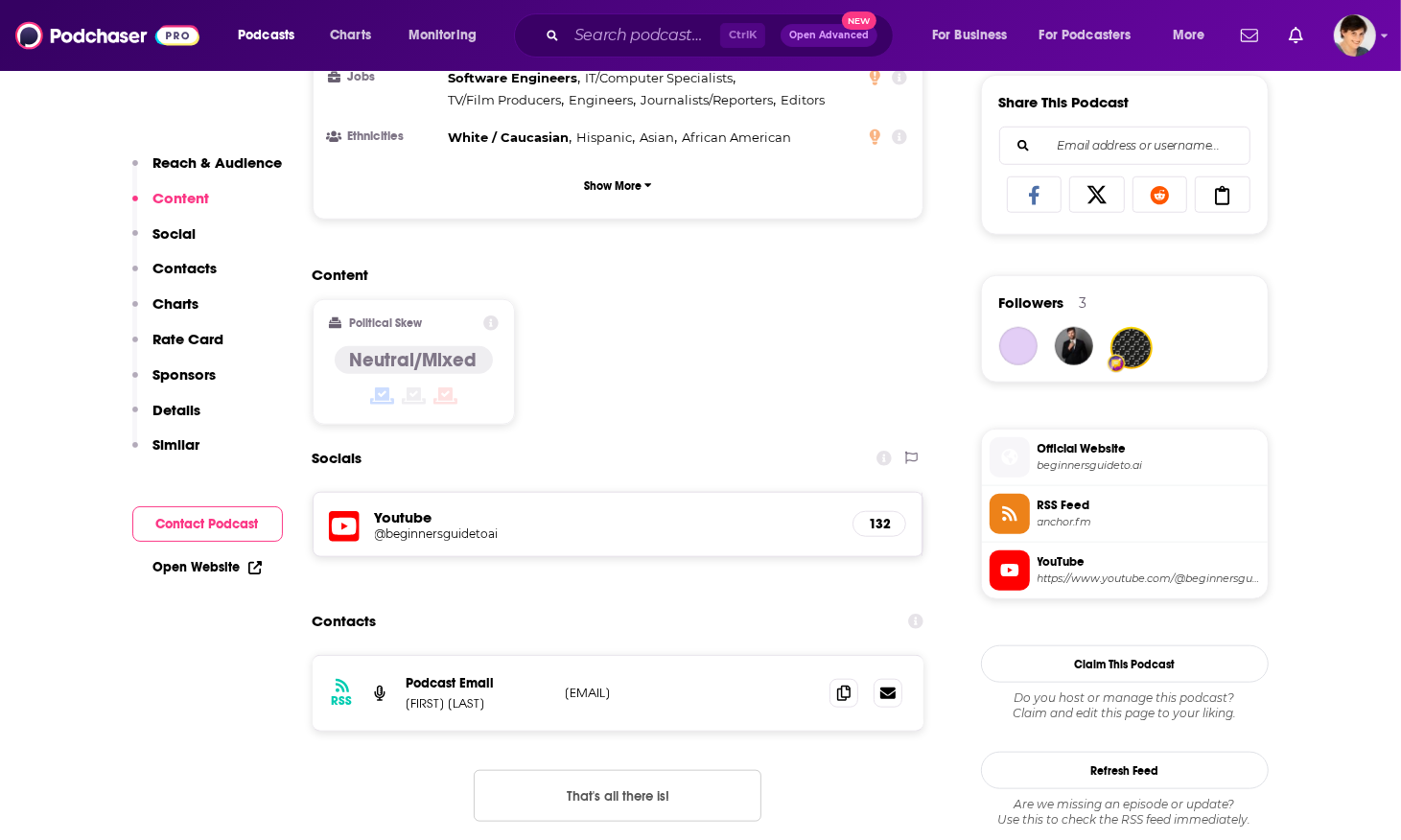 scroll, scrollTop: 1318, scrollLeft: 0, axis: vertical 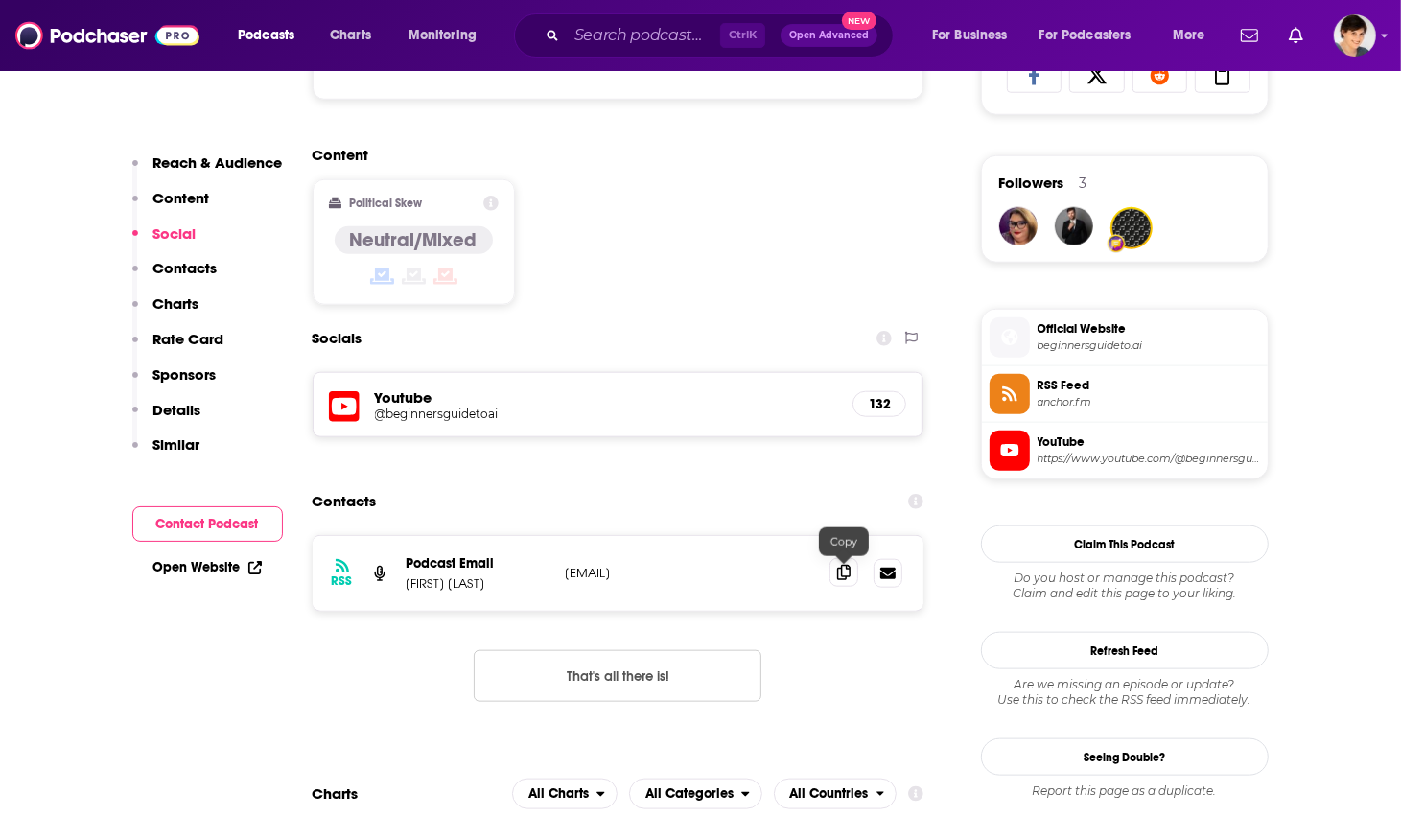 click at bounding box center [844, 572] 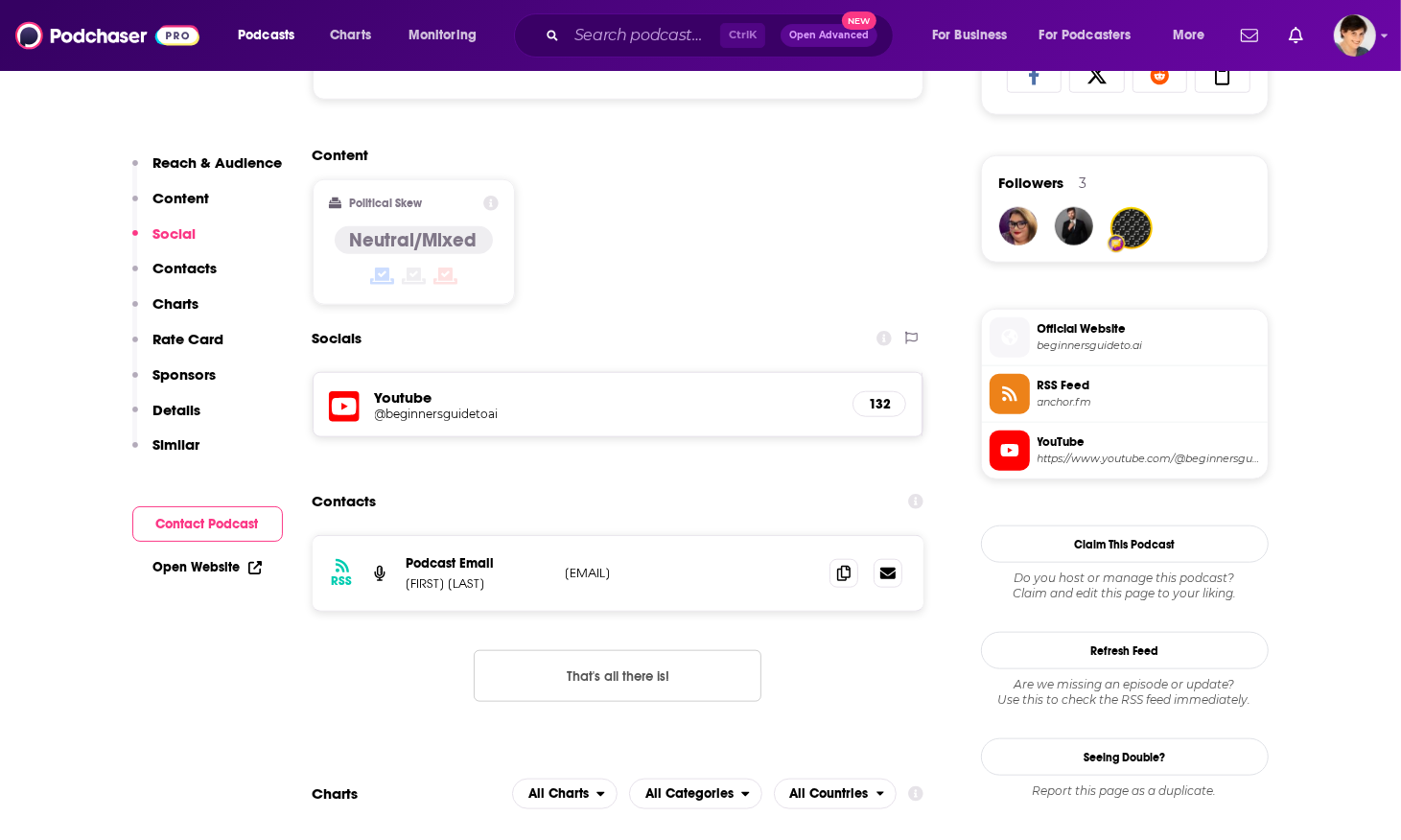 click on "Content Political Skew Neutral/Mixed" at bounding box center (619, 233) 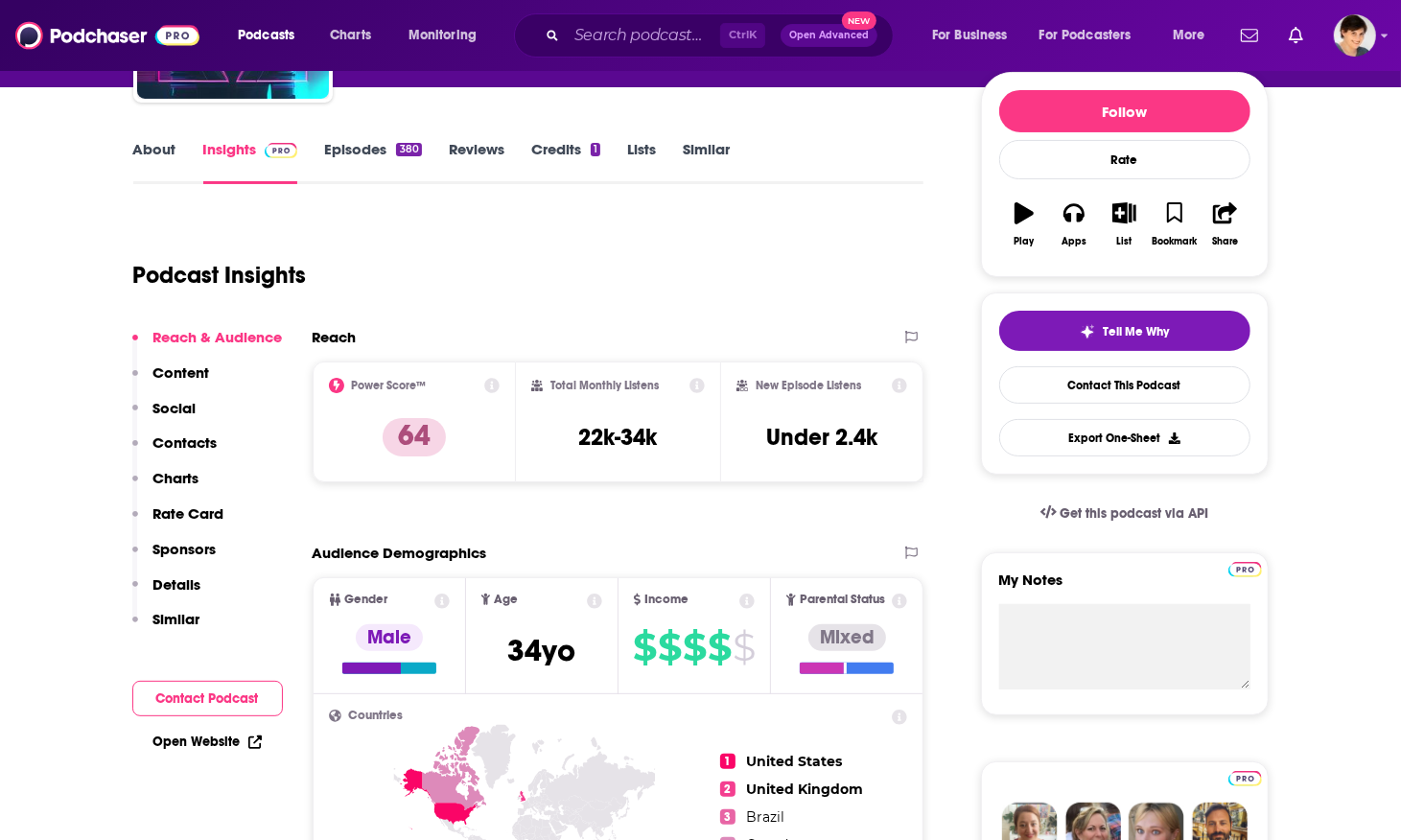 scroll, scrollTop: 0, scrollLeft: 0, axis: both 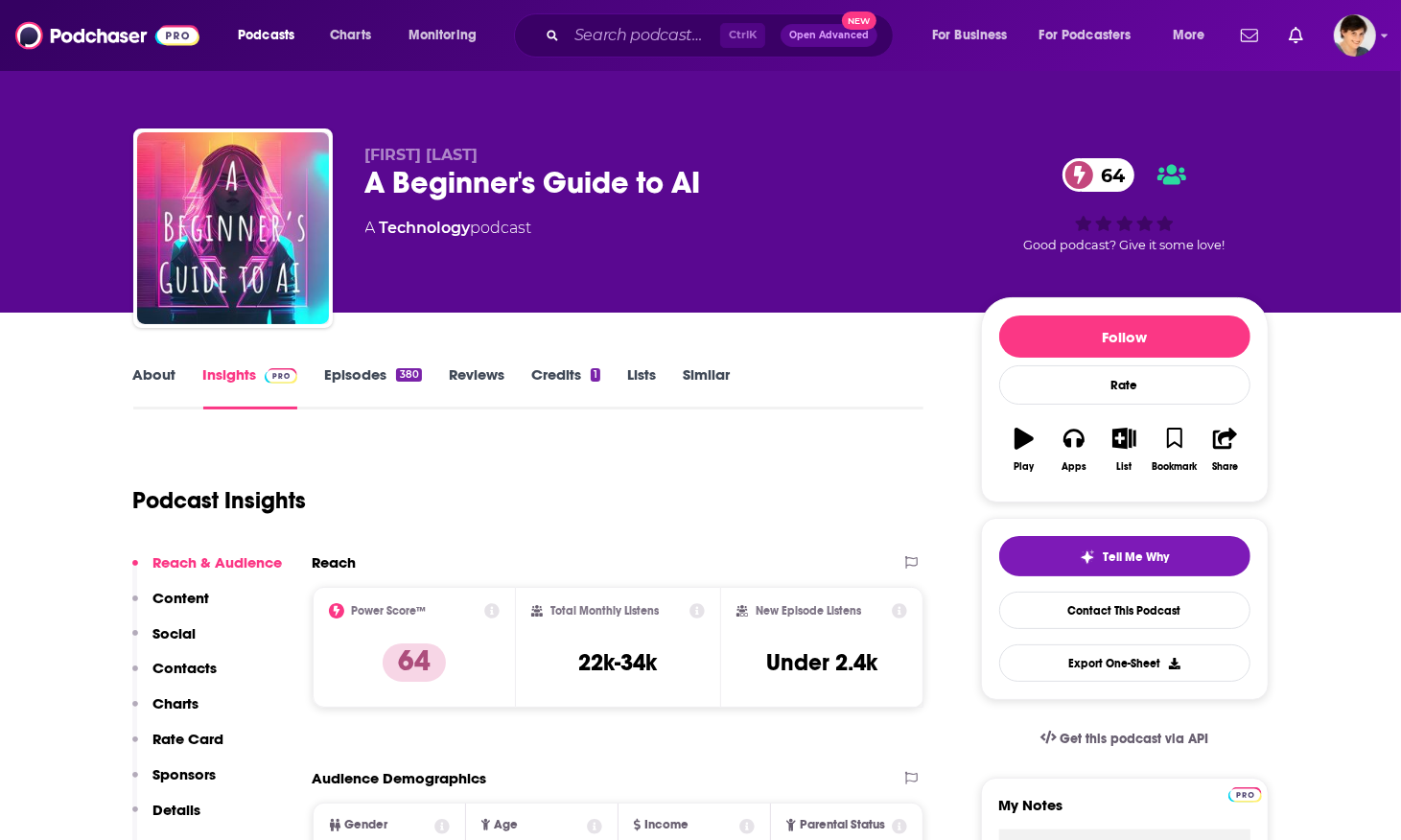 click on "About" at bounding box center [154, 387] 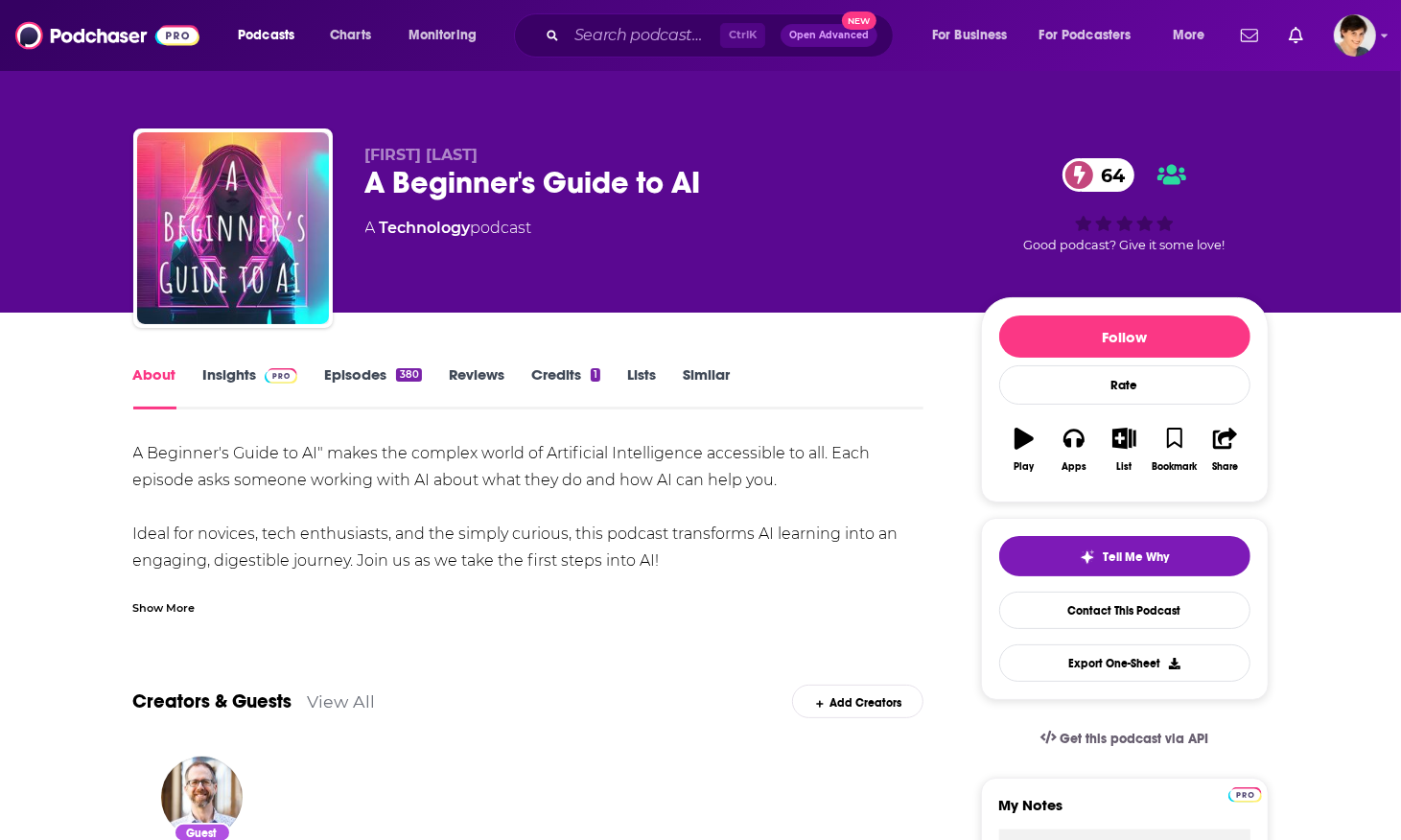 click on "Show More" at bounding box center [528, 600] 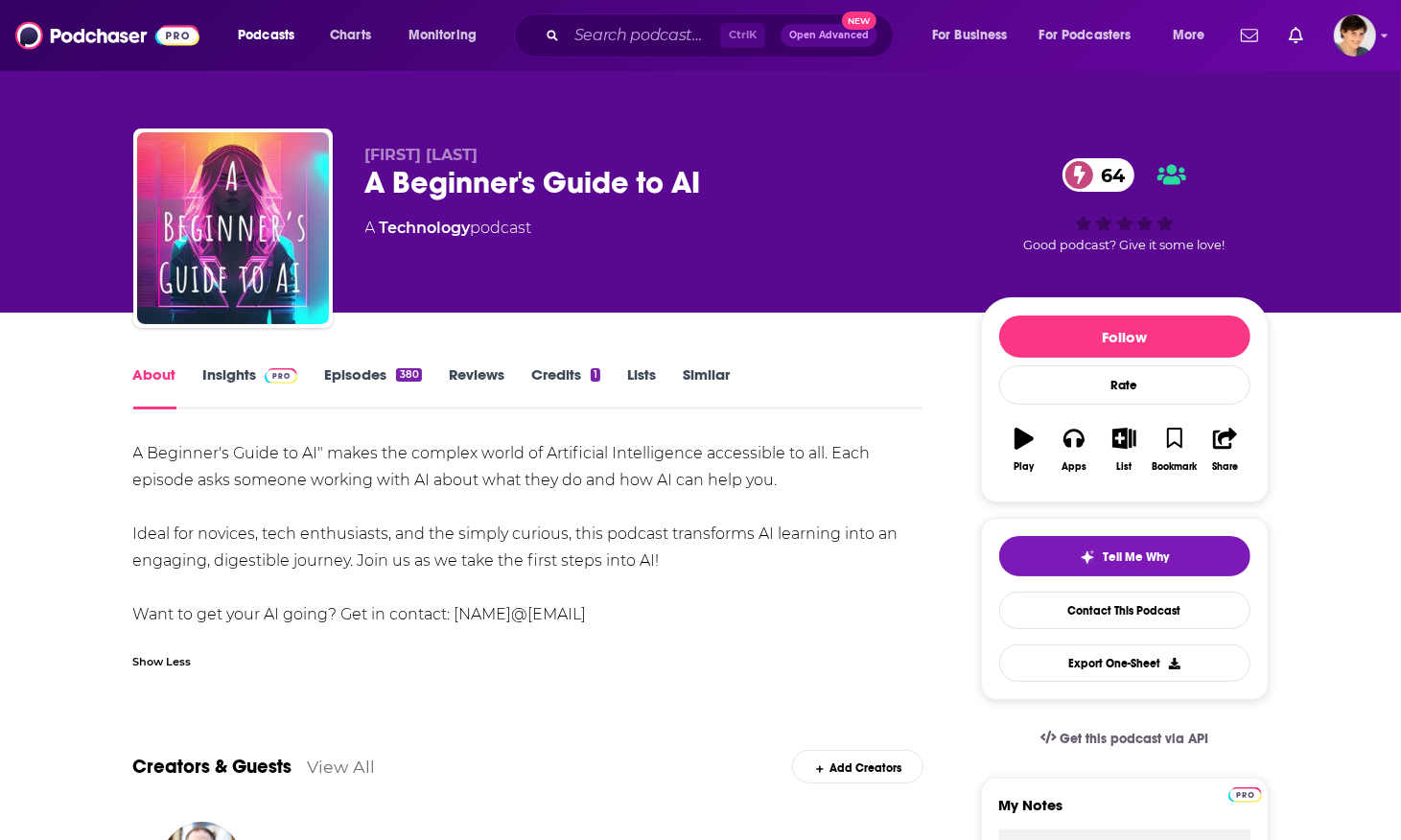 drag, startPoint x: 719, startPoint y: 561, endPoint x: 131, endPoint y: 439, distance: 600.5231 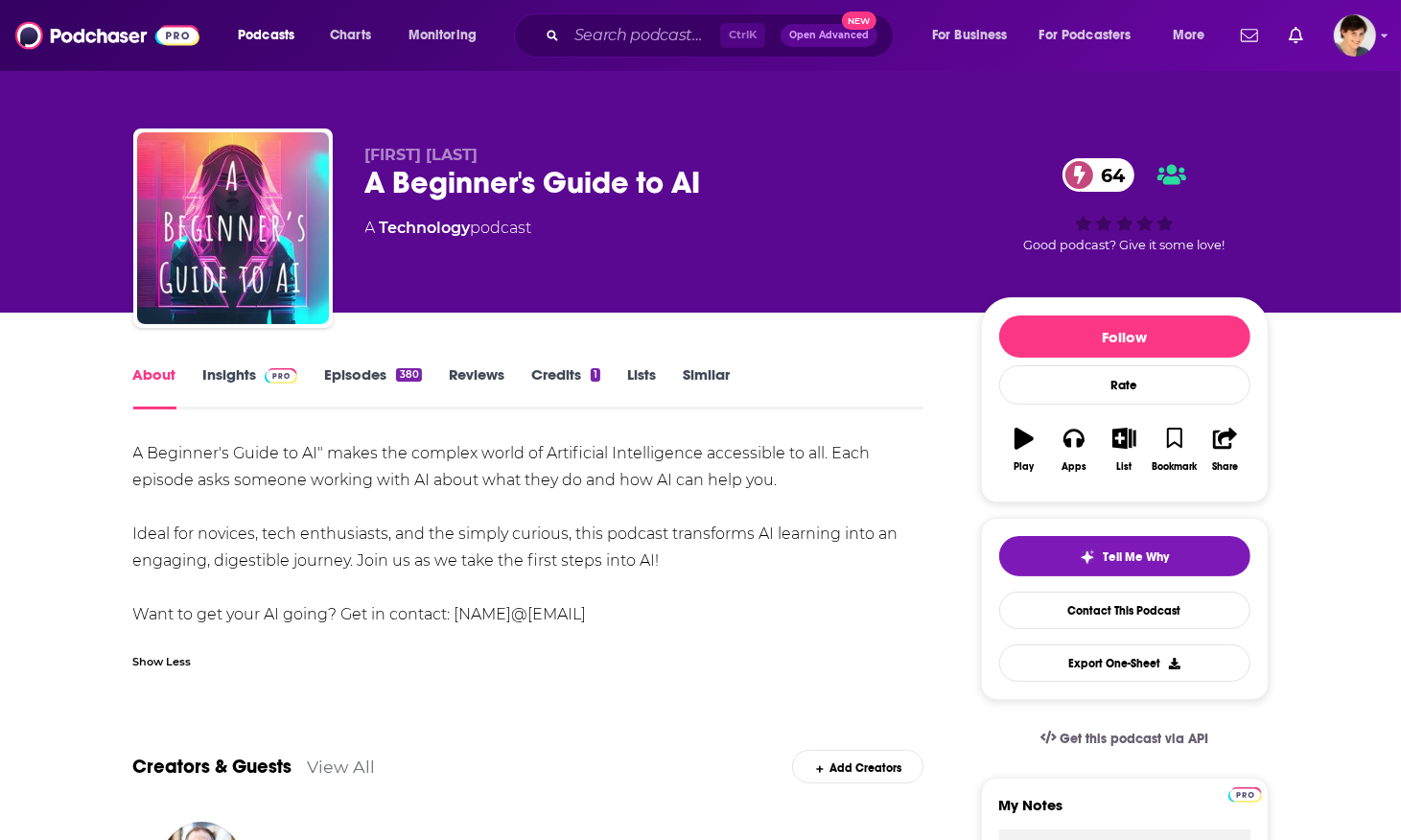 click on ""A Beginner's Guide to AI" makes the complex world of Artificial Intelligence accessible to all. Each episode asks someone working with AI about what they do and how AI can help you.
Ideal for novices, tech enthusiasts, and the simply curious, this podcast transforms AI learning into an engaging, digestible journey. Join us as we take the first steps into AI!
Want to get your AI going? Get in contact: [EMAIL]" at bounding box center [528, 534] 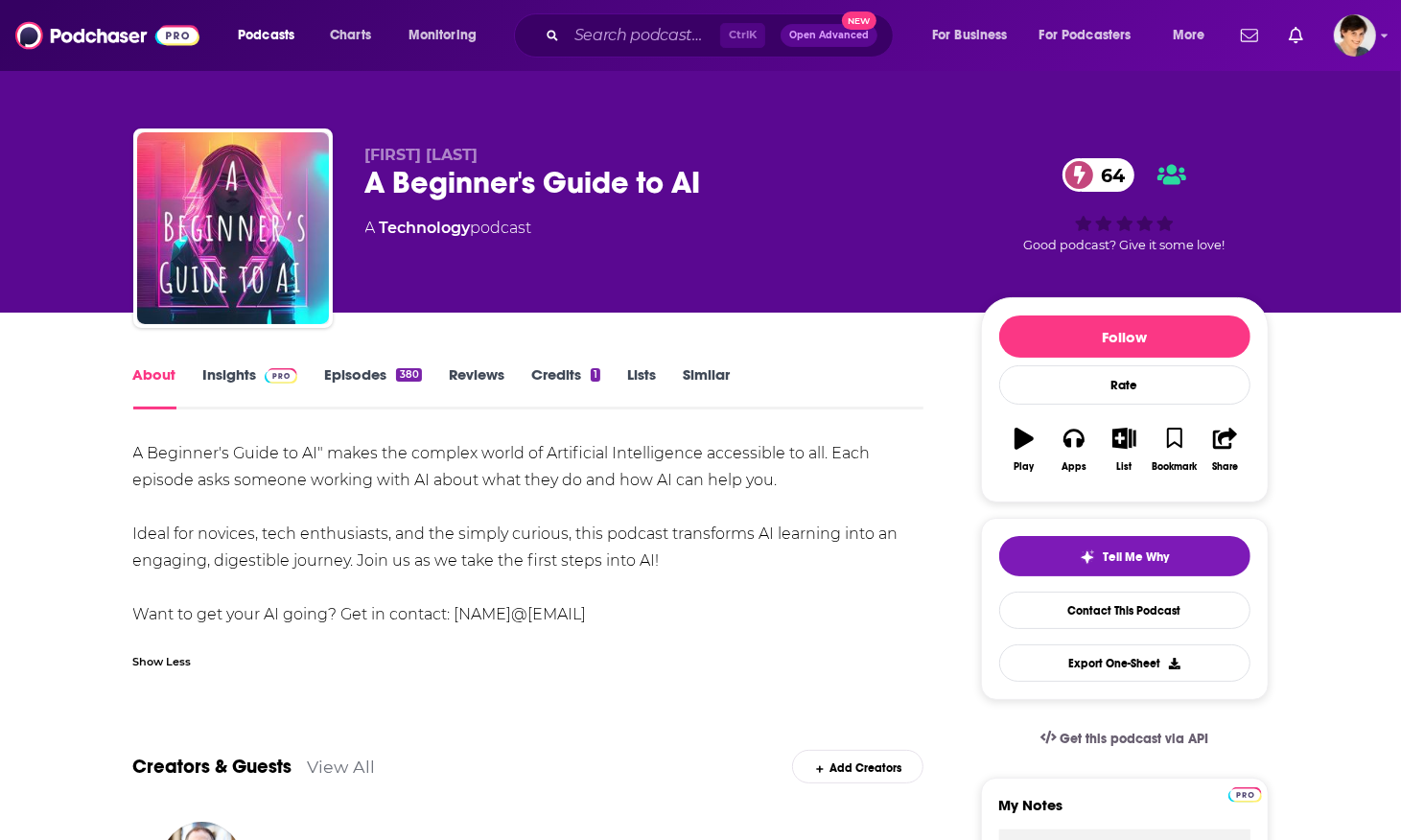 click on "A Beginner's Guide to AI 64" at bounding box center (658, 182) 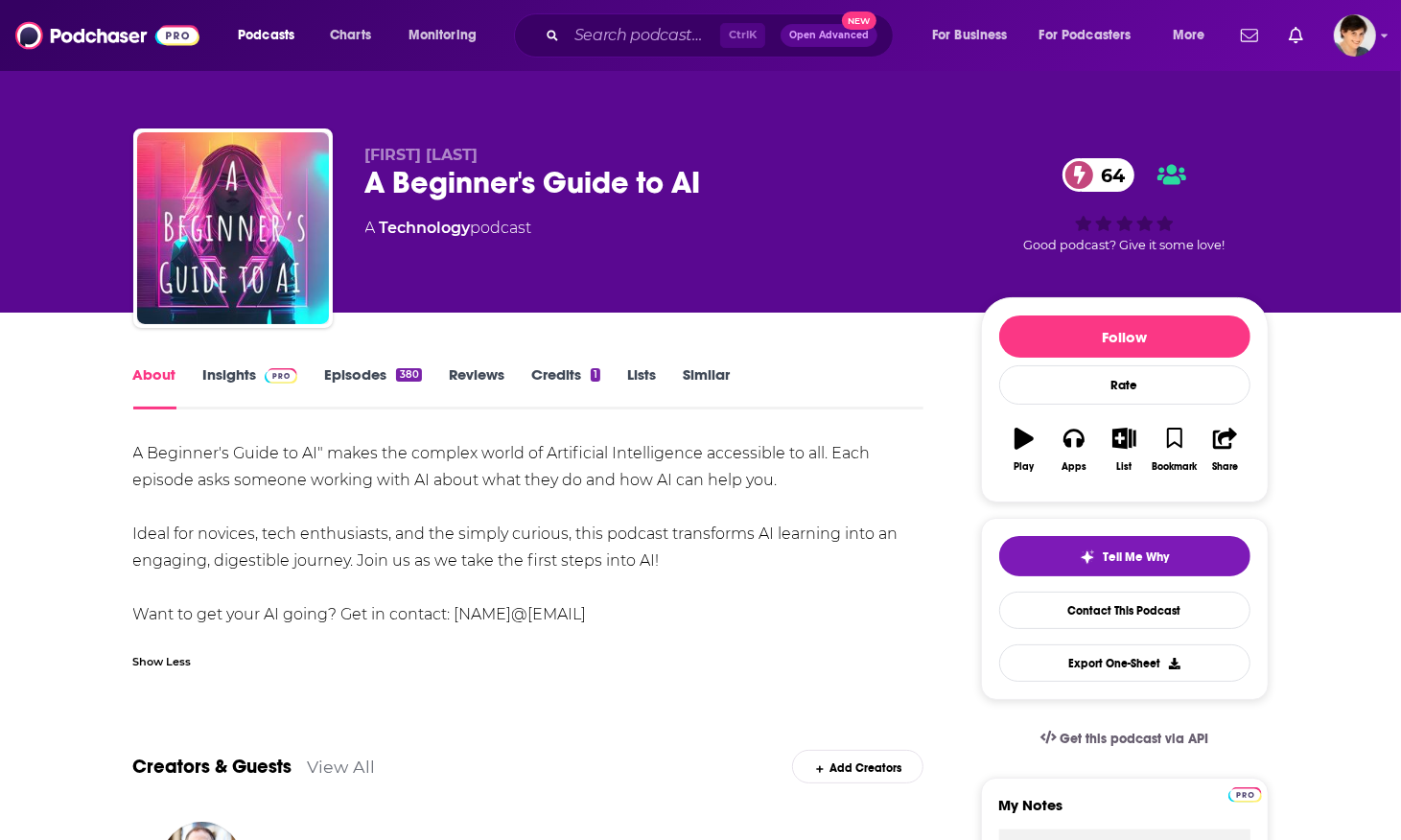 drag, startPoint x: 514, startPoint y: 153, endPoint x: 323, endPoint y: 156, distance: 191.02356 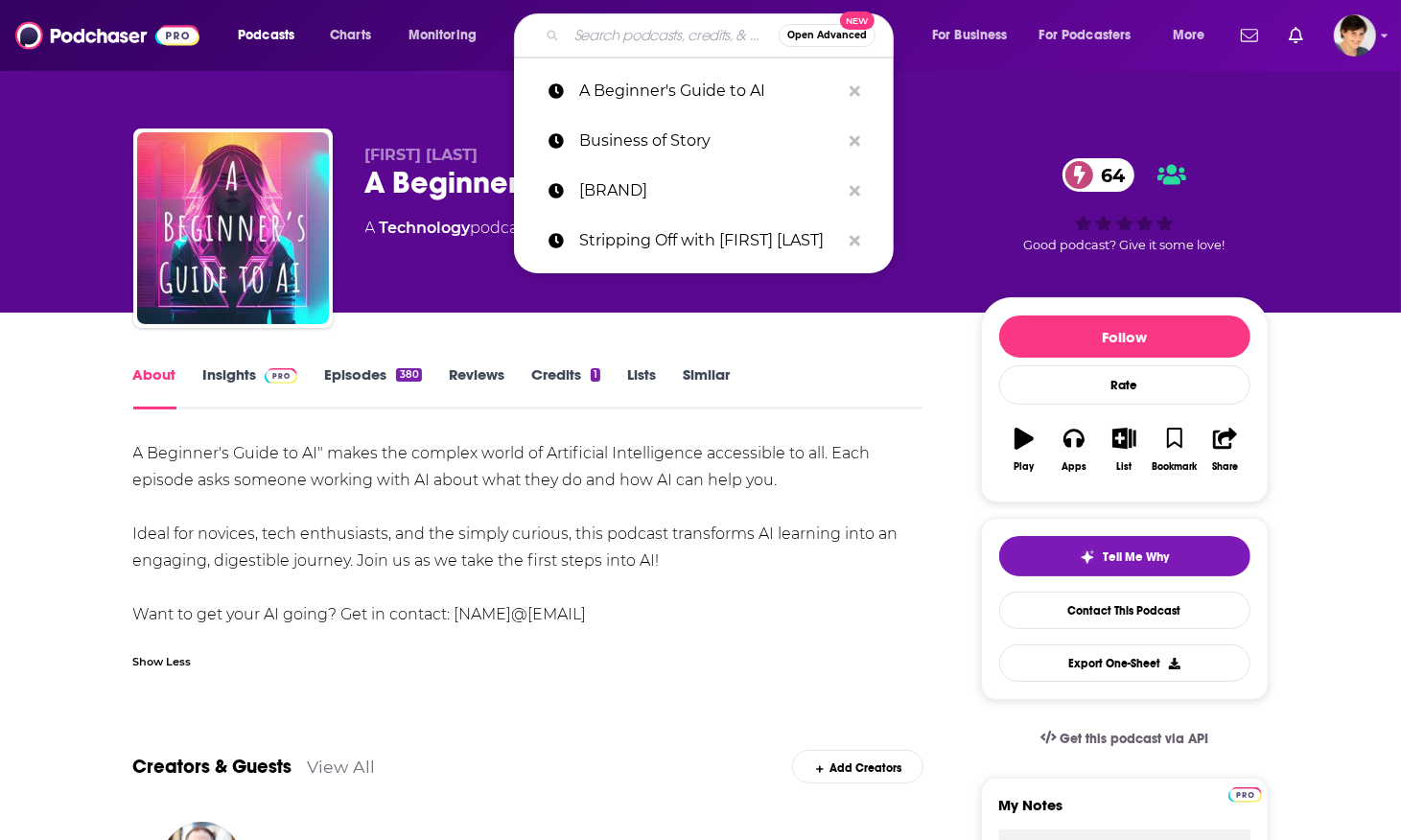 click at bounding box center [672, 35] 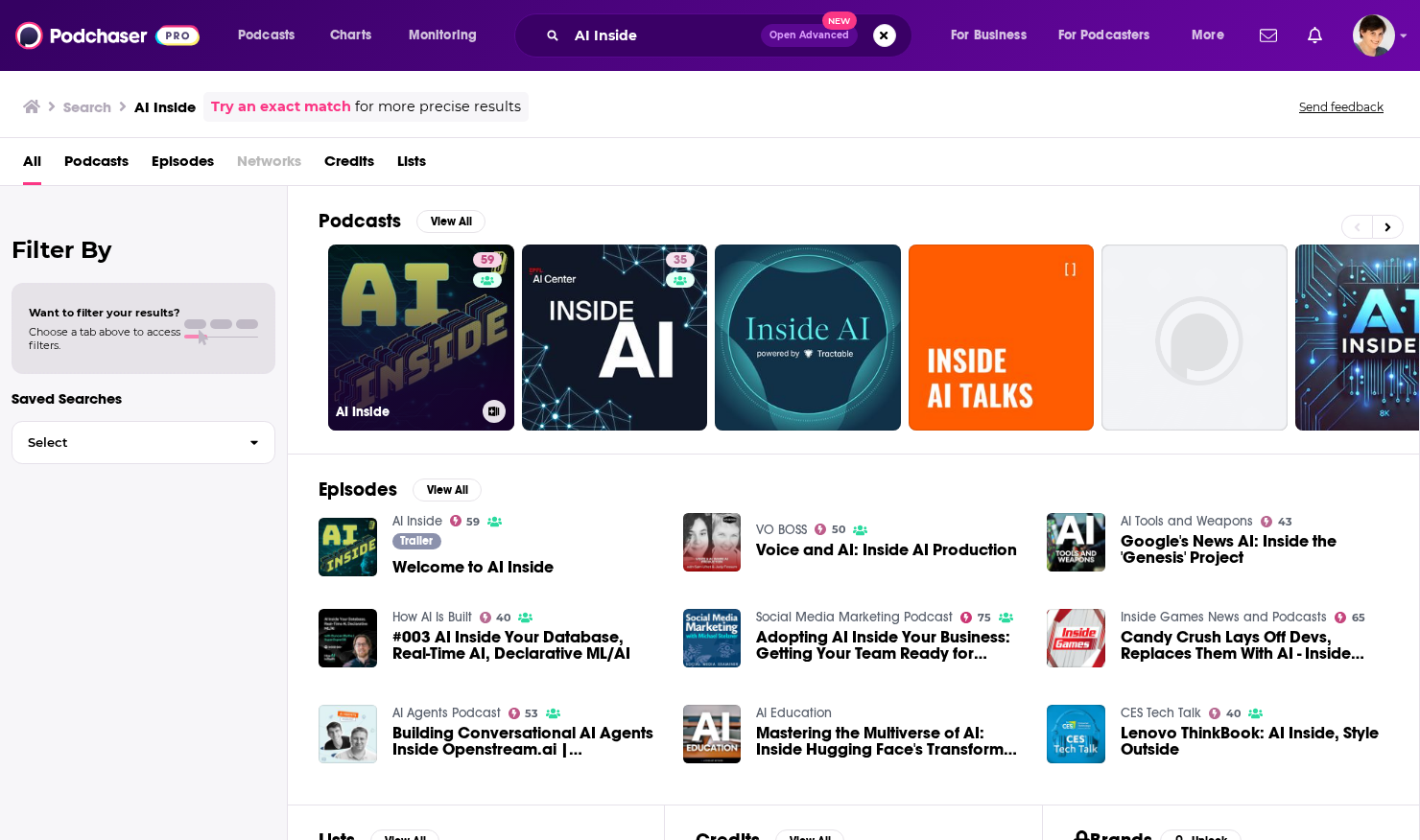 click on "59 AI Inside" at bounding box center (421, 338) 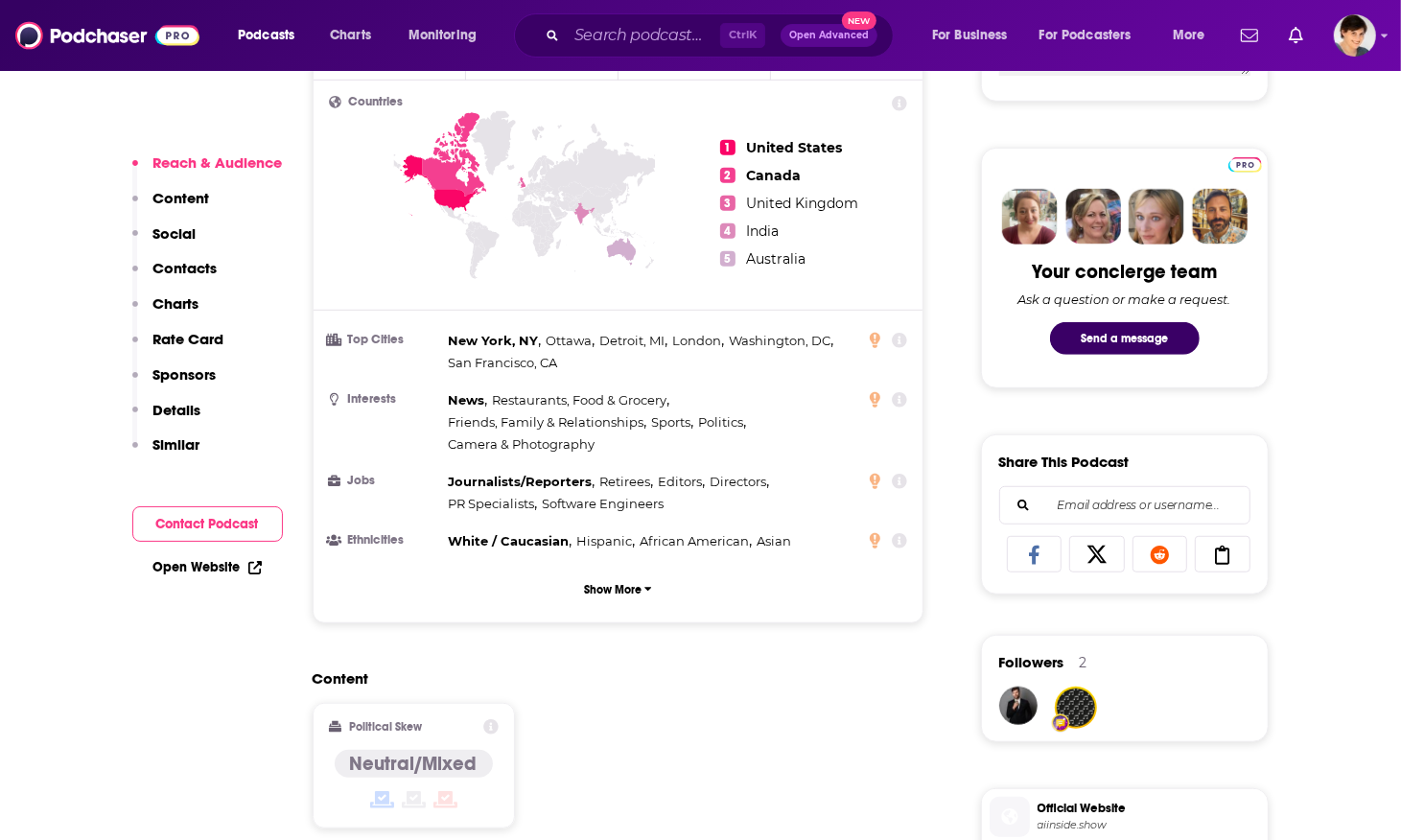 scroll, scrollTop: 1438, scrollLeft: 0, axis: vertical 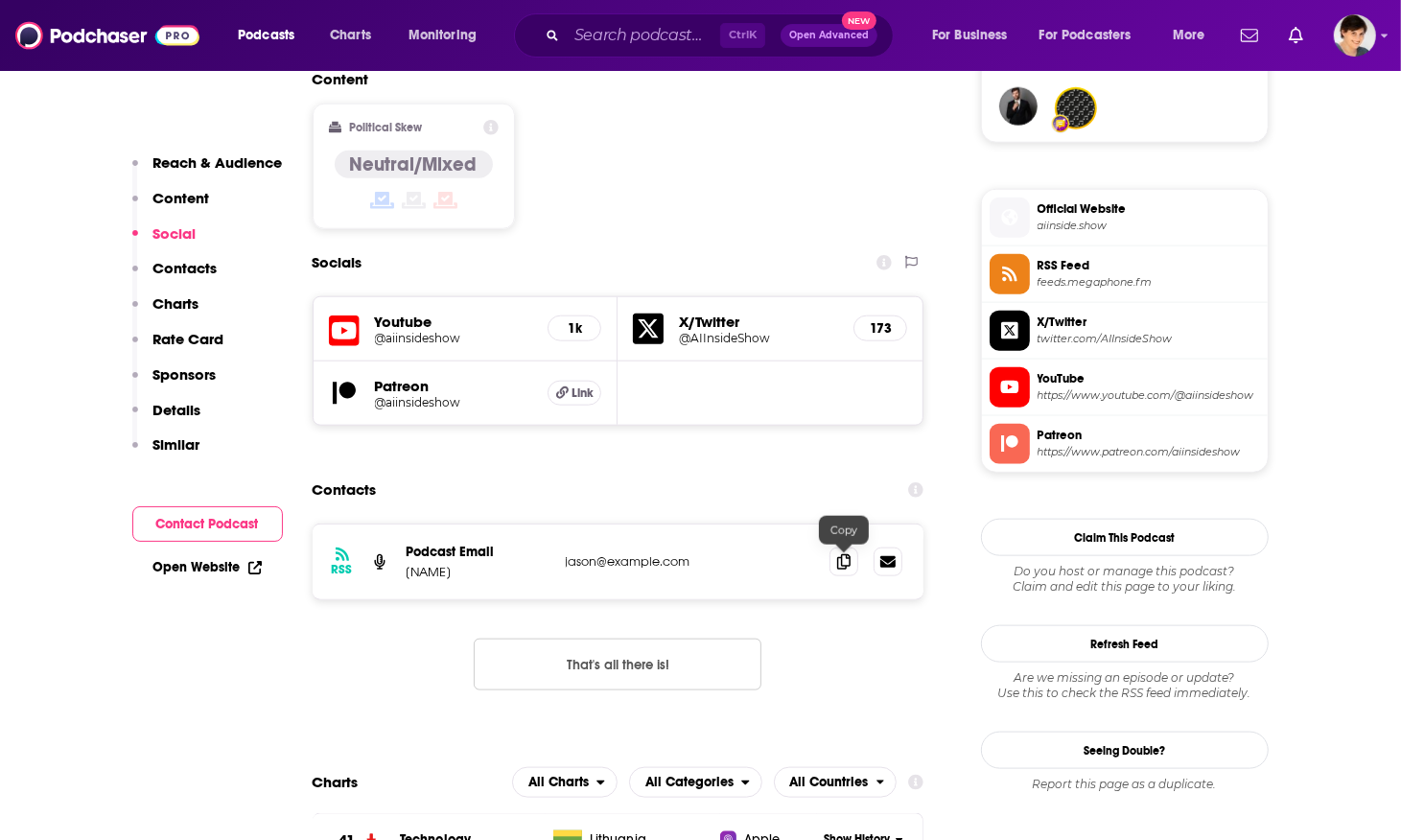 drag, startPoint x: 840, startPoint y: 572, endPoint x: 829, endPoint y: 575, distance: 11.401754 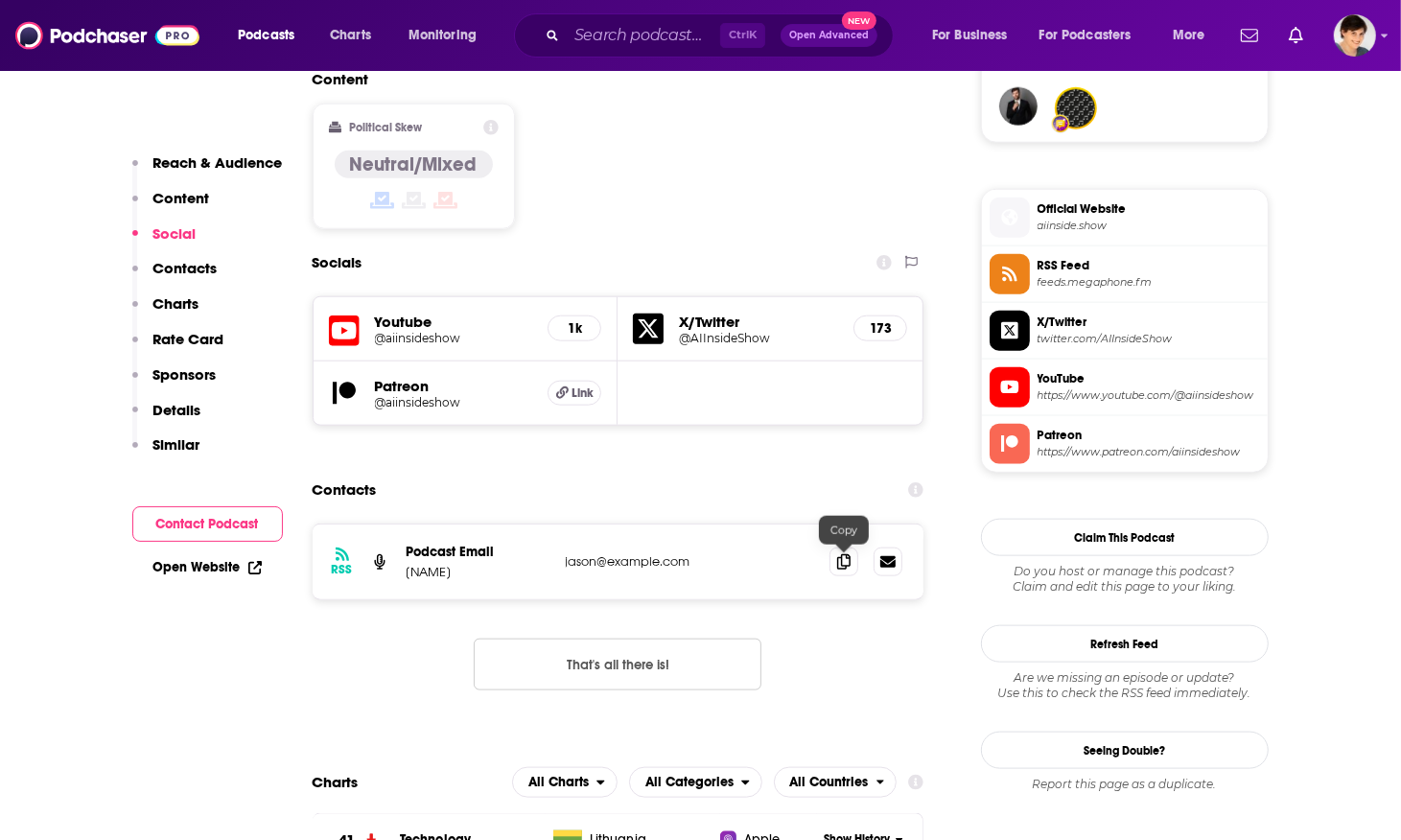 click at bounding box center [844, 562] 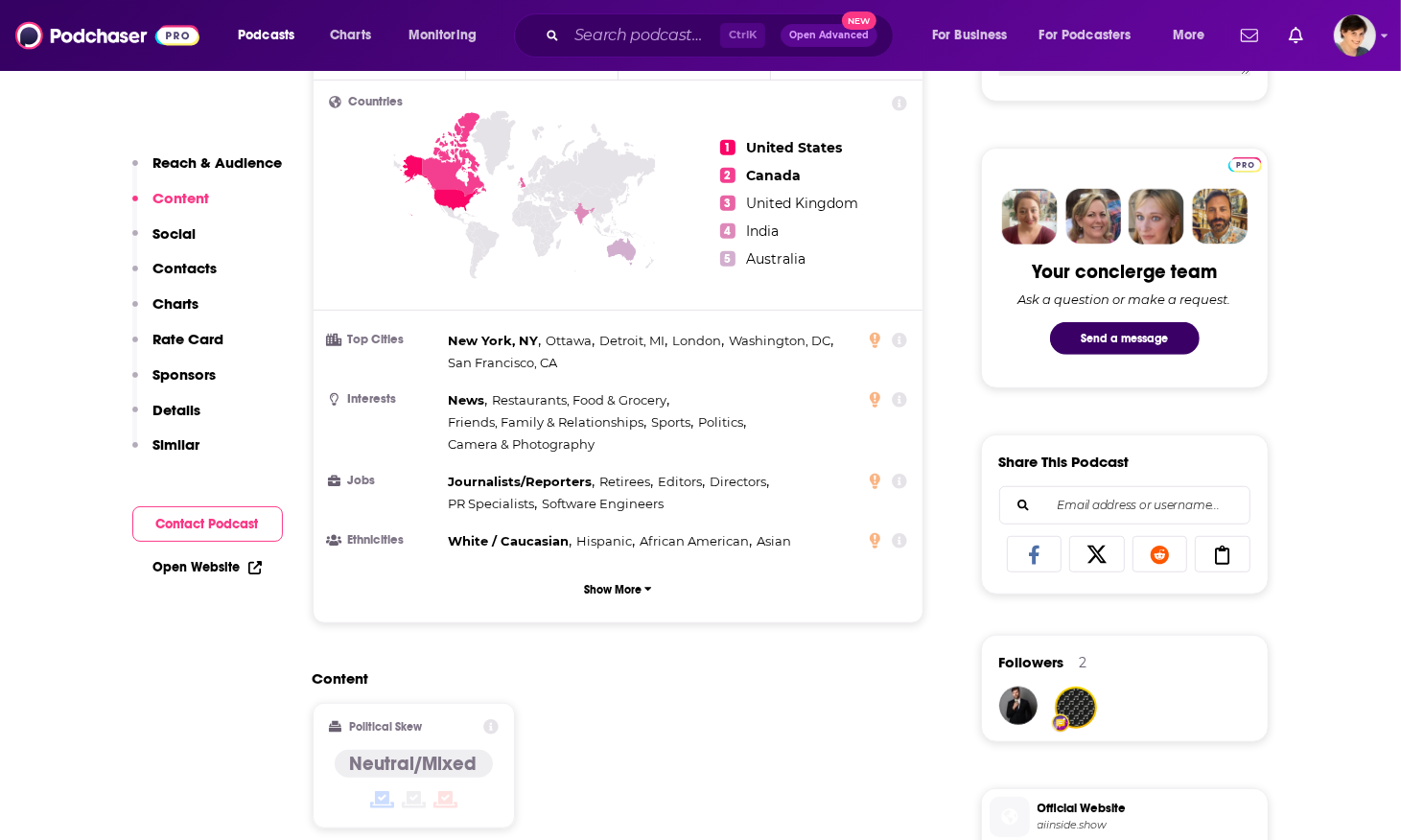 click on "Top Cities New York, [STATE] , Ottawa , Detroit, [STATE] , London , Washington, [STATE] , San Francisco, [STATE] Interests News , Restaurants, Food & Grocery , Friends, Family & Relationships , Sports , Politics , Camera & Photography Jobs Journalists/Reporters , Retirees , Editors , Directors , PR Specialists , Software Engineers Ethnicities White / Caucasian , Hispanic , African American , Asian" at bounding box center [619, 441] 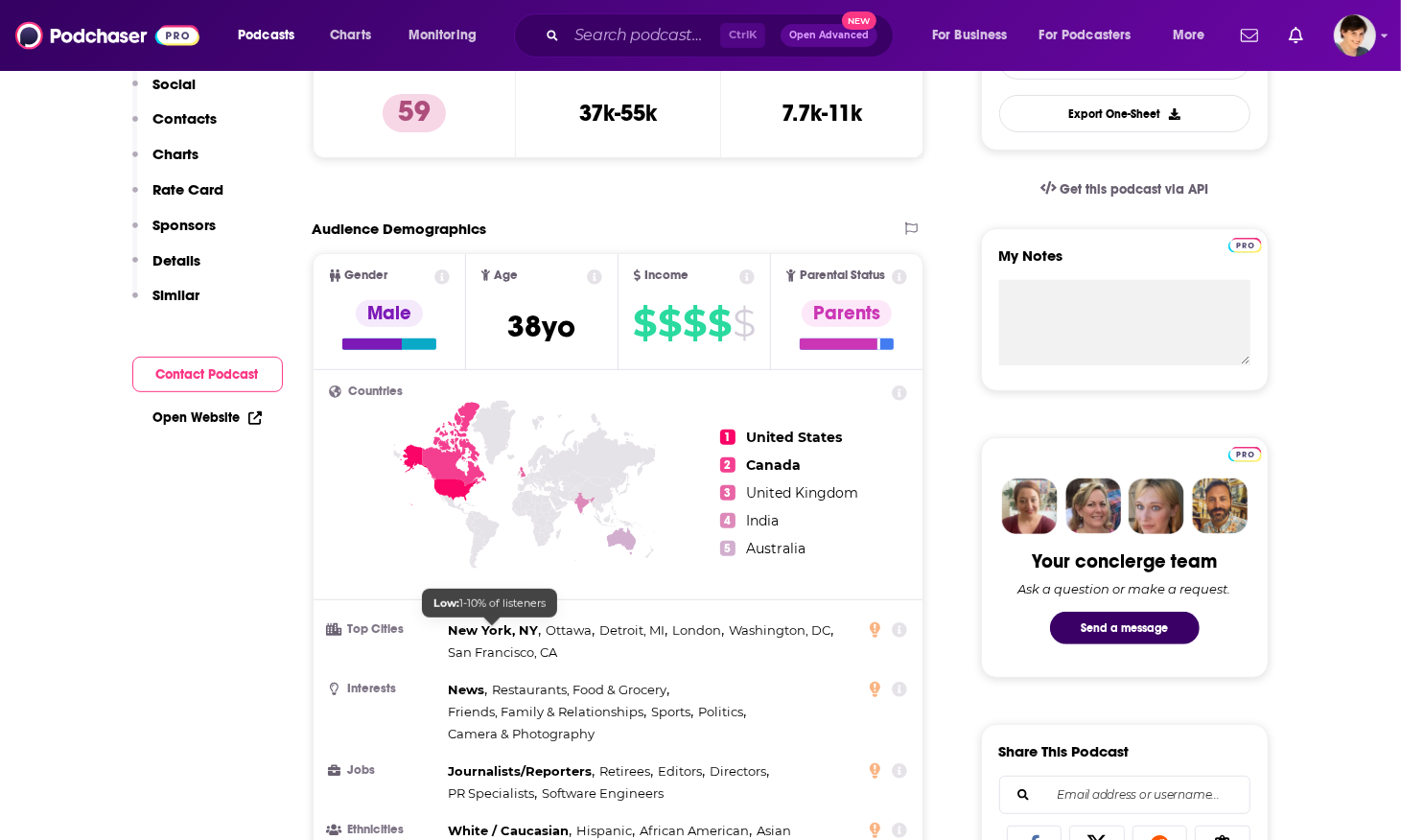 scroll, scrollTop: 240, scrollLeft: 0, axis: vertical 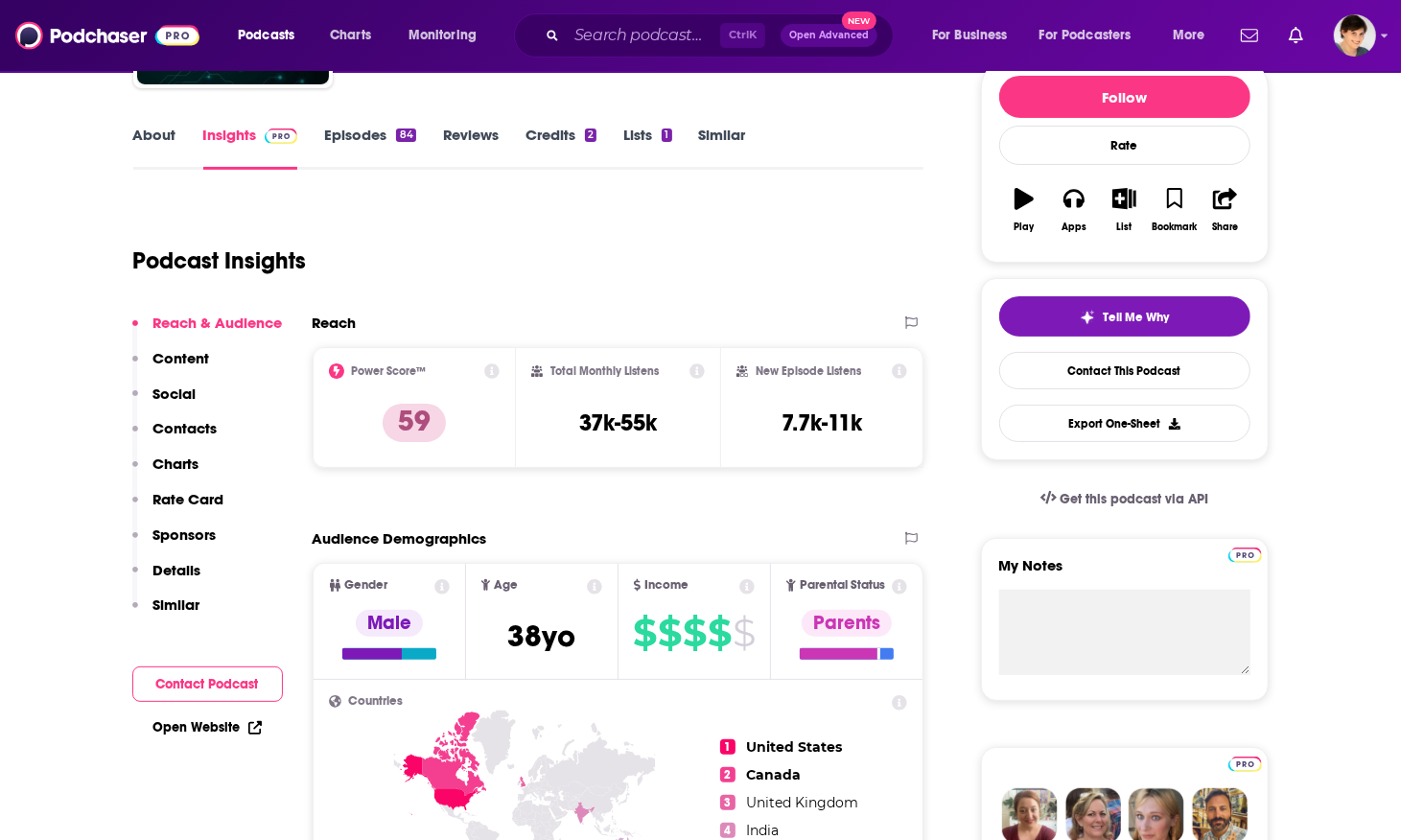 click on "About" at bounding box center [154, 148] 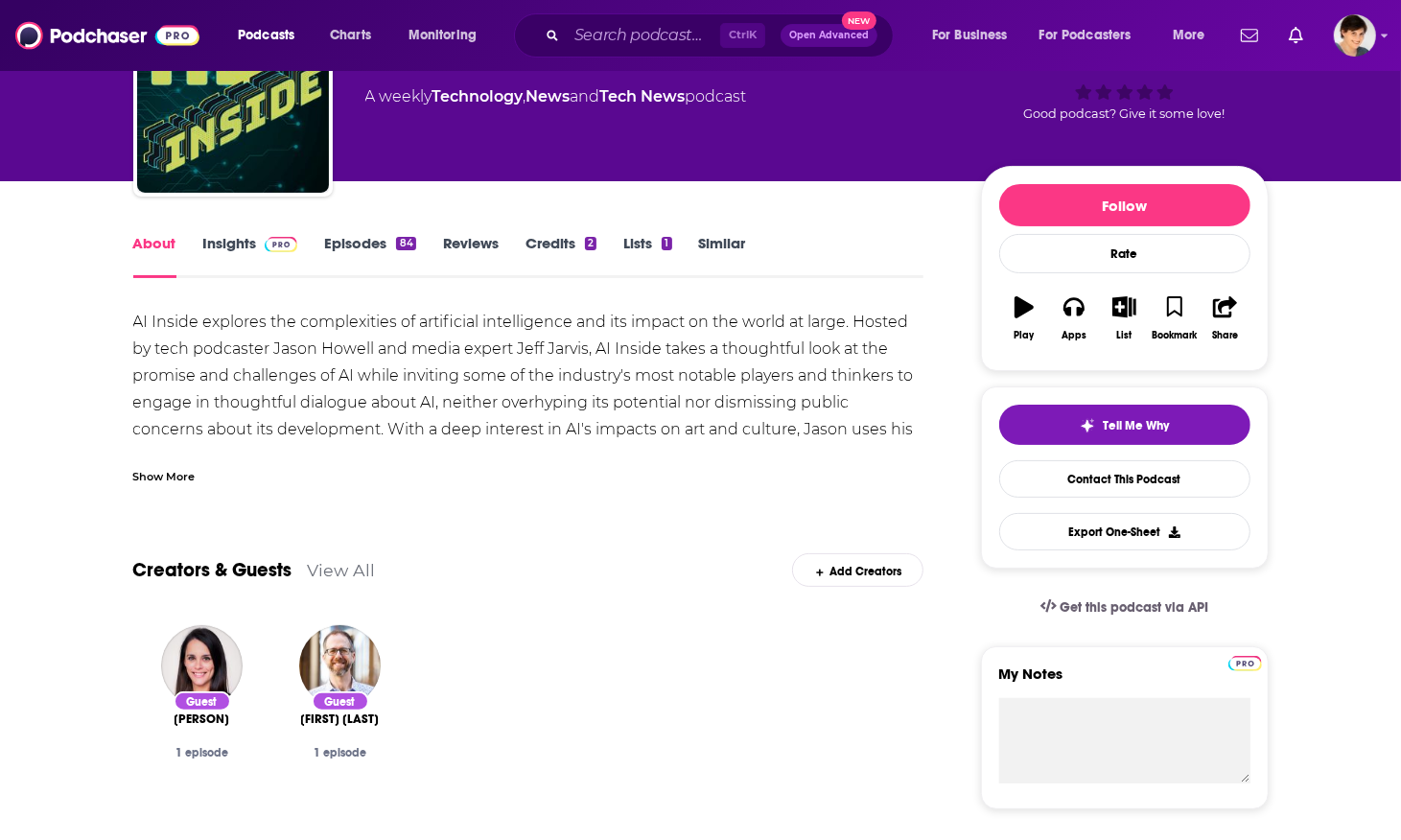 scroll, scrollTop: 120, scrollLeft: 0, axis: vertical 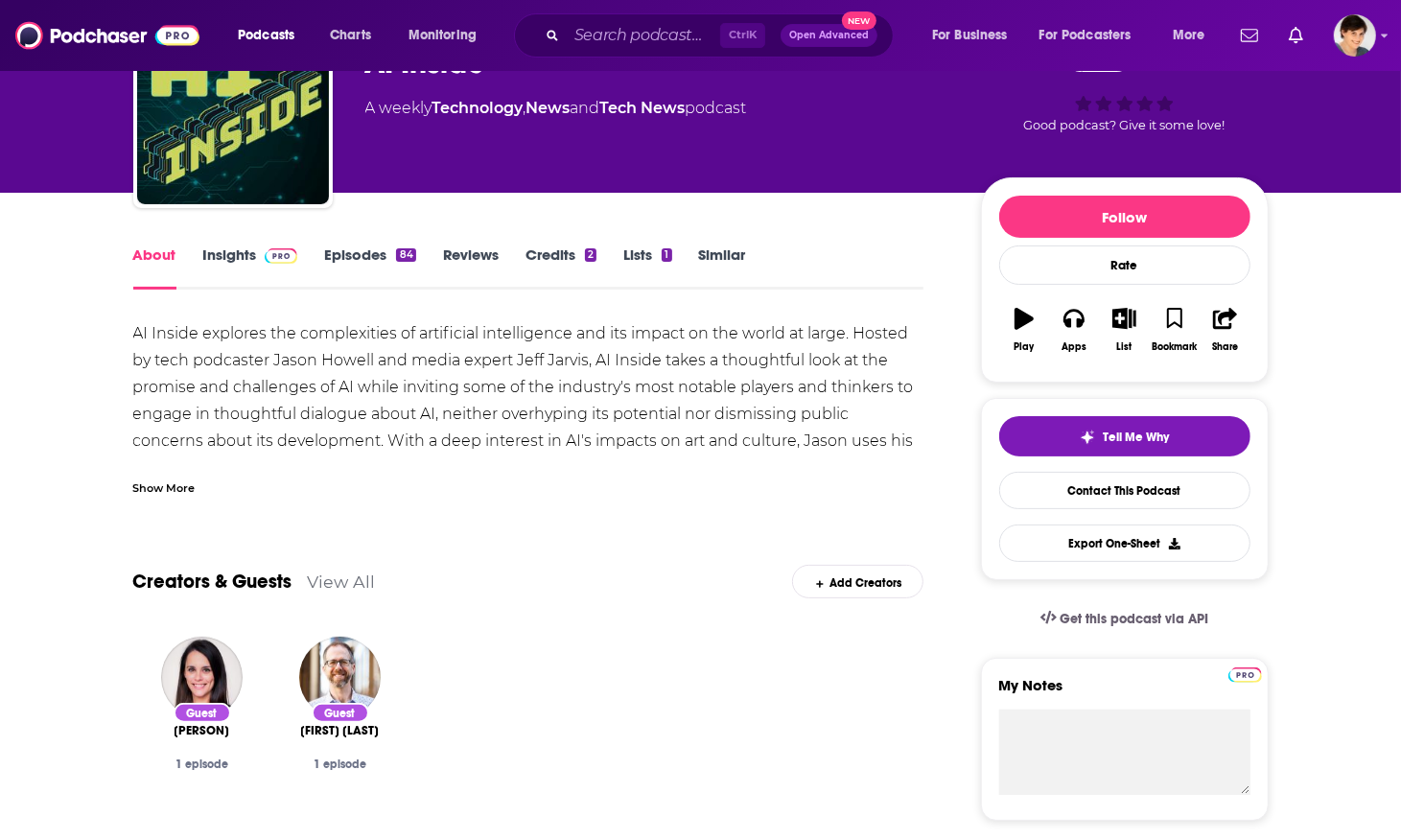 click on "Show More" at bounding box center [164, 486] 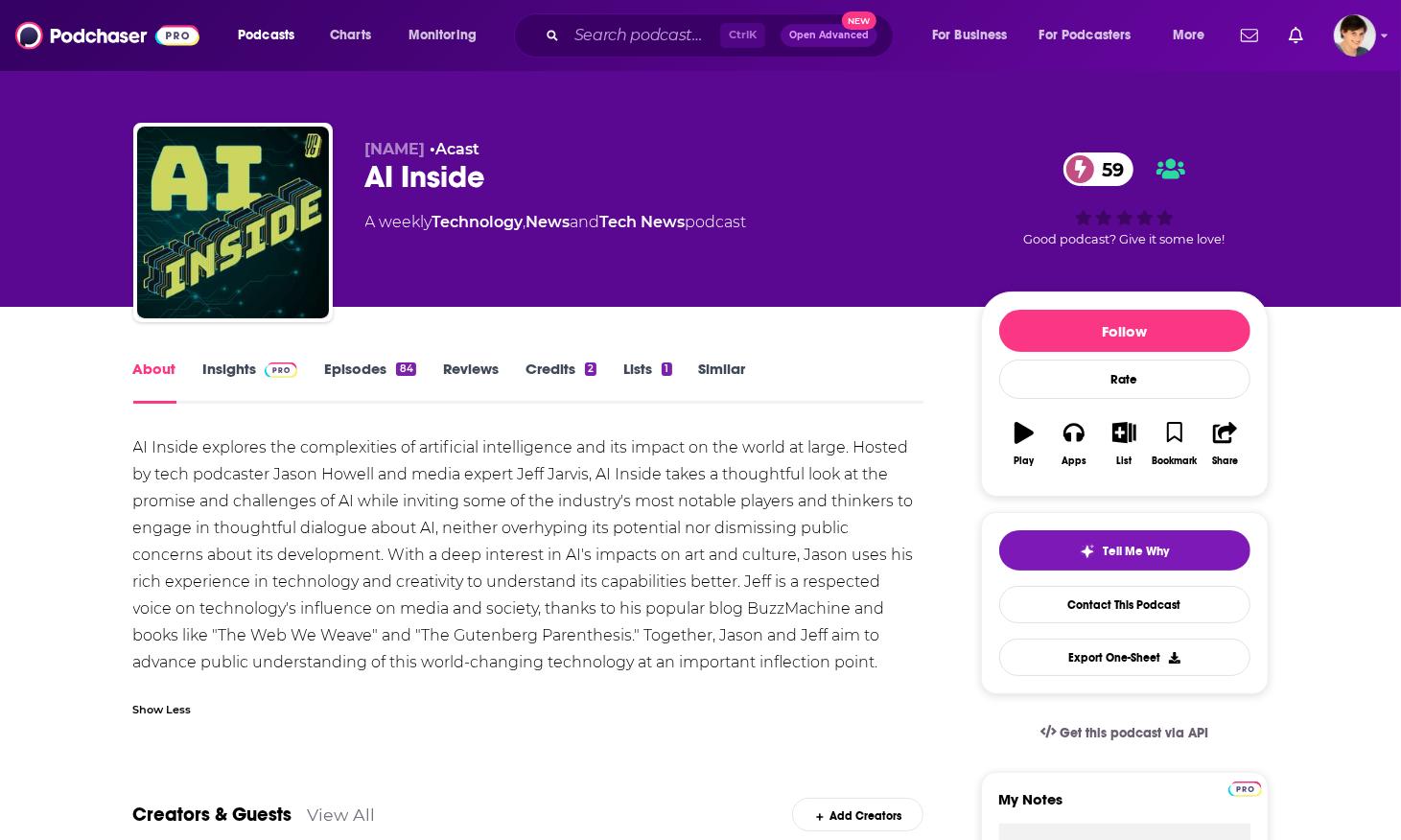 scroll, scrollTop: 0, scrollLeft: 0, axis: both 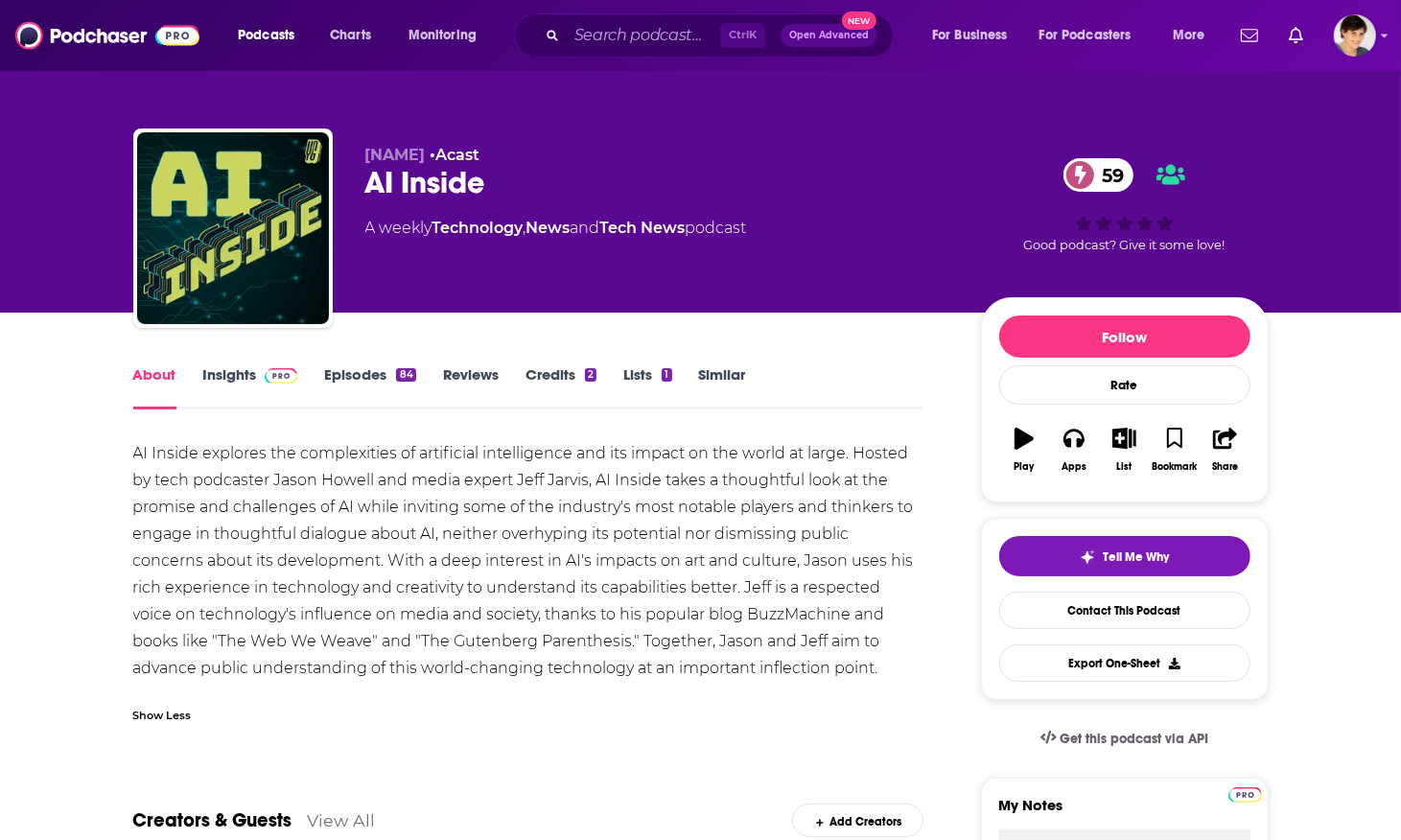 click on "AI Inside 59" at bounding box center [658, 182] 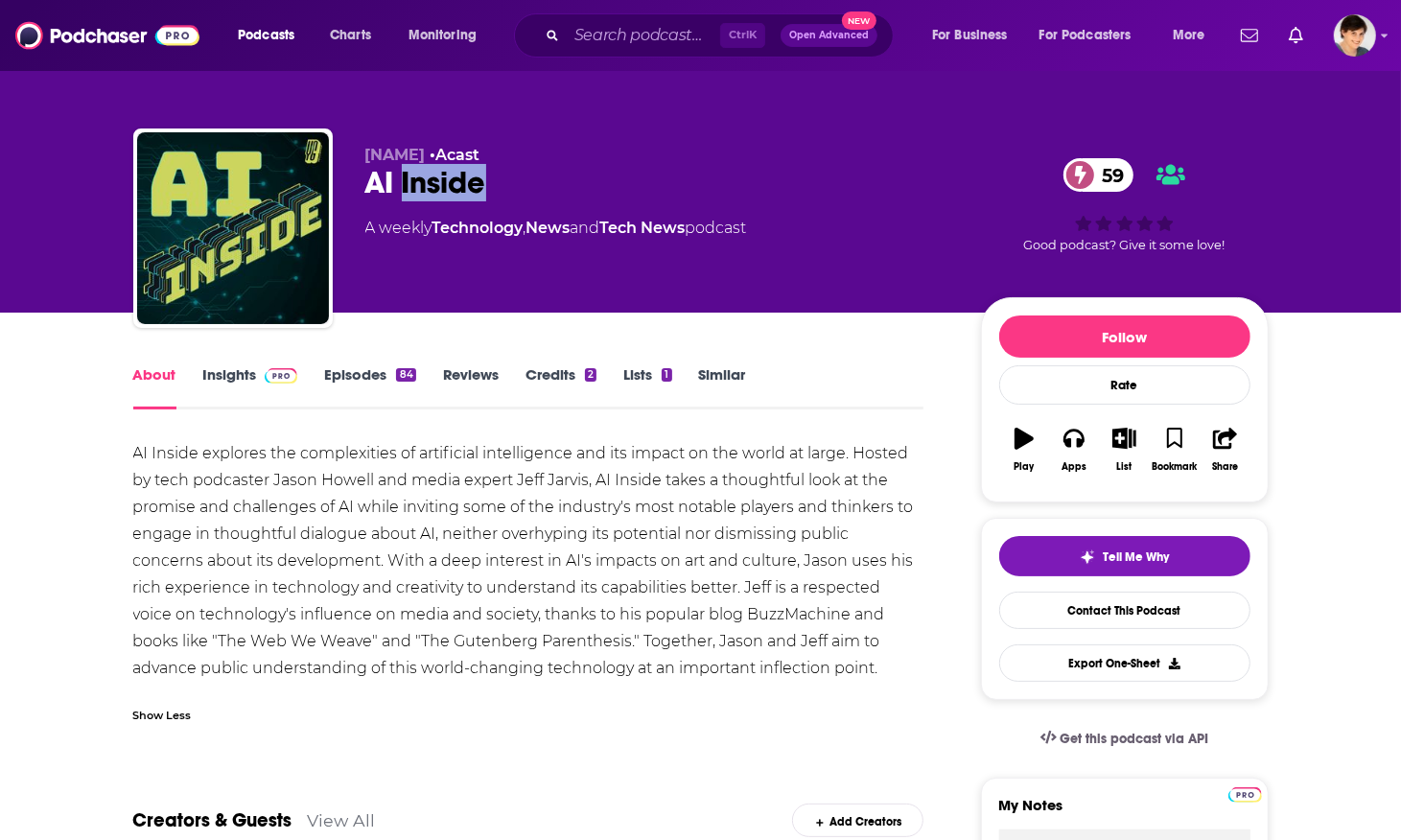 click on "AI Inside 59" at bounding box center [658, 182] 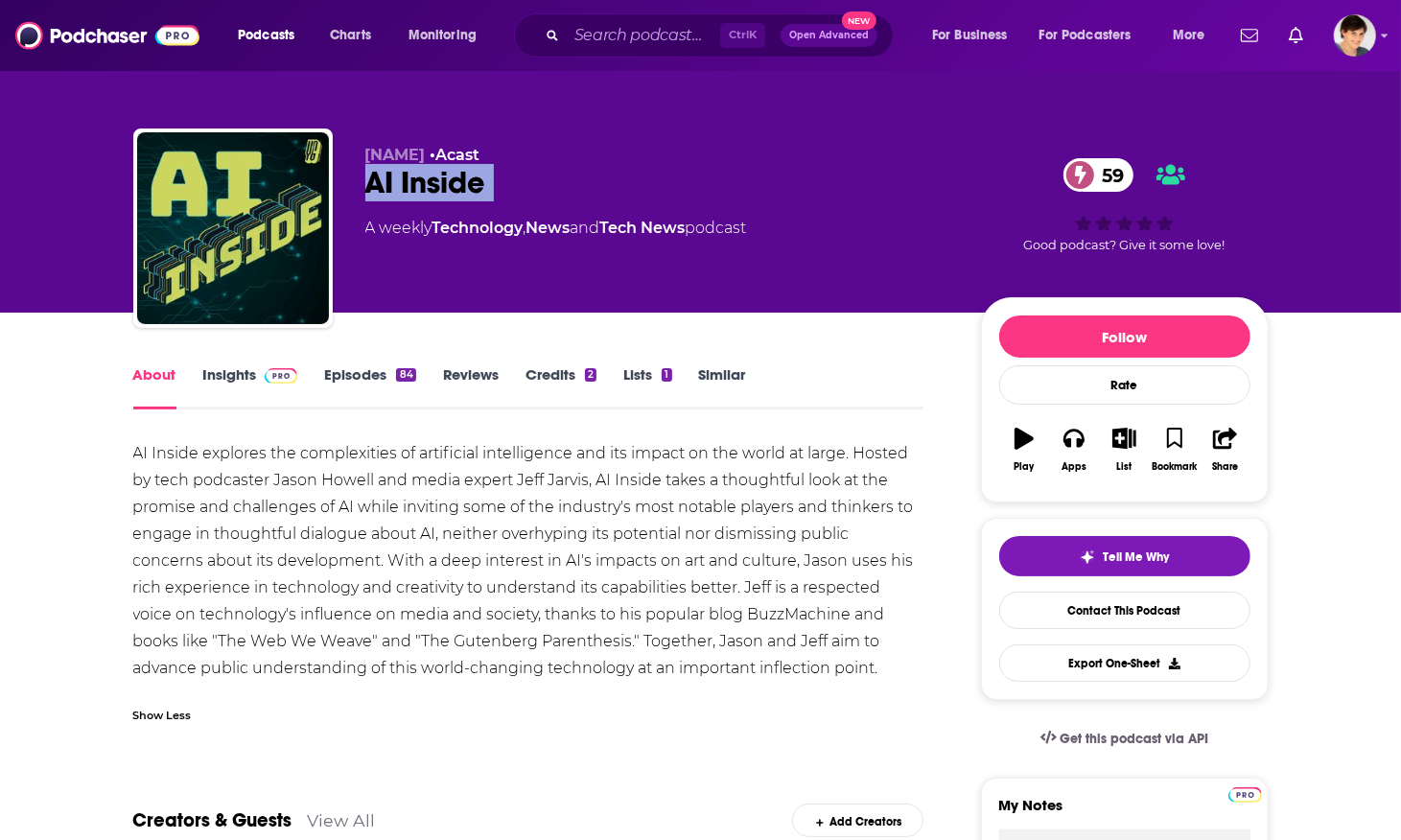 click on "AI Inside 59" at bounding box center (658, 182) 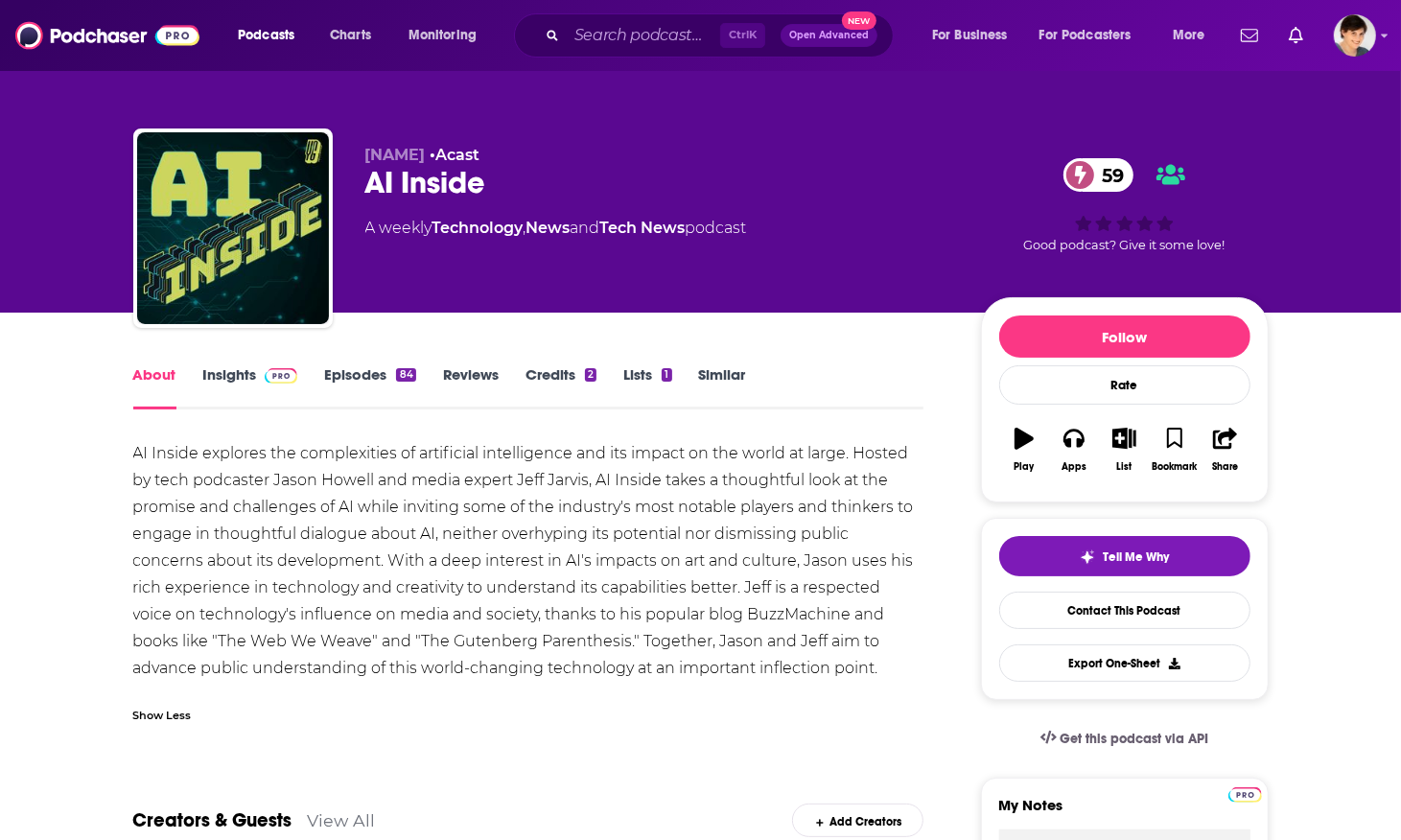 click on "AI Inside explores the complexities of artificial intelligence and its impact on the world at large. Hosted by tech podcaster Jason Howell and media expert Jeff Jarvis, AI Inside takes a thoughtful look at the promise and challenges of AI while inviting some of the industry's most notable players and thinkers to engage in thoughtful dialogue about AI, neither overhyping its potential nor dismissing public concerns about its development. With a deep interest in AI's impacts on art and culture, Jason uses his rich experience in technology and creativity to understand its capabilities better. Jeff is a respected voice on technology's influence on media and society, thanks to his popular blog BuzzMachine and books like "The Web We Weave" and "The Gutenberg Parenthesis." Together, Jason and Jeff aim to advance public understanding of this world-changing technology at an important inflection point." at bounding box center [528, 561] 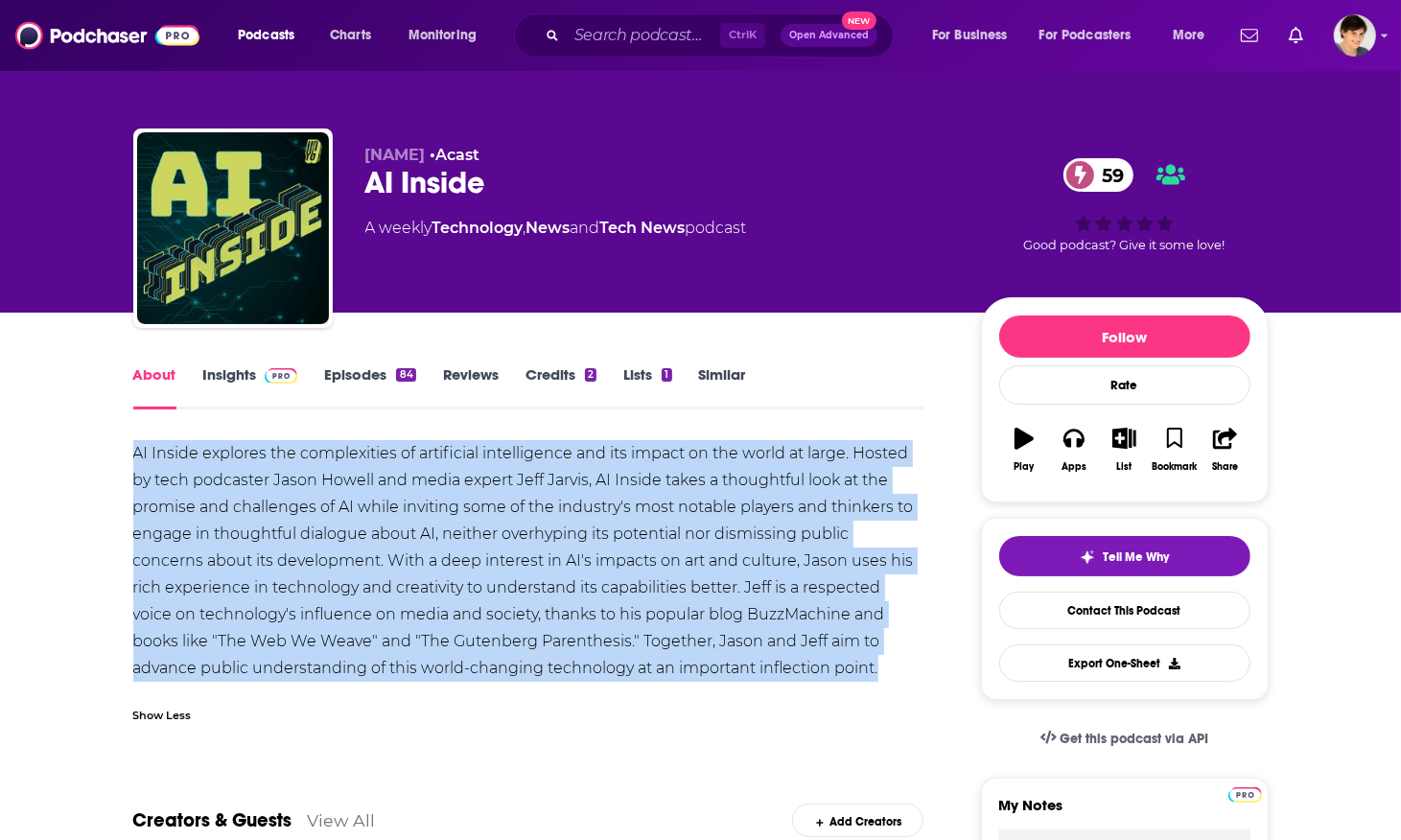 drag, startPoint x: 783, startPoint y: 672, endPoint x: 117, endPoint y: 453, distance: 701.08273 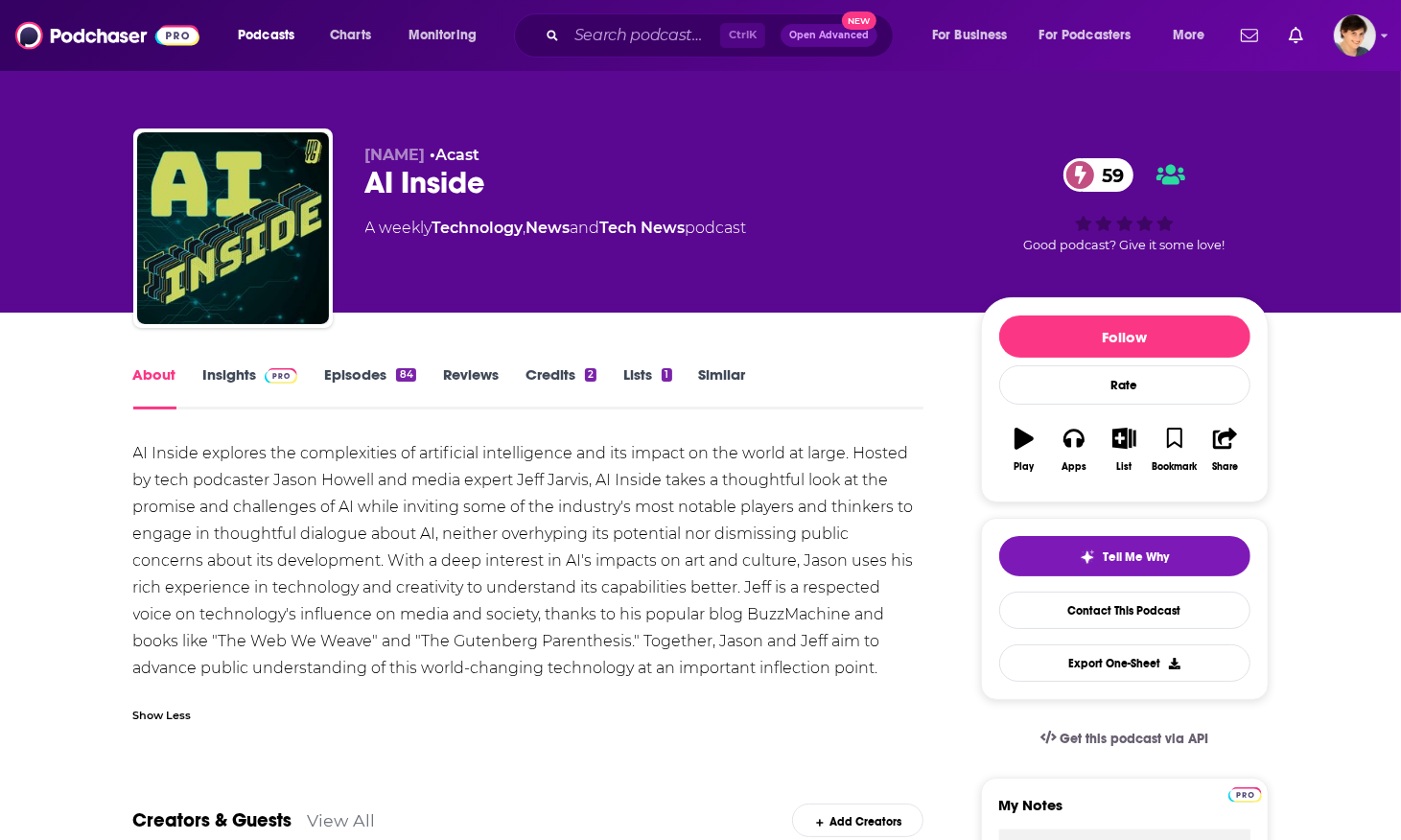click on "Jason Howell • Acast" at bounding box center (658, 154) 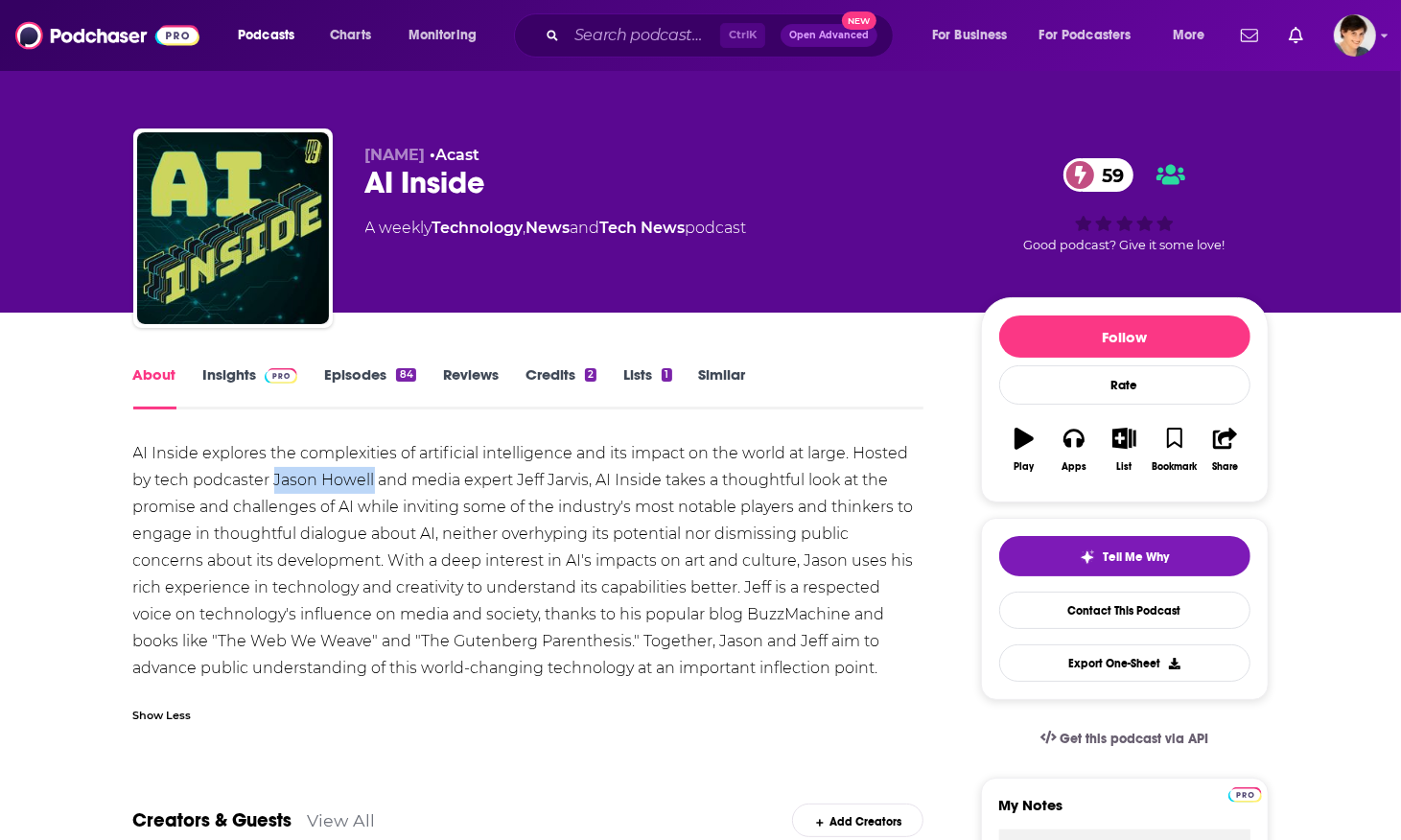 drag, startPoint x: 275, startPoint y: 484, endPoint x: 374, endPoint y: 484, distance: 99 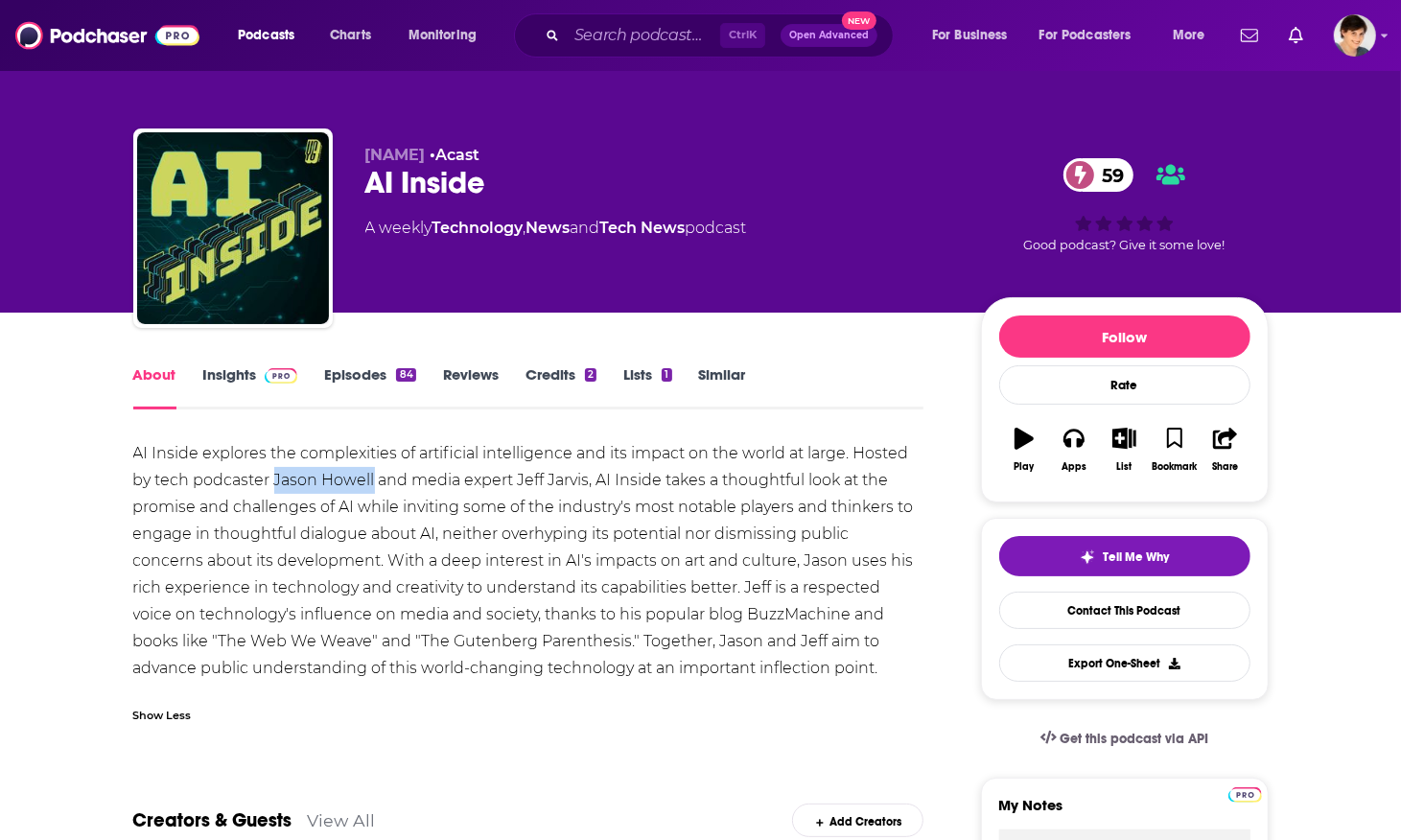 click on "AI Inside explores the complexities of artificial intelligence and its impact on the world at large. Hosted by tech podcaster Jason Howell and media expert Jeff Jarvis, AI Inside takes a thoughtful look at the promise and challenges of AI while inviting some of the industry's most notable players and thinkers to engage in thoughtful dialogue about AI, neither overhyping its potential nor dismissing public concerns about its development. With a deep interest in AI's impacts on art and culture, Jason uses his rich experience in technology and creativity to understand its capabilities better. Jeff is a respected voice on technology's influence on media and society, thanks to his popular blog BuzzMachine and books like "The Web We Weave" and "The Gutenberg Parenthesis." Together, Jason and Jeff aim to advance public understanding of this world-changing technology at an important inflection point." at bounding box center [528, 561] 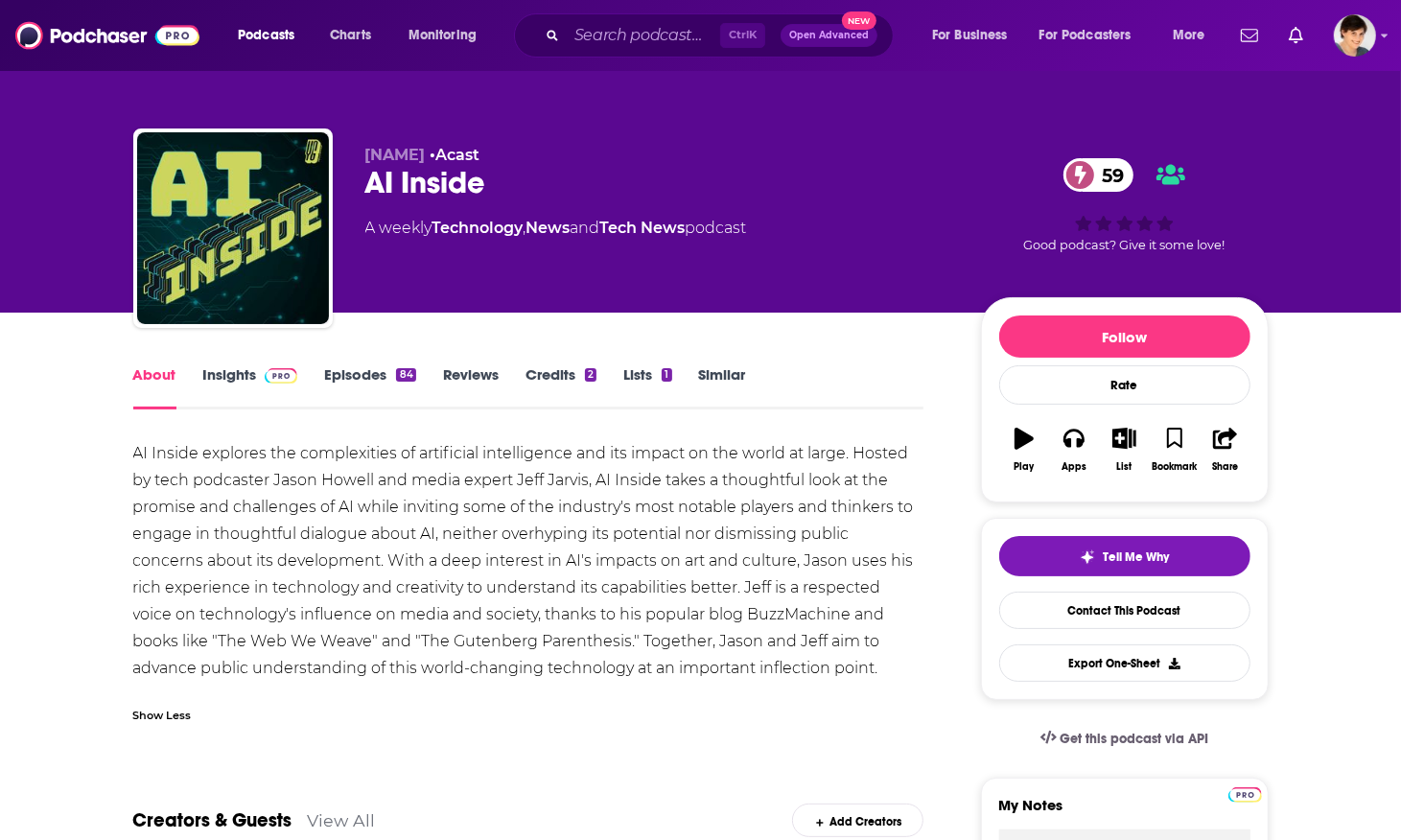 click on "AI Inside 59" at bounding box center [658, 182] 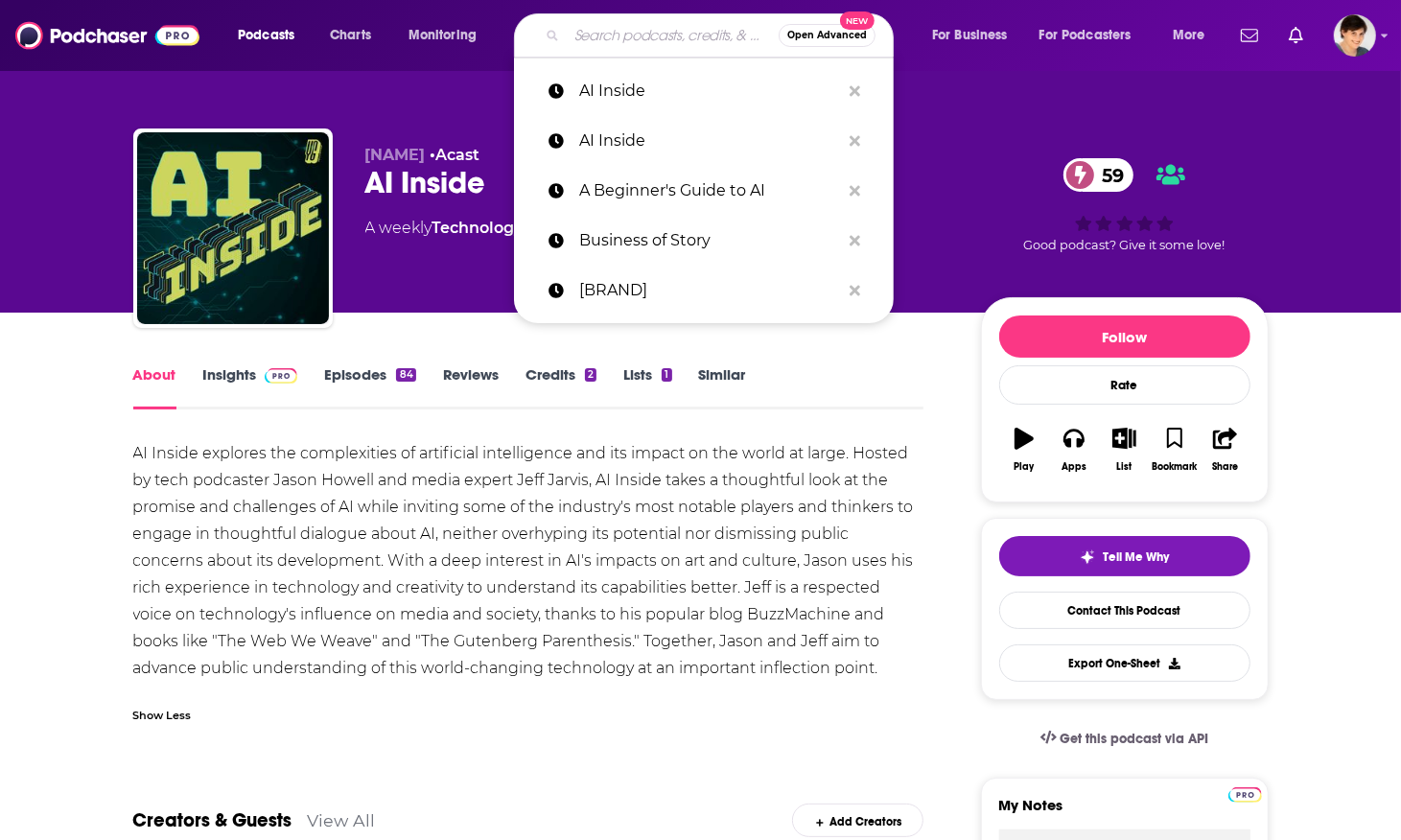 click at bounding box center (672, 35) 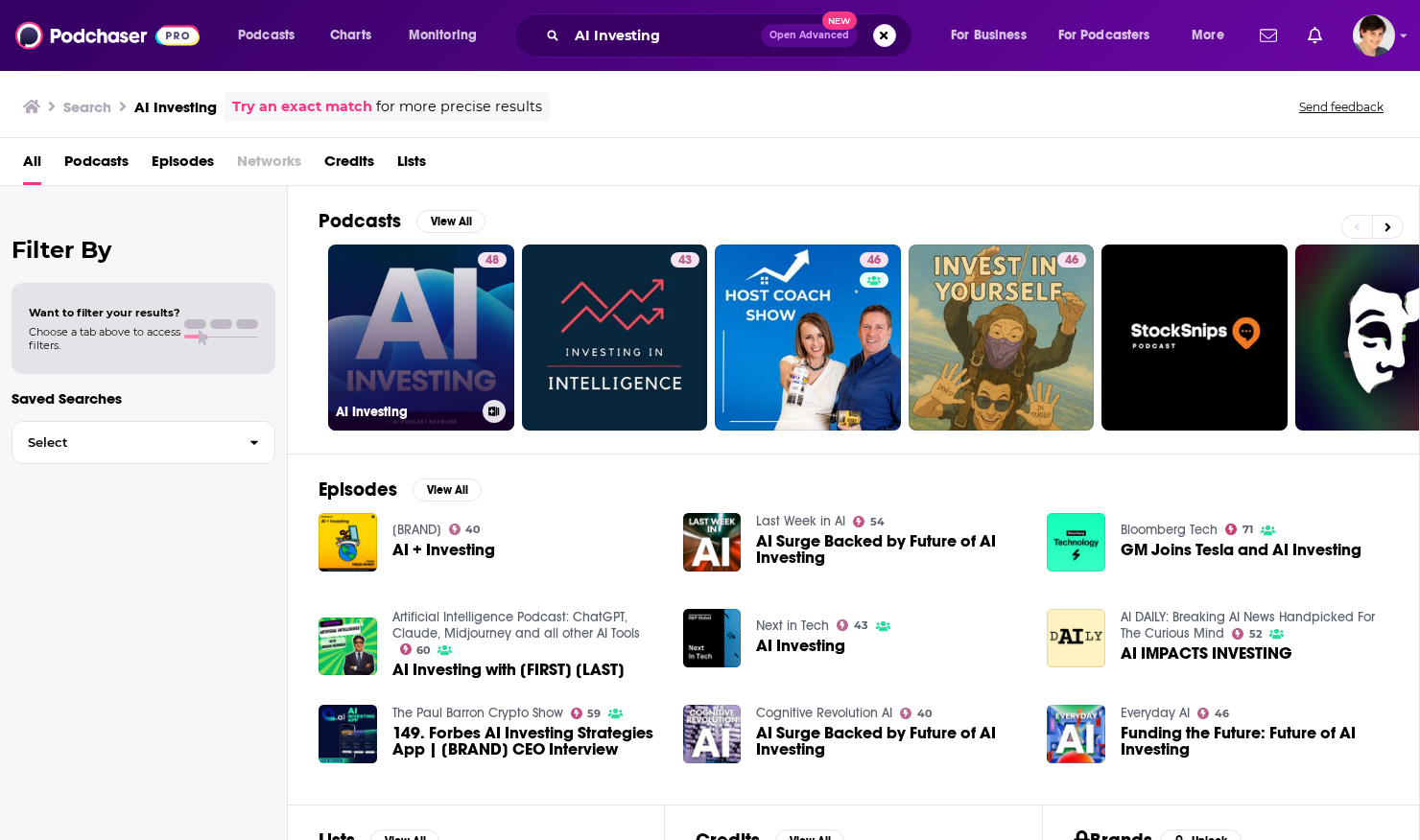 click on "48 AI Investing" at bounding box center (421, 338) 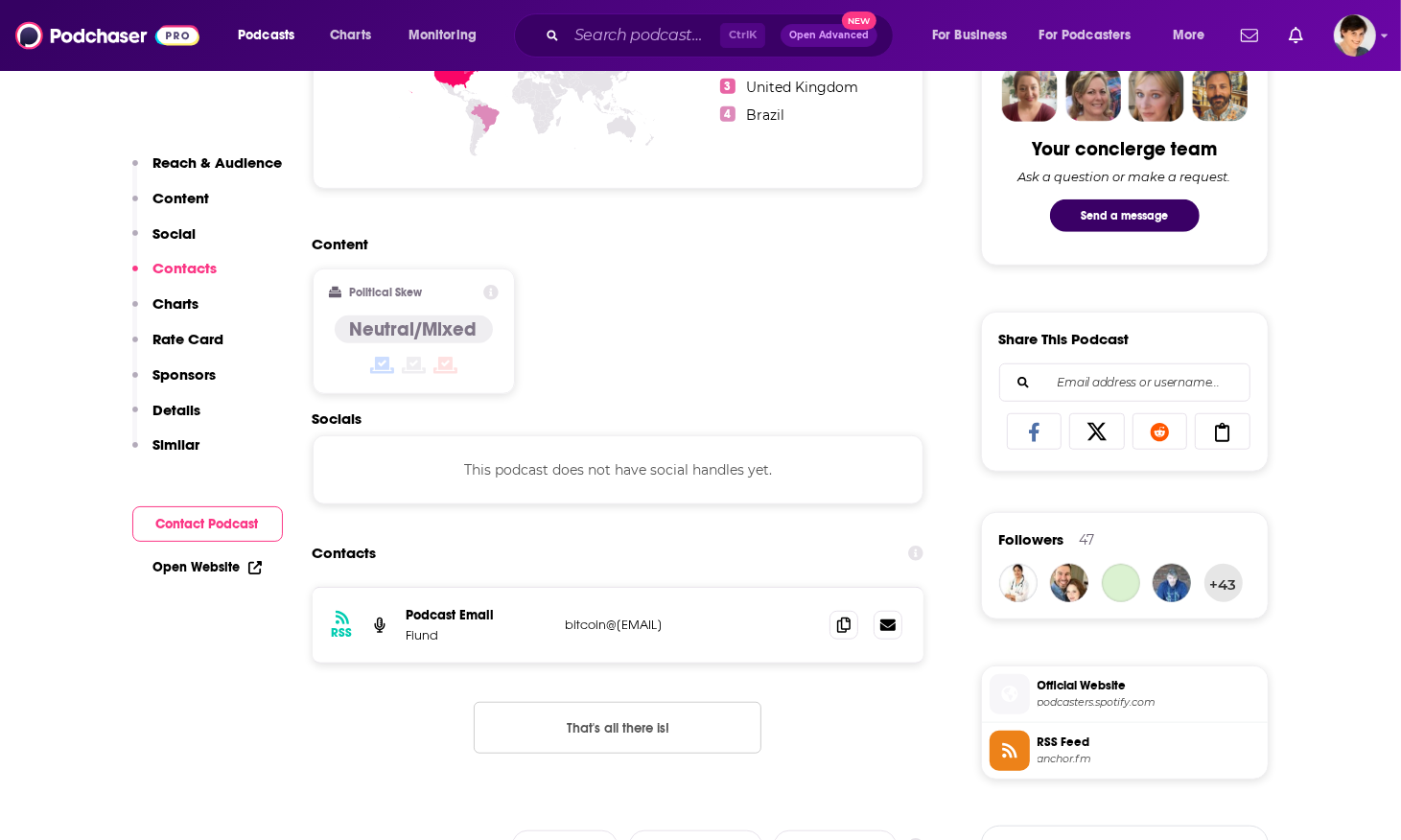 scroll, scrollTop: 1199, scrollLeft: 0, axis: vertical 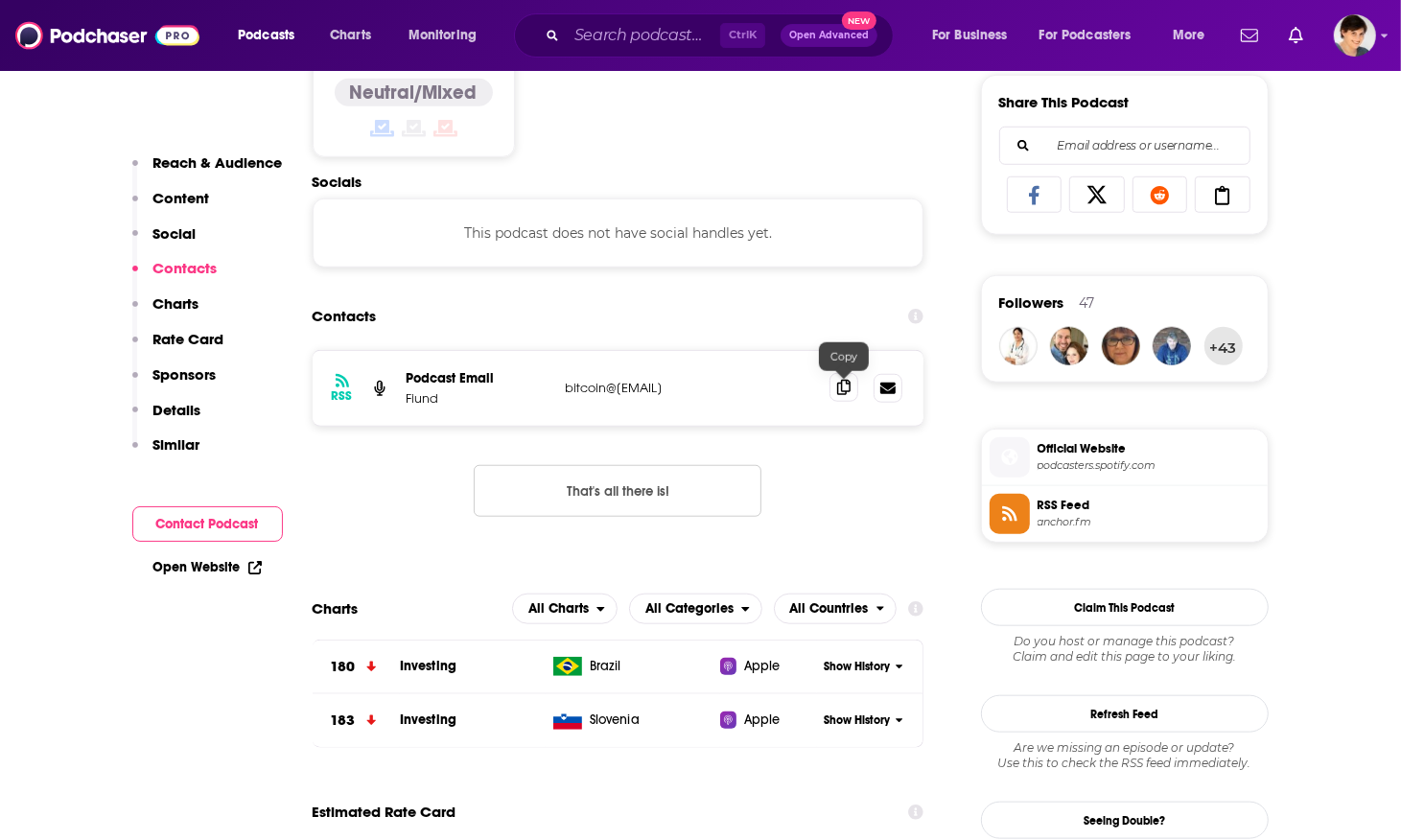 click 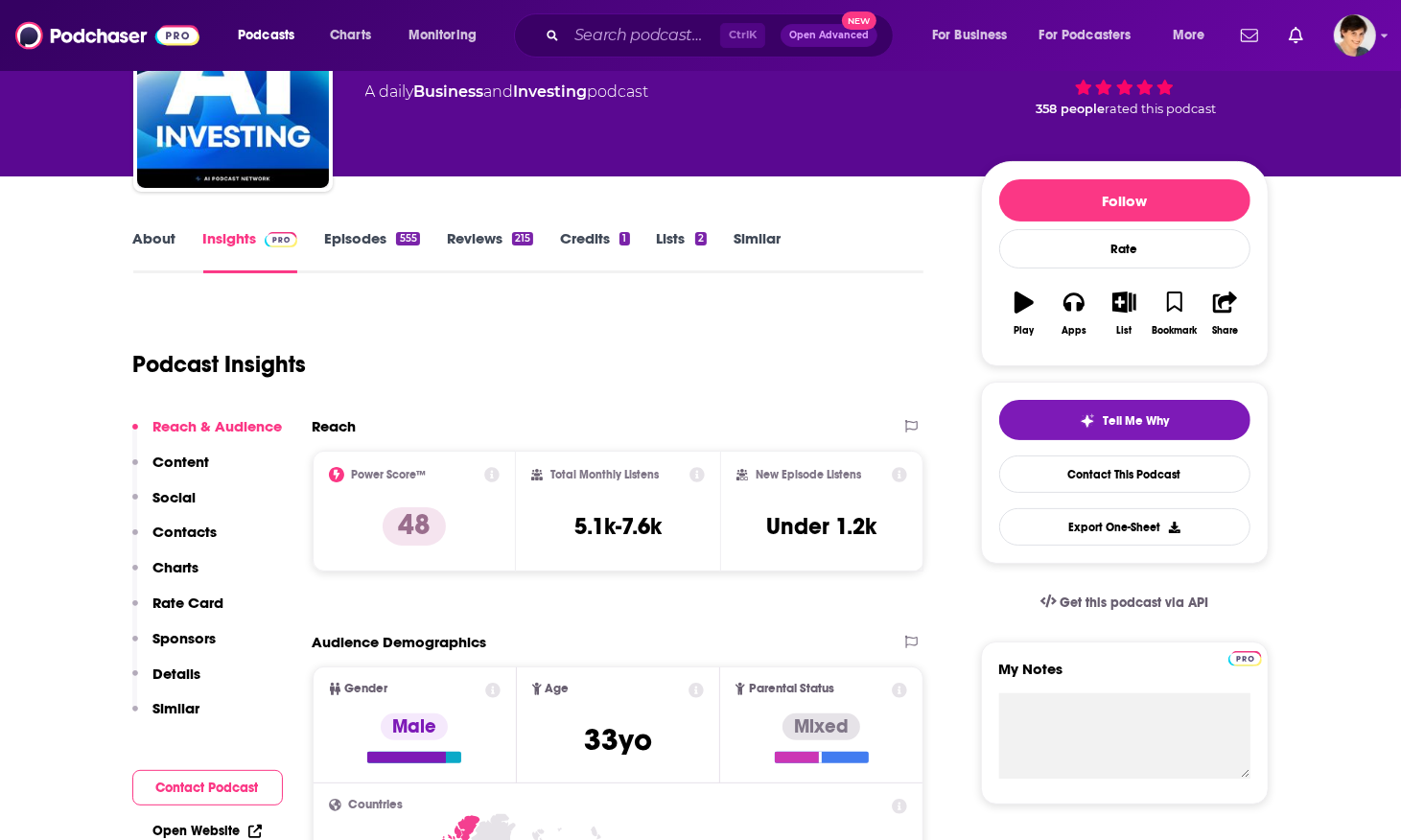 scroll, scrollTop: 0, scrollLeft: 0, axis: both 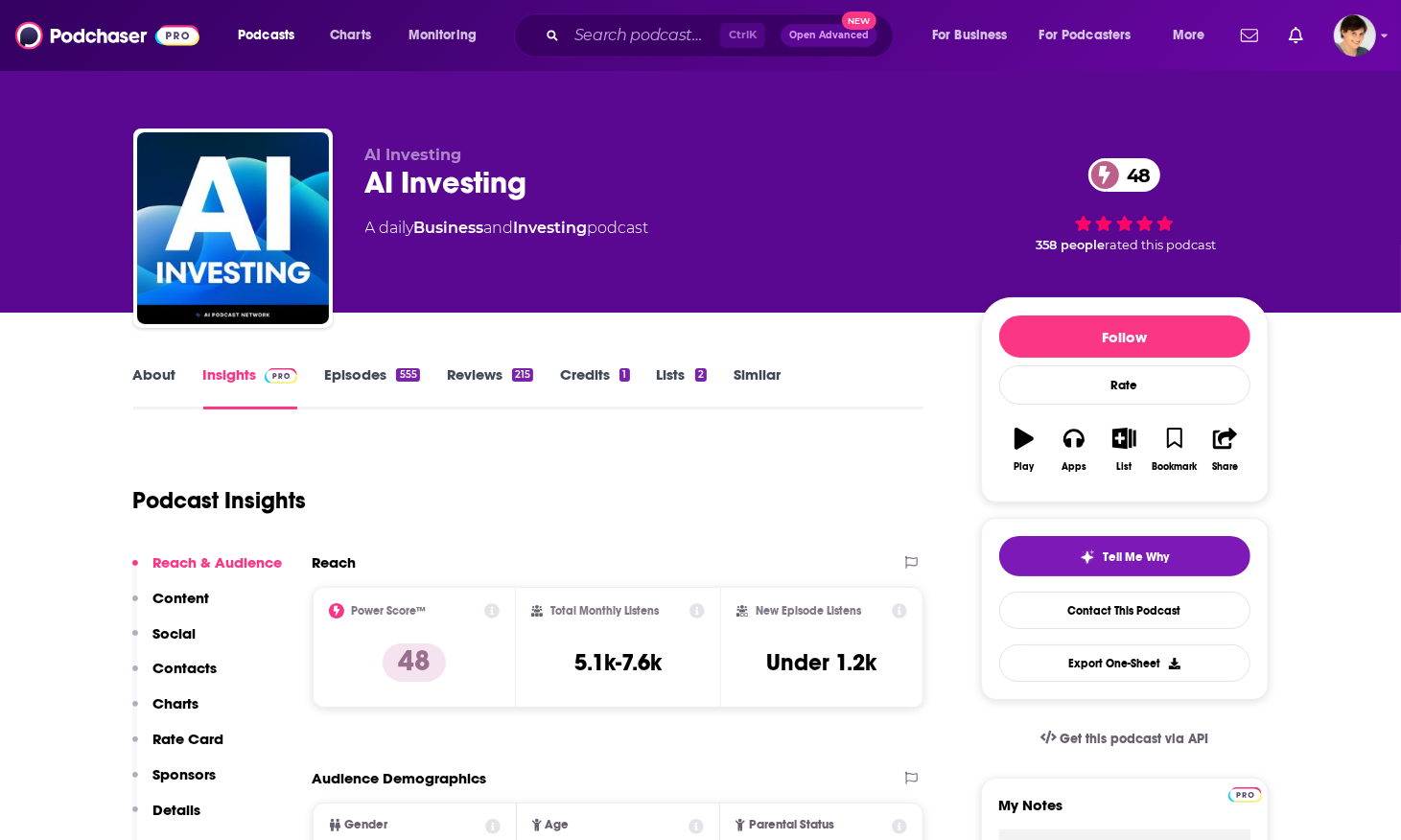 click on "Podcast Insights" at bounding box center (521, 489) 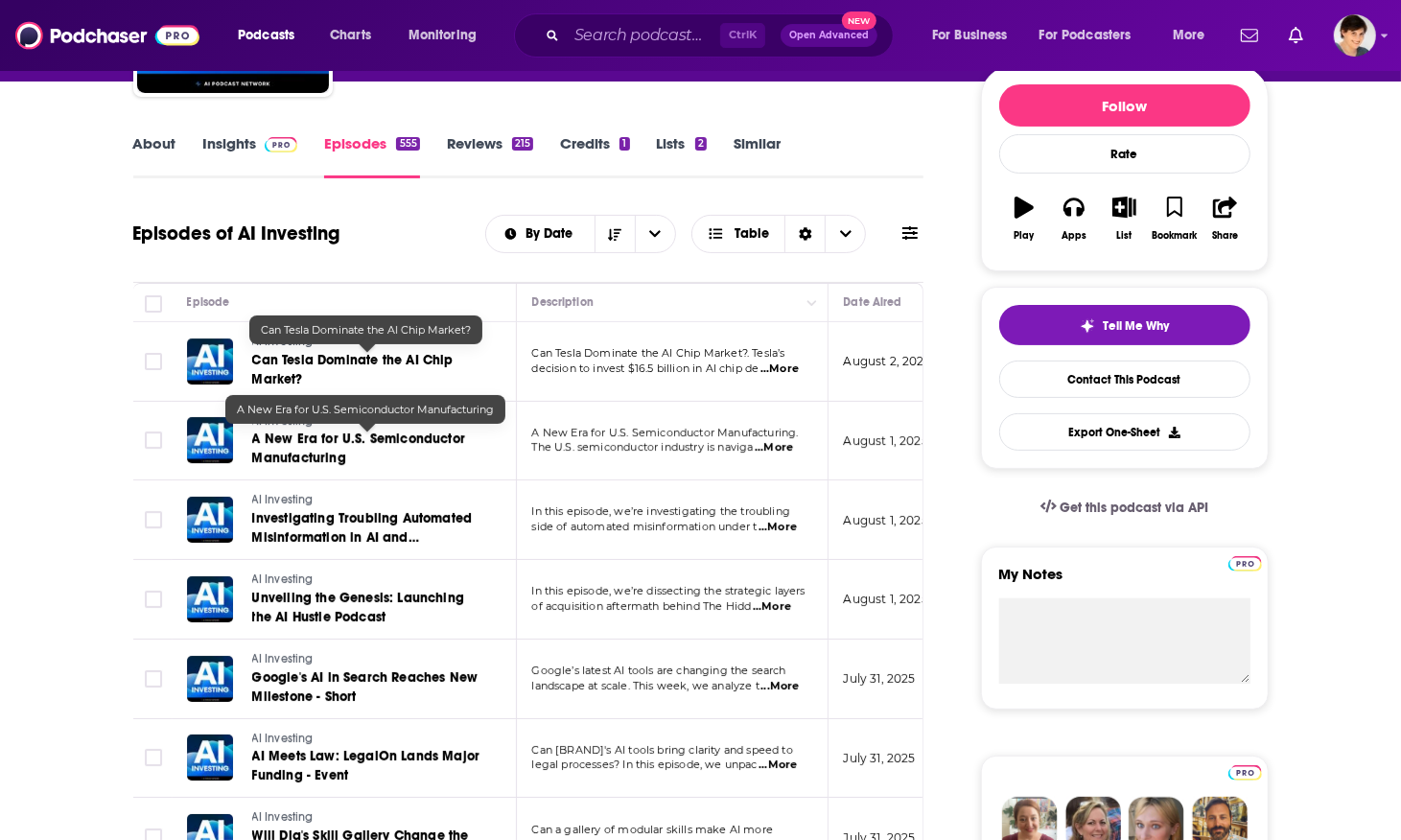 scroll, scrollTop: 240, scrollLeft: 0, axis: vertical 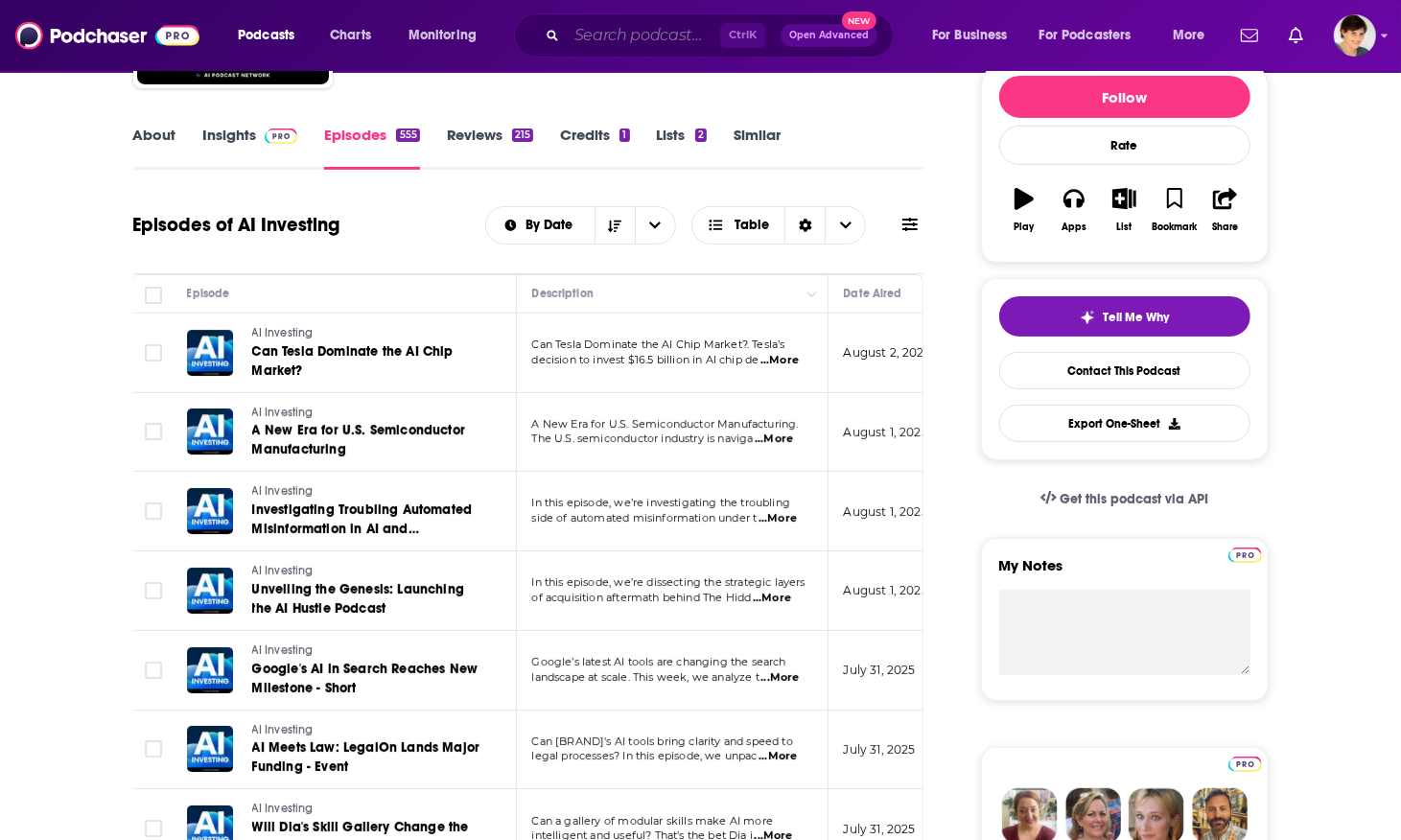 click at bounding box center (643, 35) 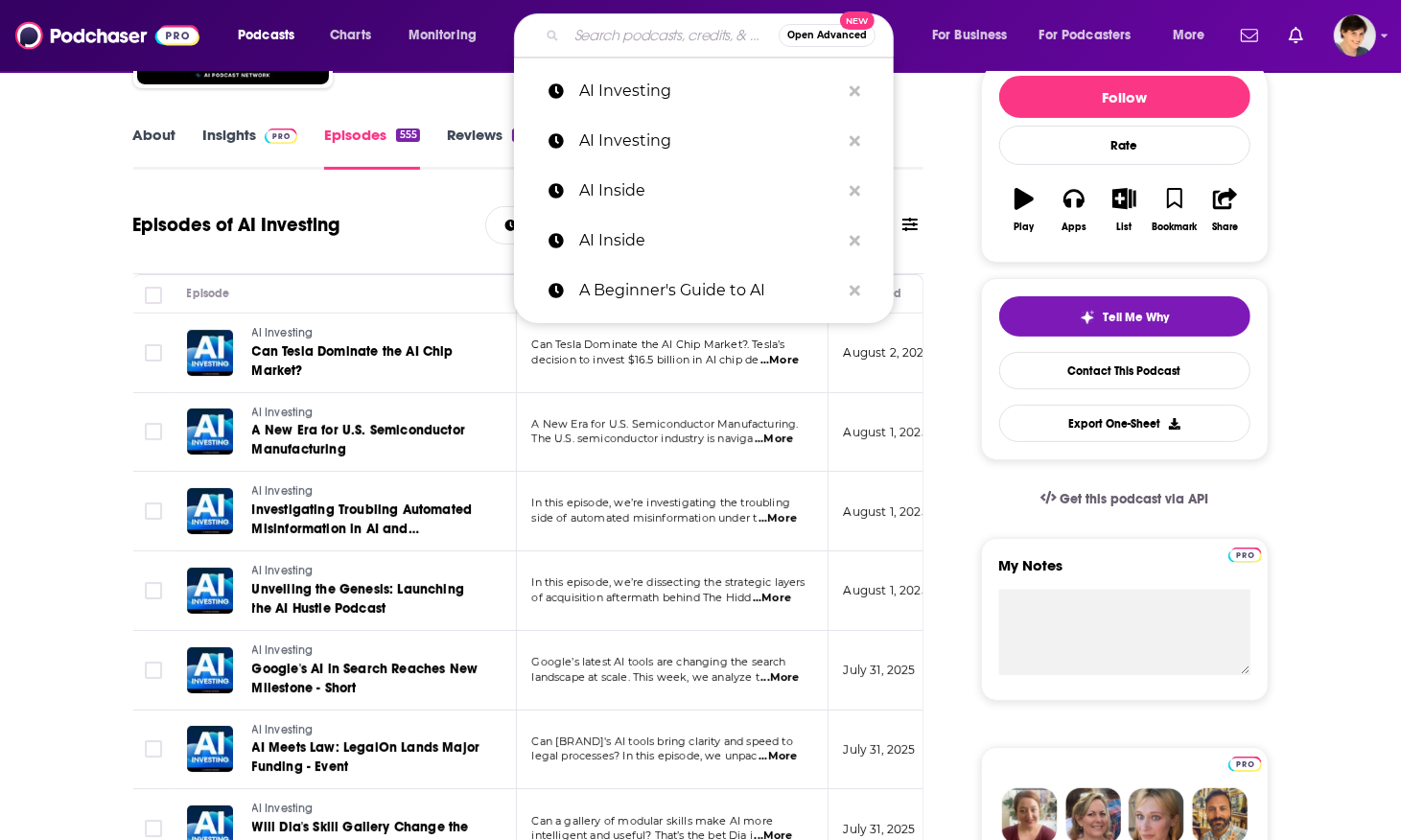 paste on "The AI Podcast" 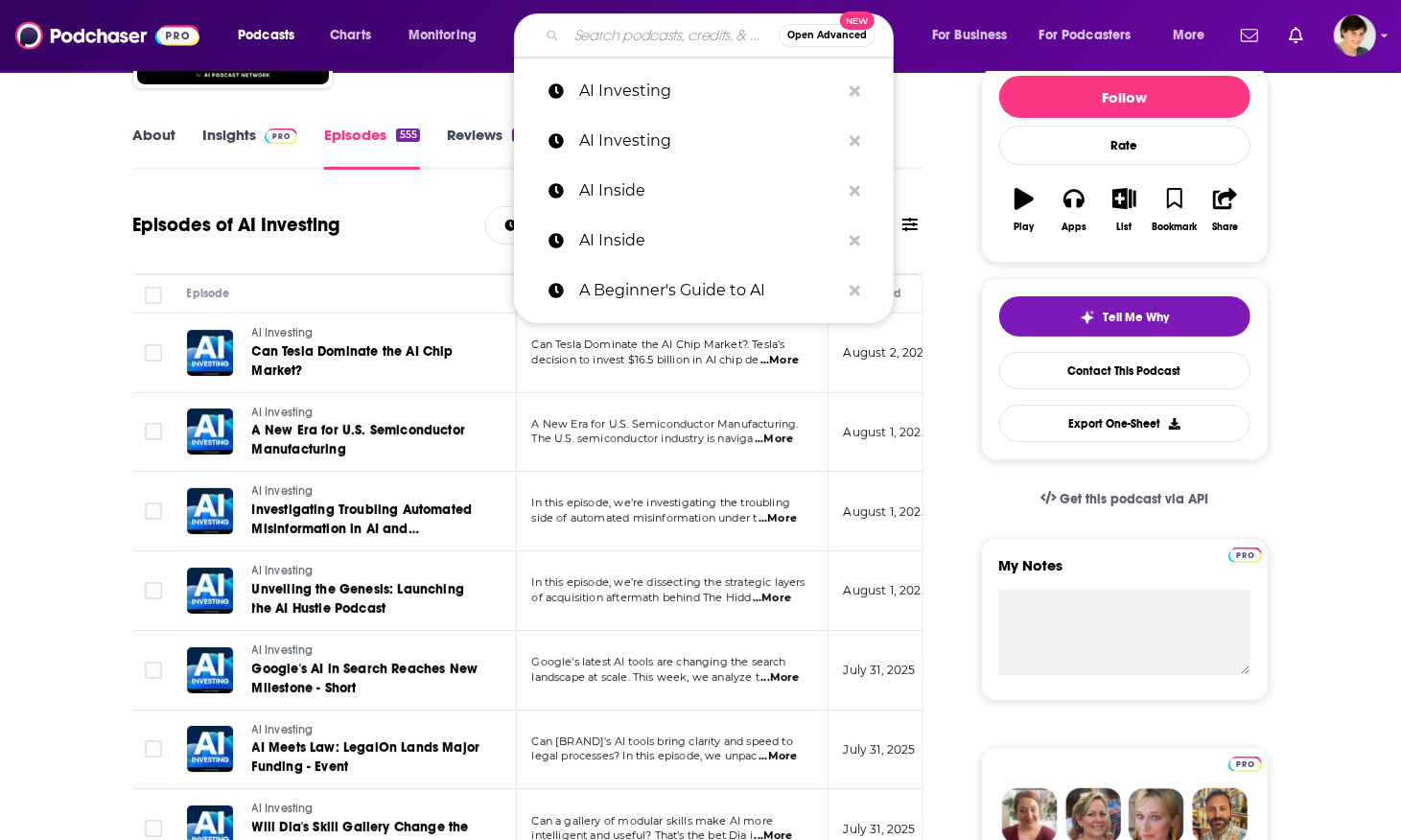 type on "The AI Podcast" 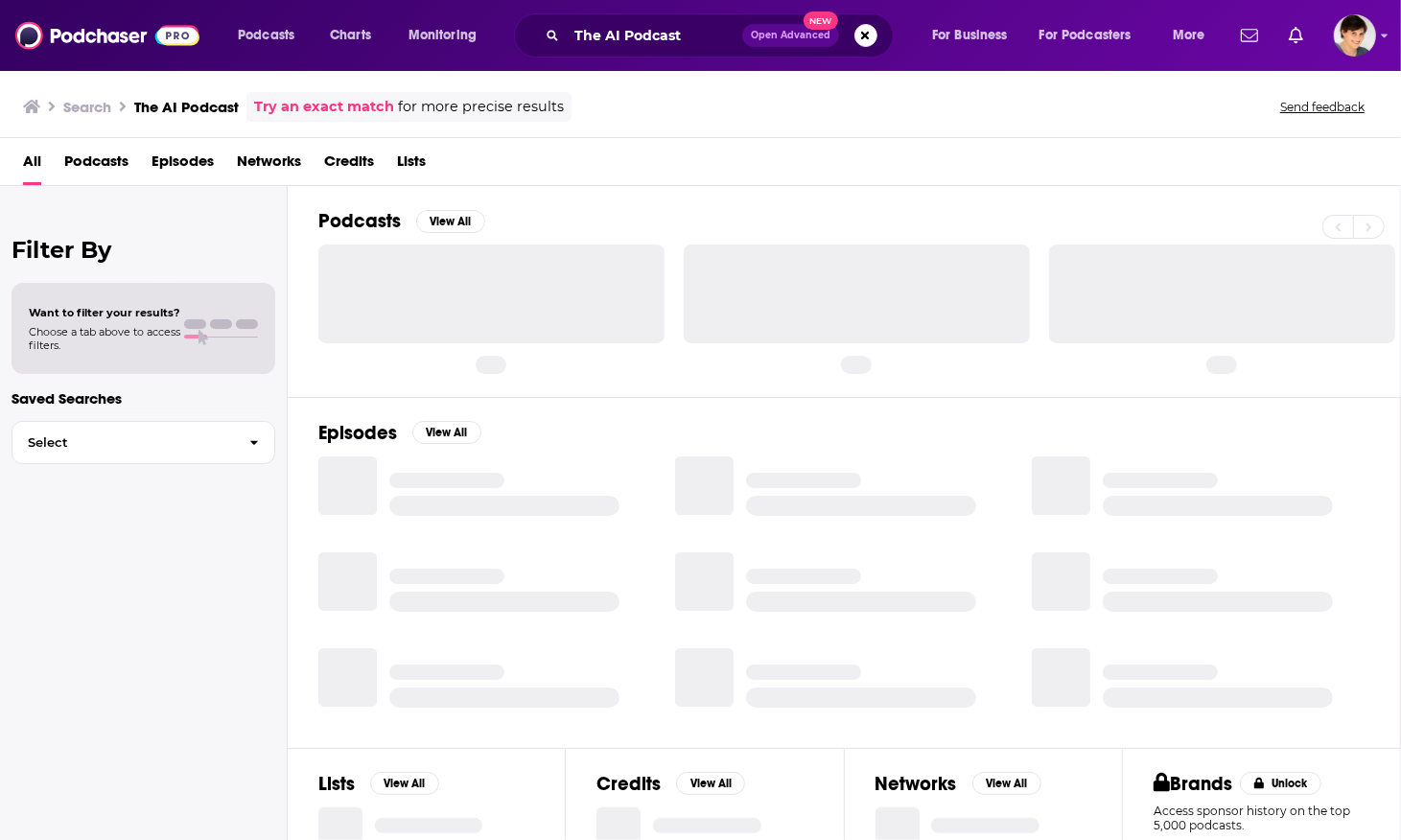scroll, scrollTop: 0, scrollLeft: 0, axis: both 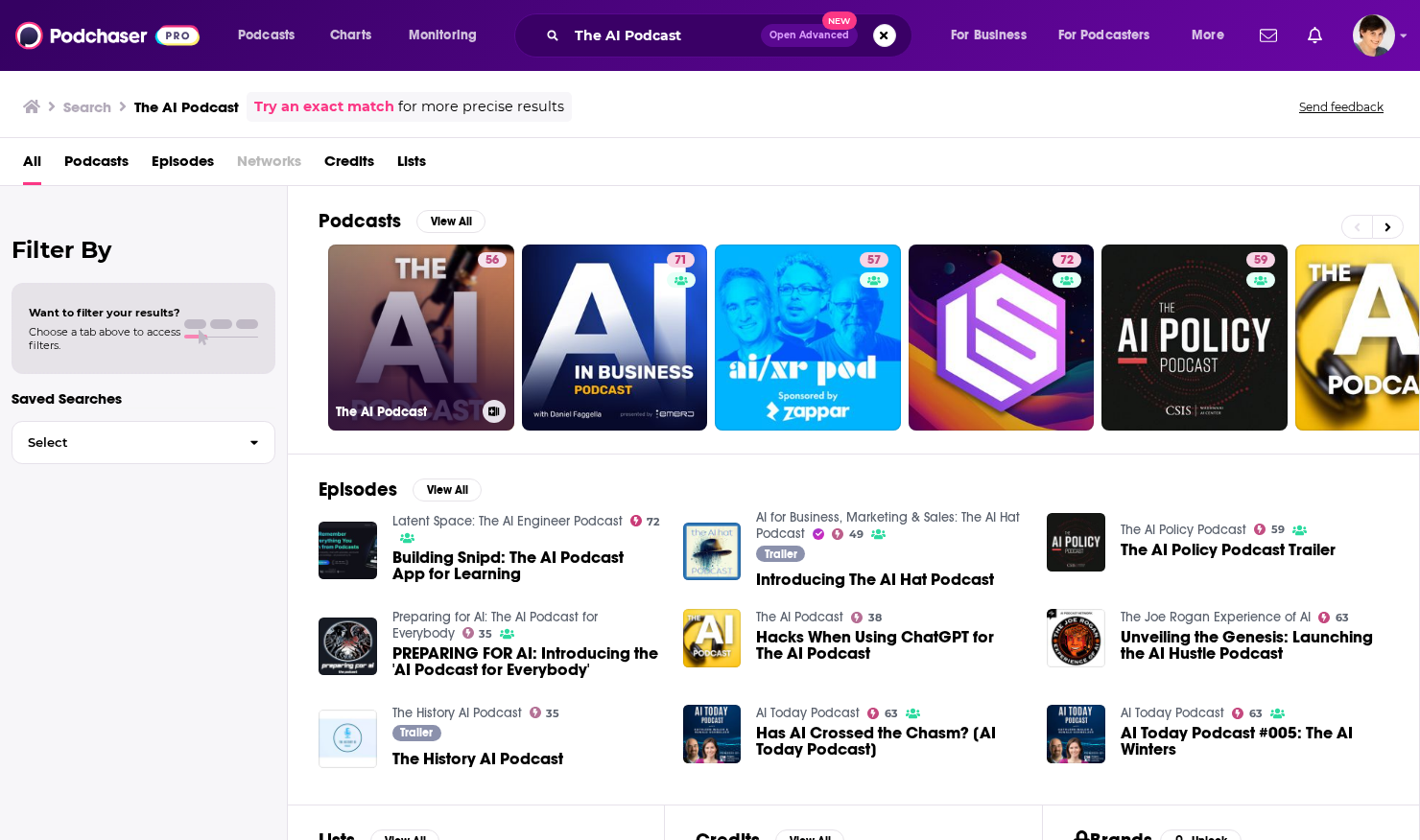 click on "56 The AI Podcast" at bounding box center [421, 338] 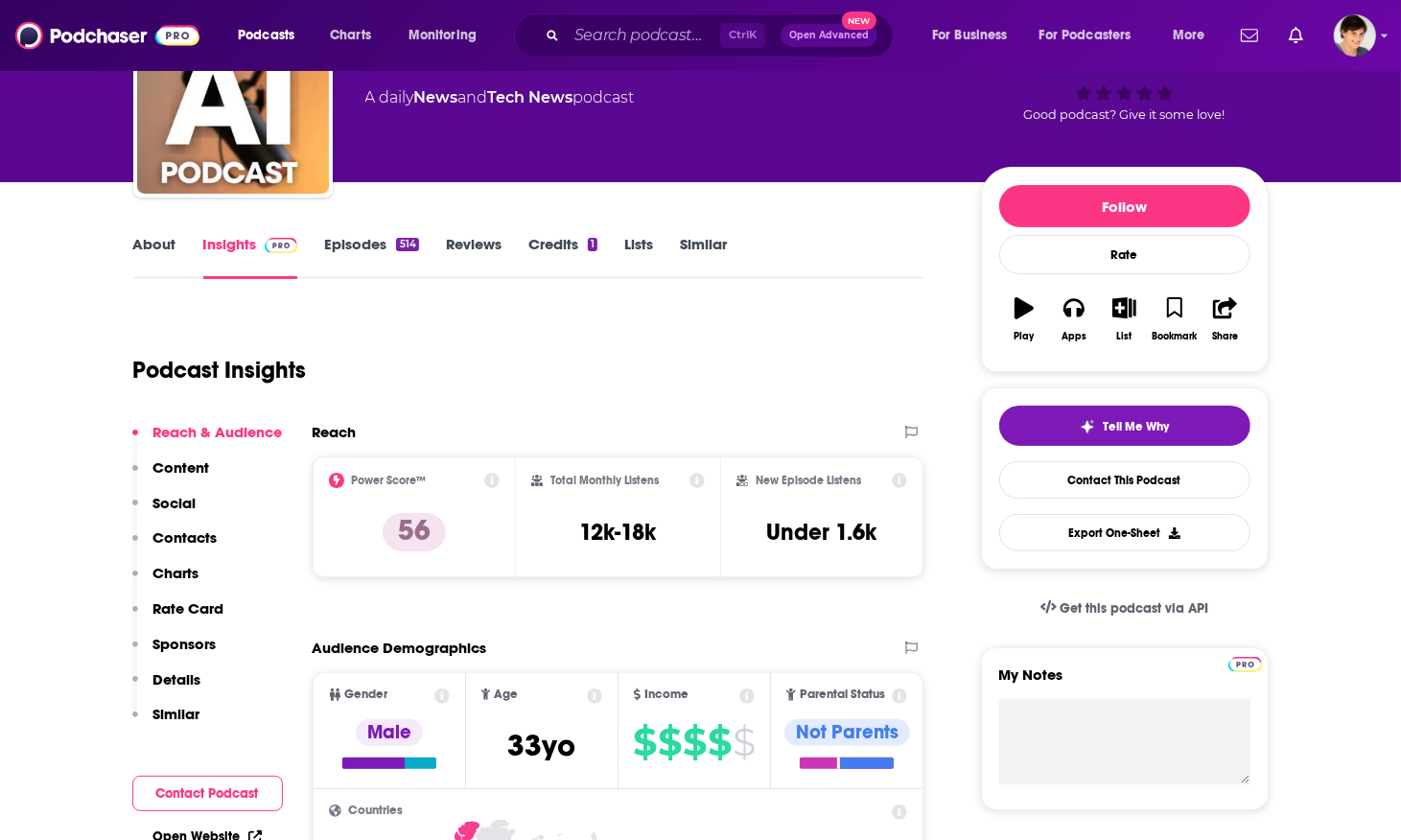 scroll, scrollTop: 0, scrollLeft: 0, axis: both 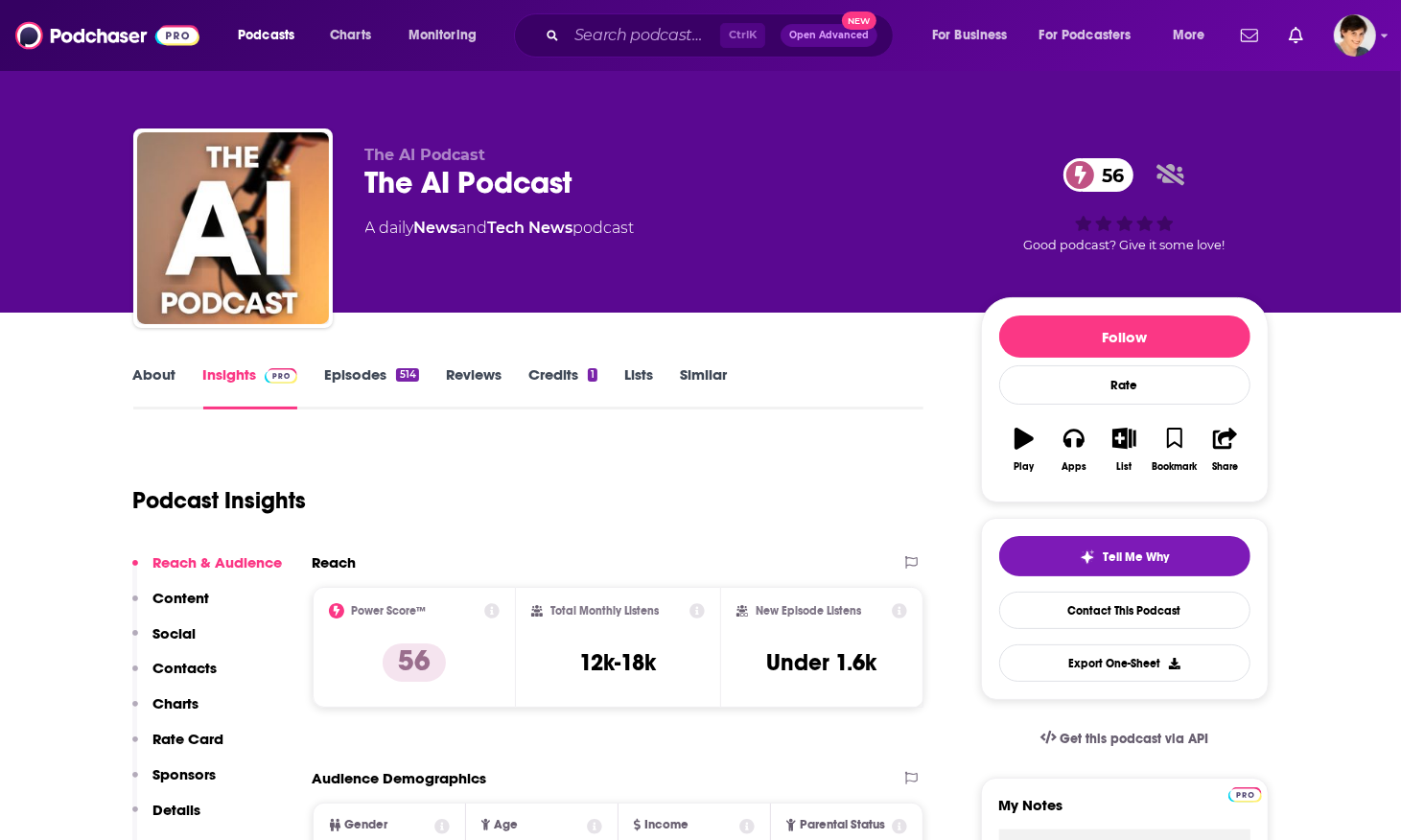 click on "Episodes 514" at bounding box center (371, 387) 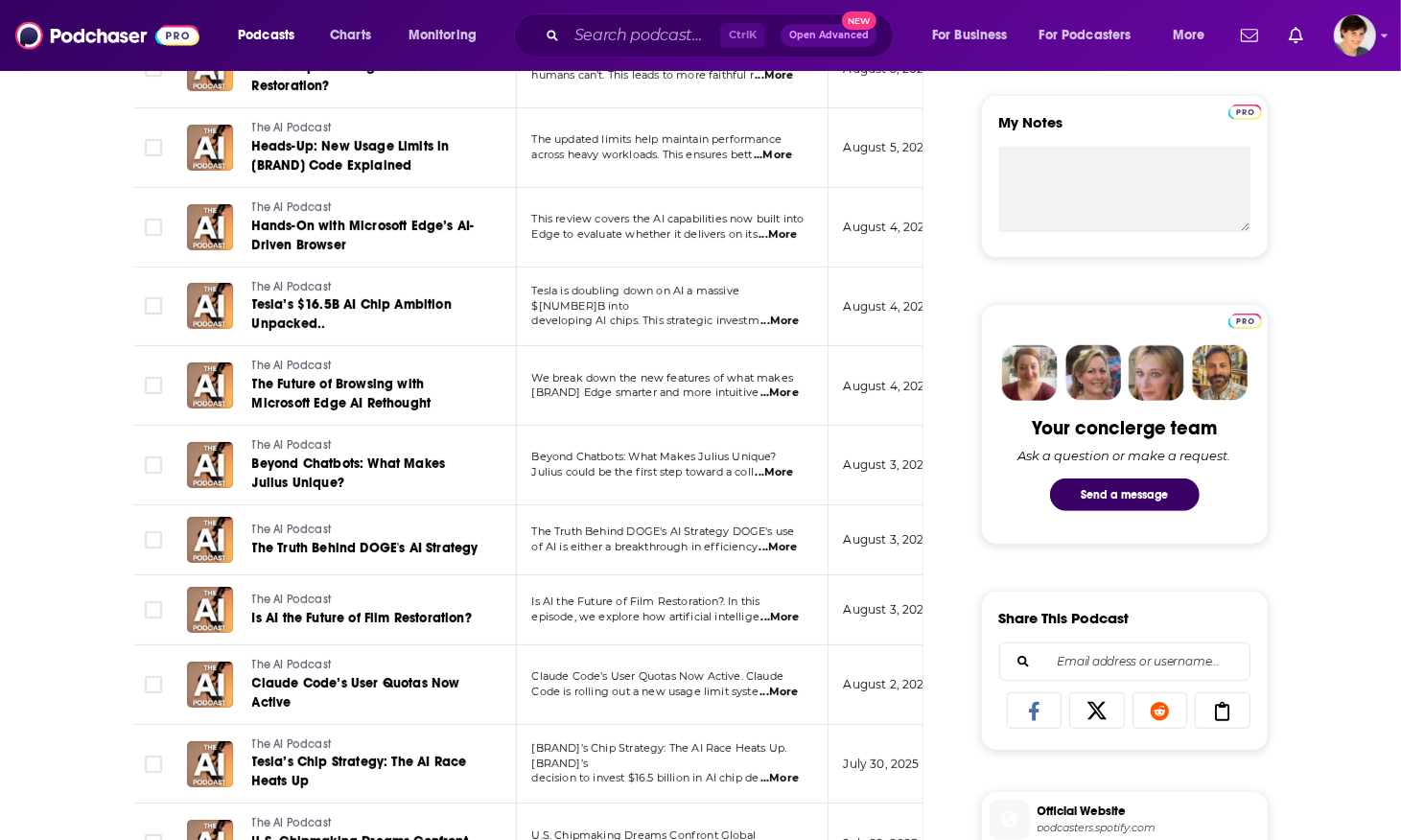 scroll, scrollTop: 719, scrollLeft: 0, axis: vertical 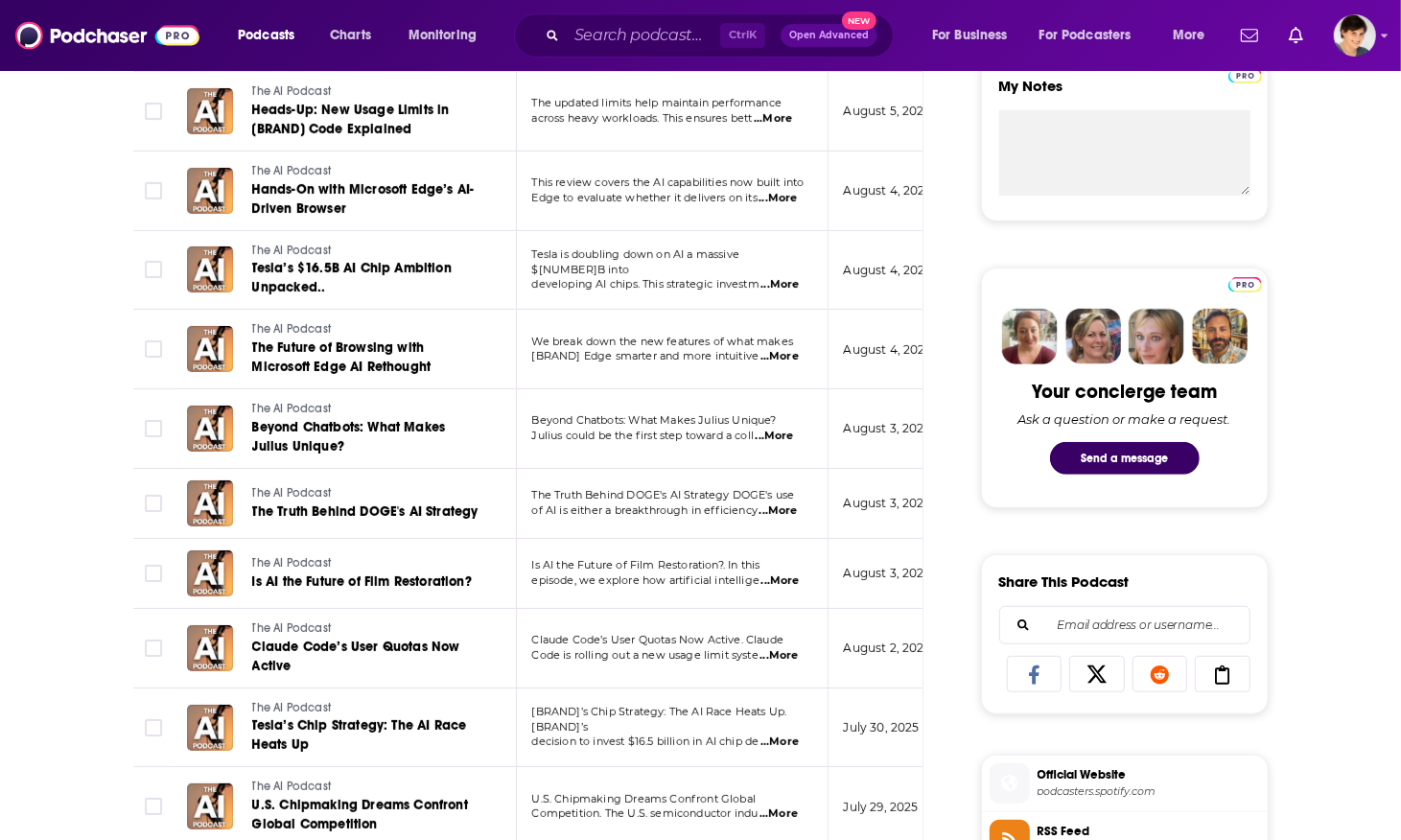 click on "Ctrl  K Open Advanced New" at bounding box center (704, 35) 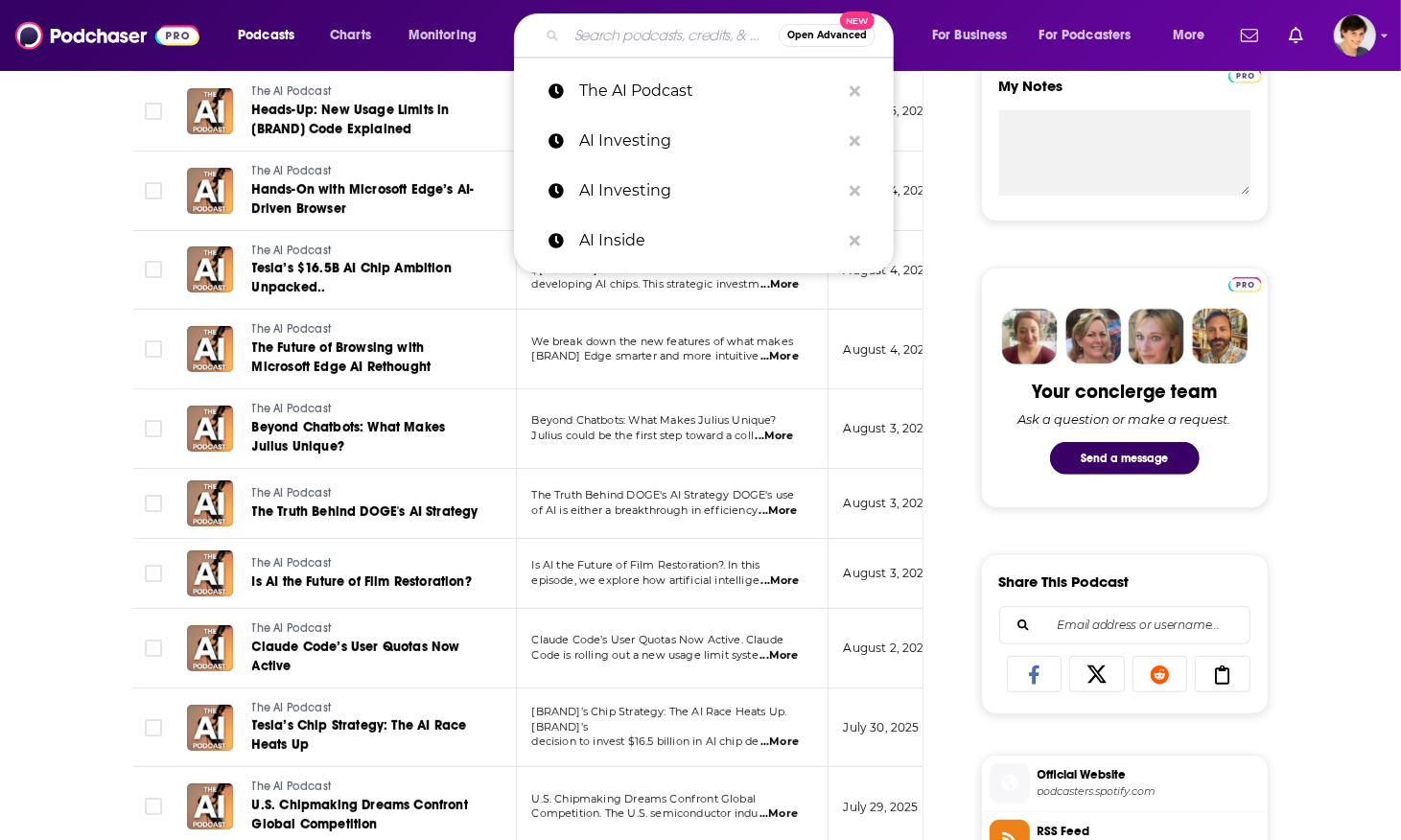 click at bounding box center [672, 35] 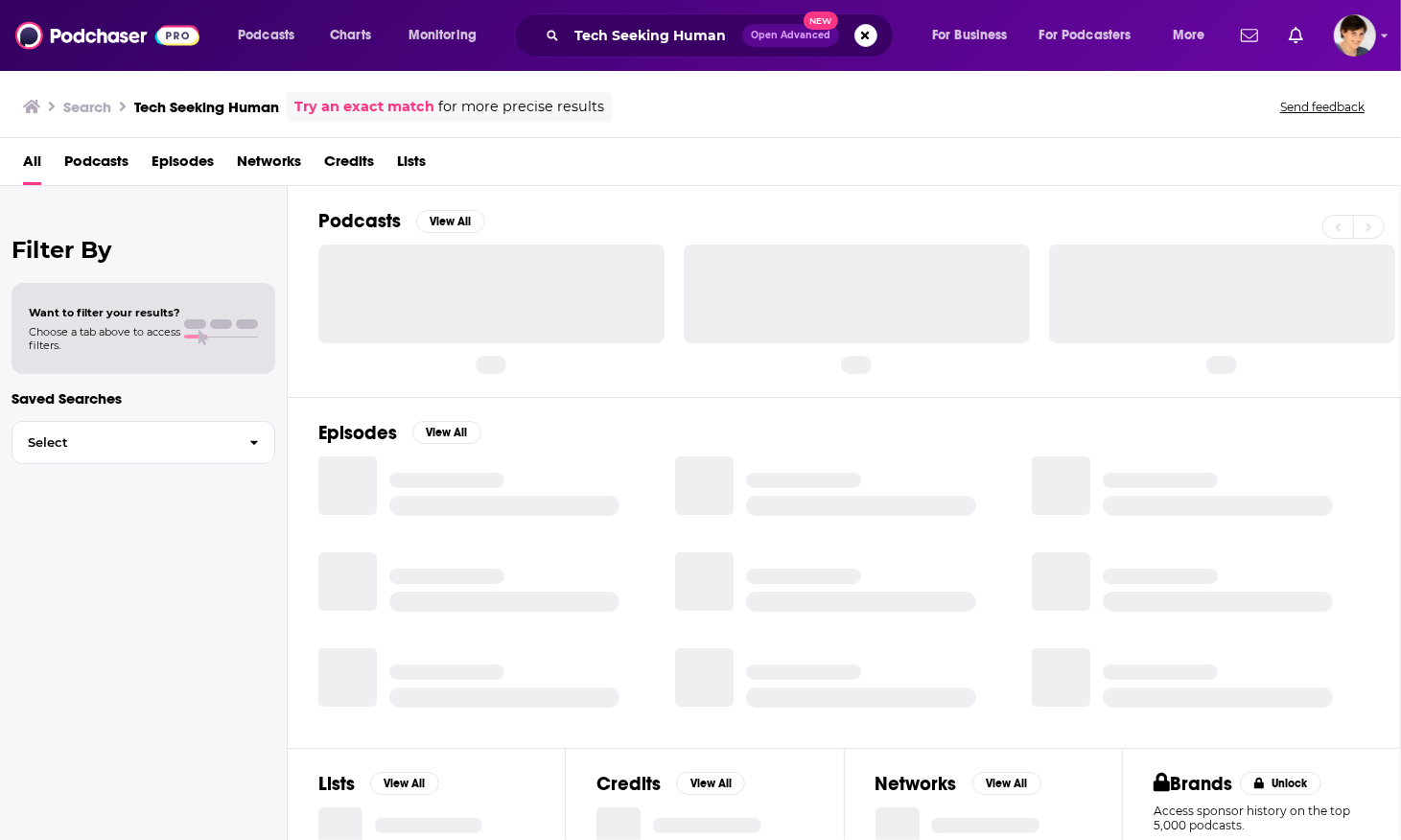 scroll, scrollTop: 0, scrollLeft: 0, axis: both 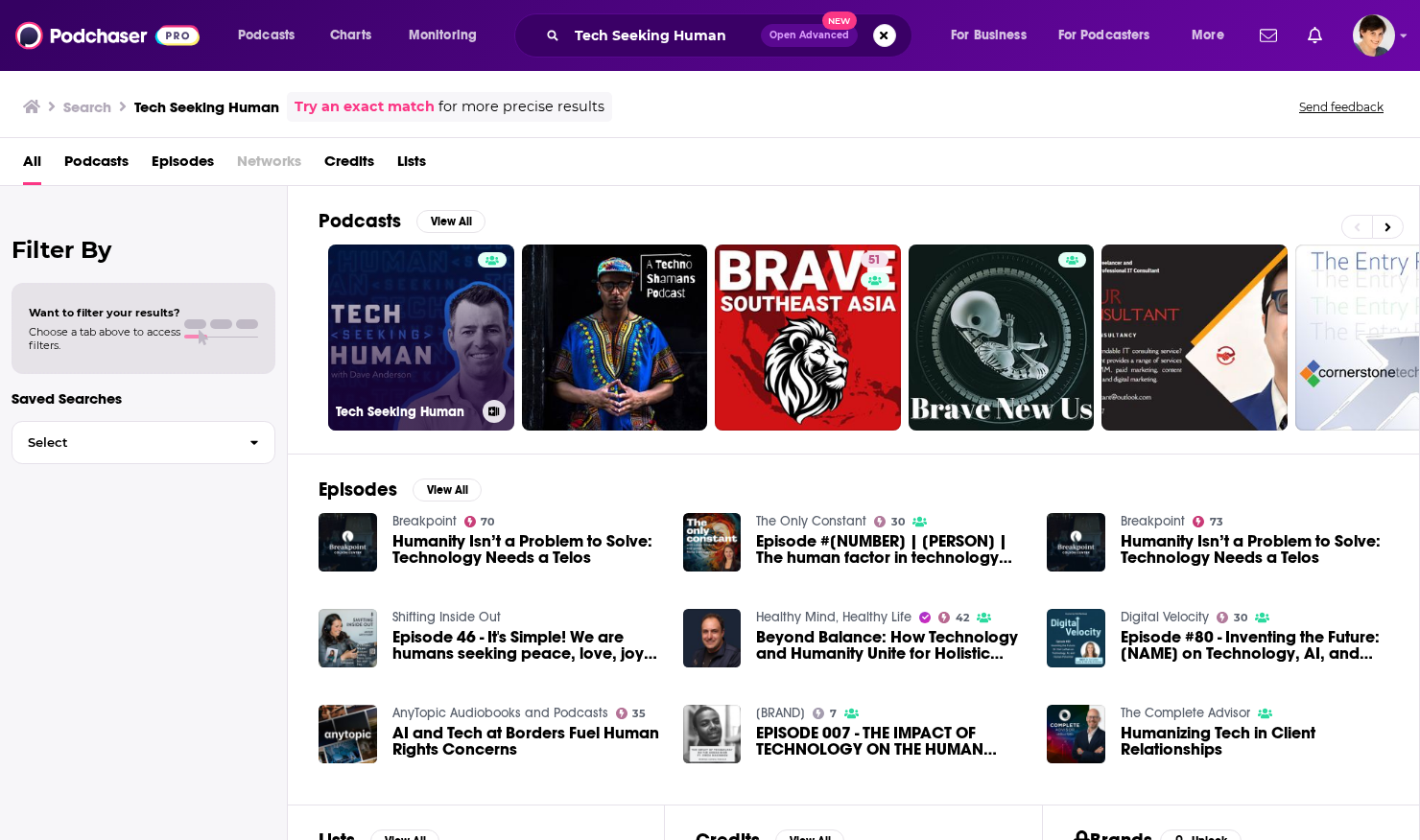 click on "Tech Seeking Human" at bounding box center [421, 338] 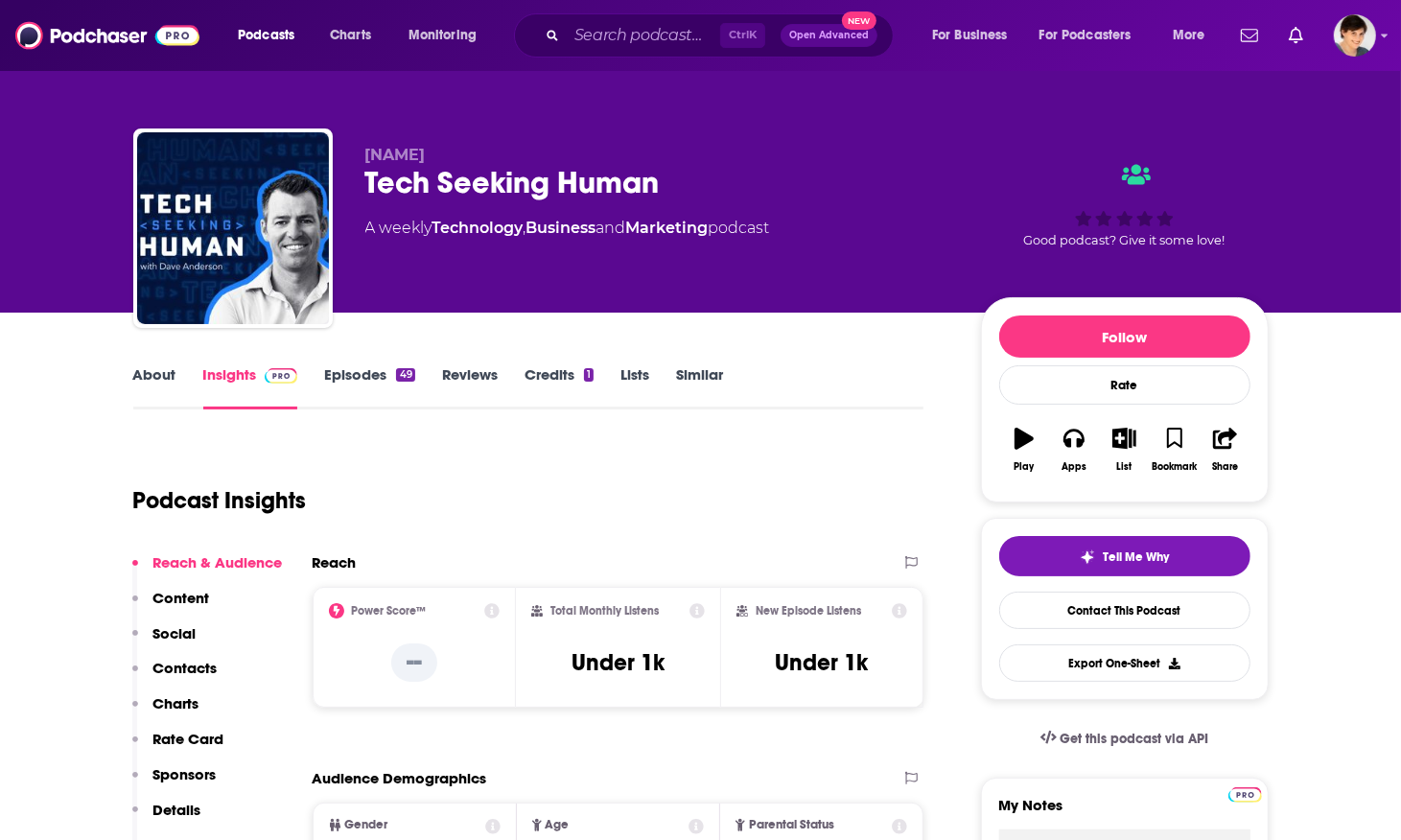 click on "Episodes 49" at bounding box center [369, 387] 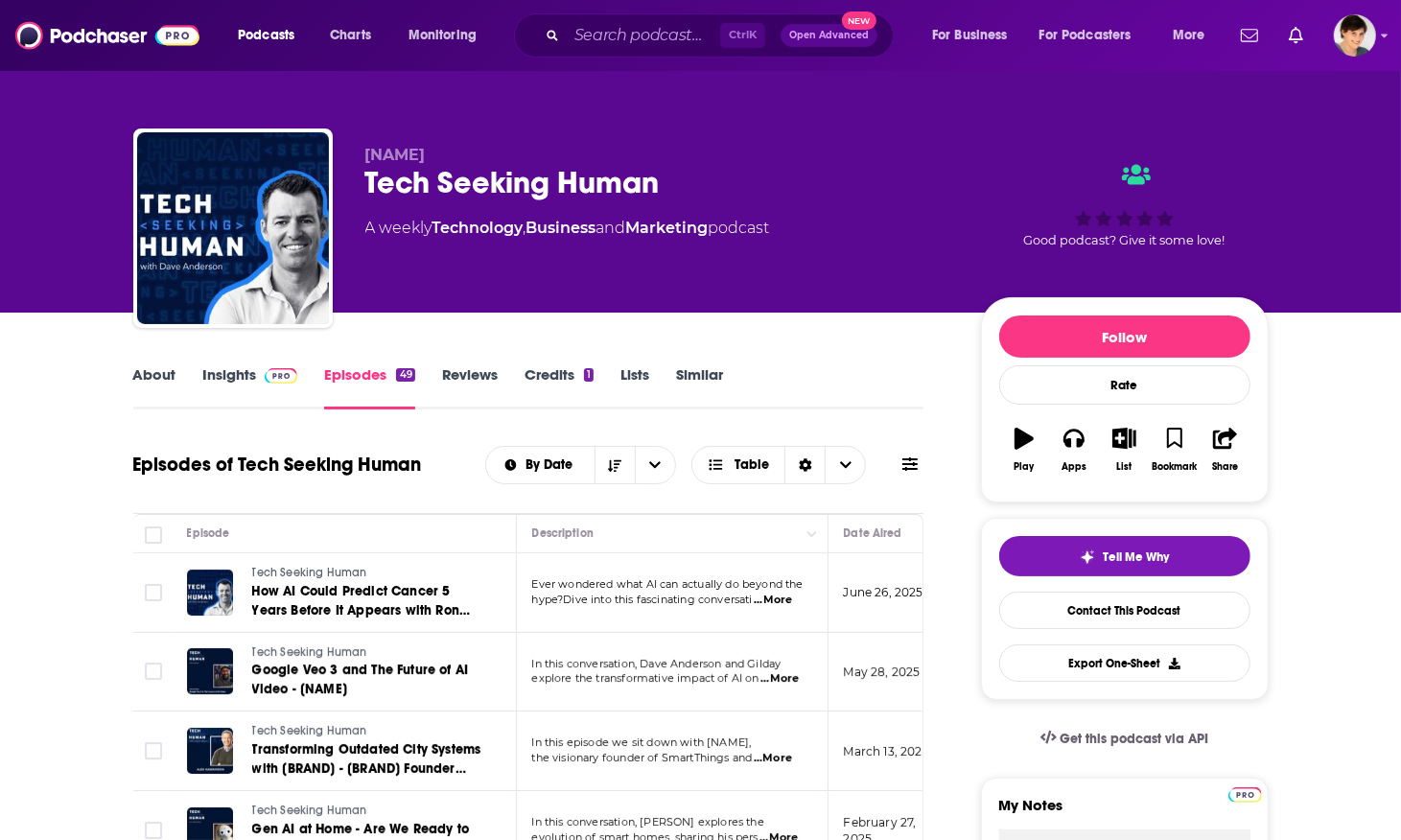 click on "About" at bounding box center (154, 387) 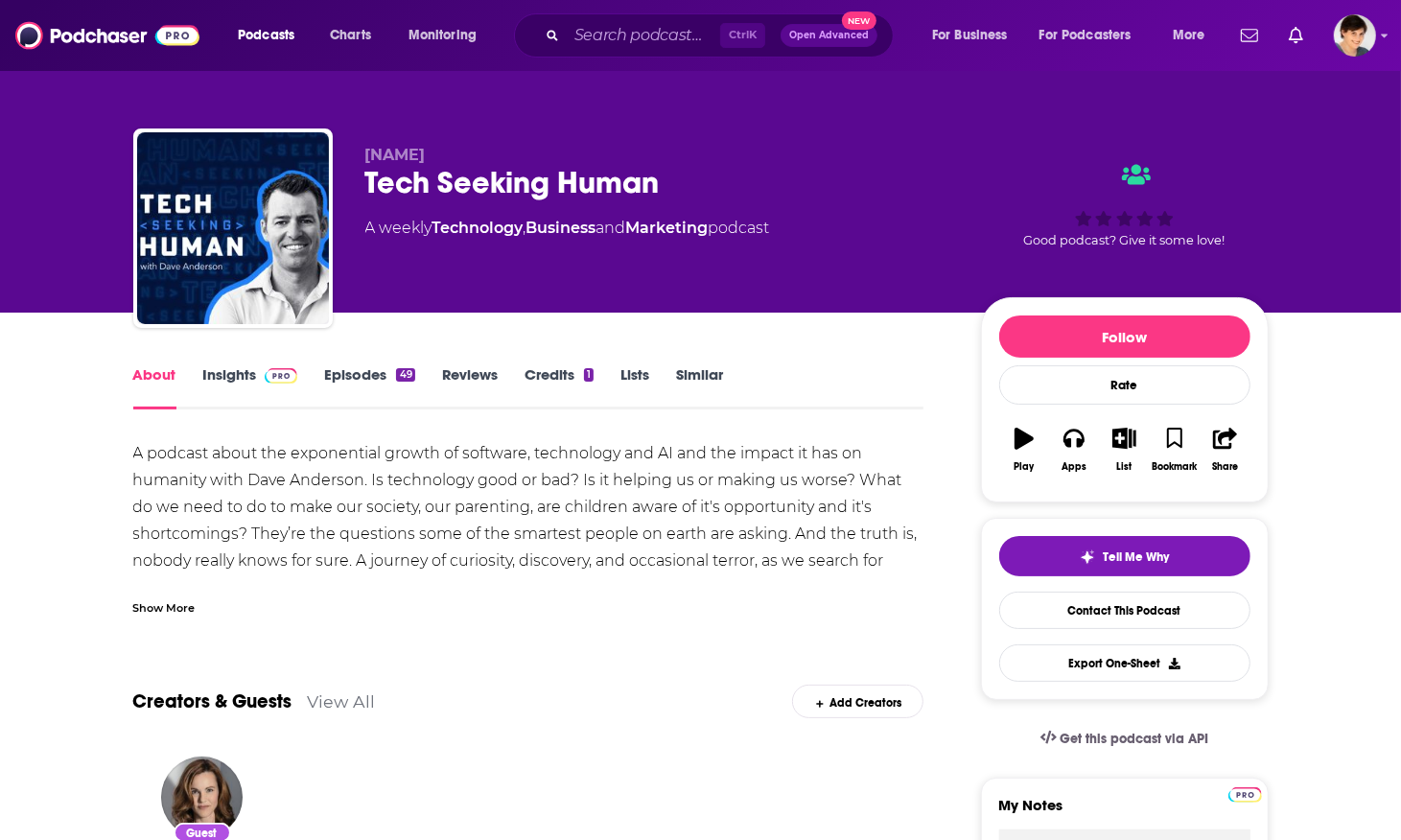 click on "Show More" at bounding box center [164, 606] 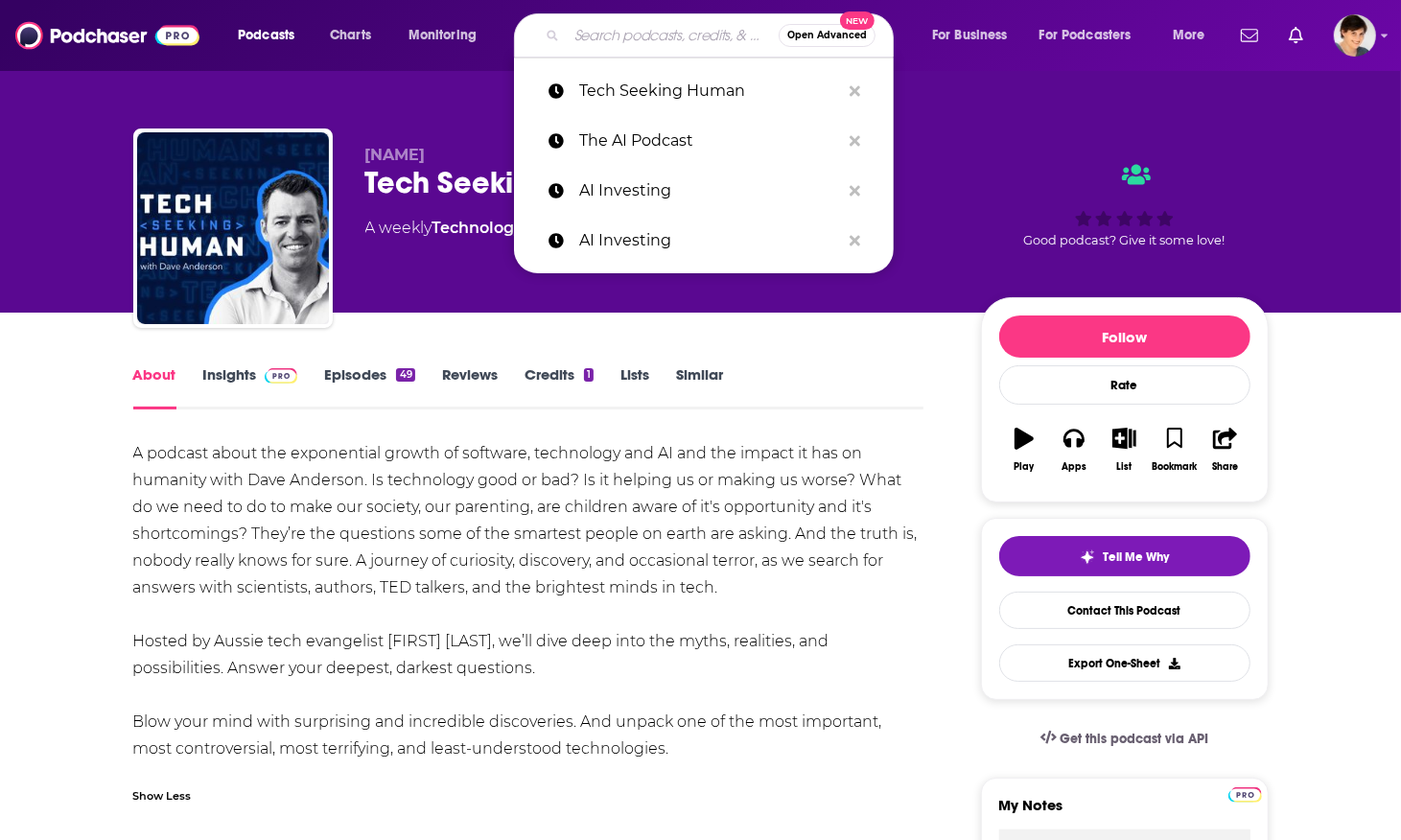 click at bounding box center [672, 35] 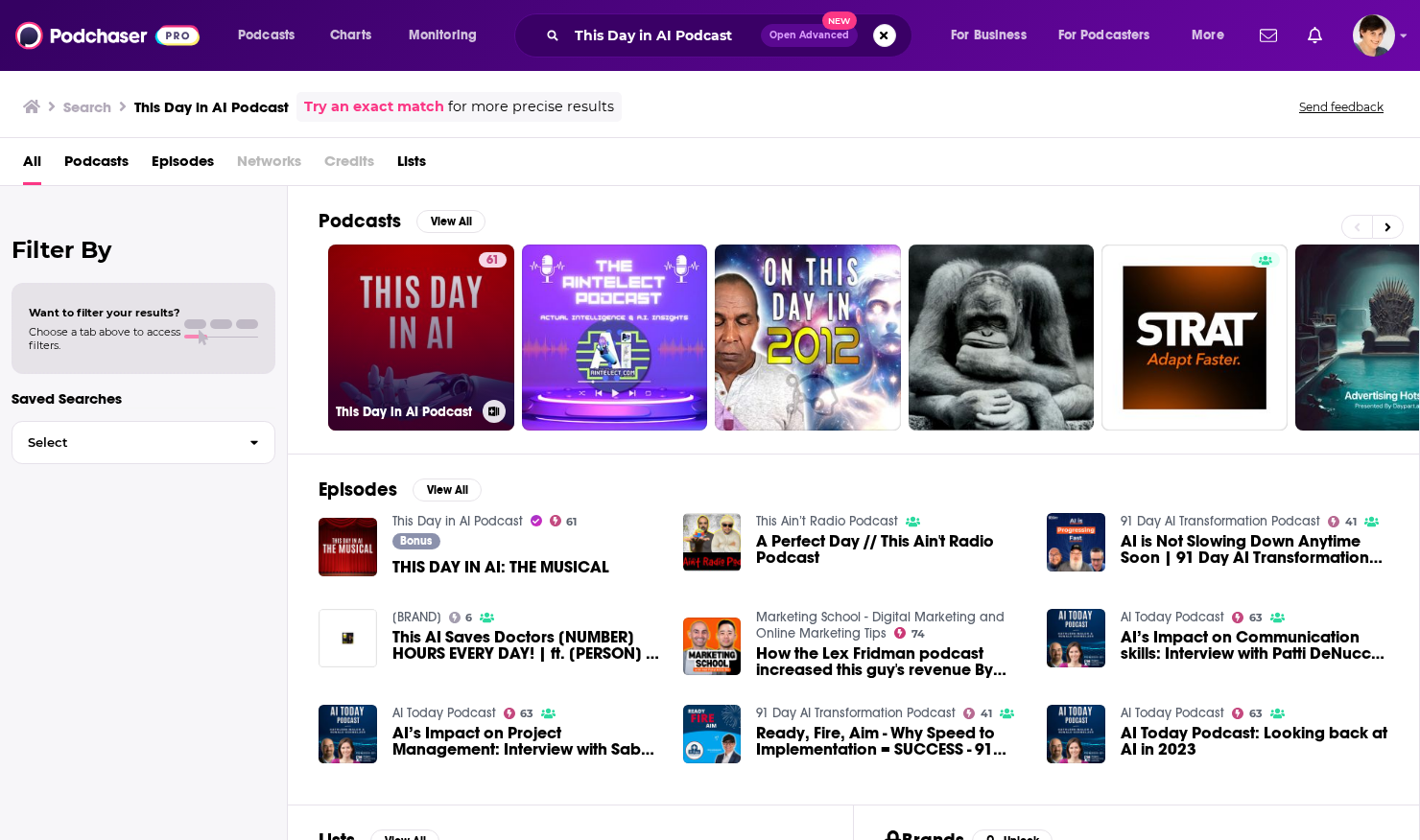 click on "61 This Day in AI Podcast" at bounding box center [421, 338] 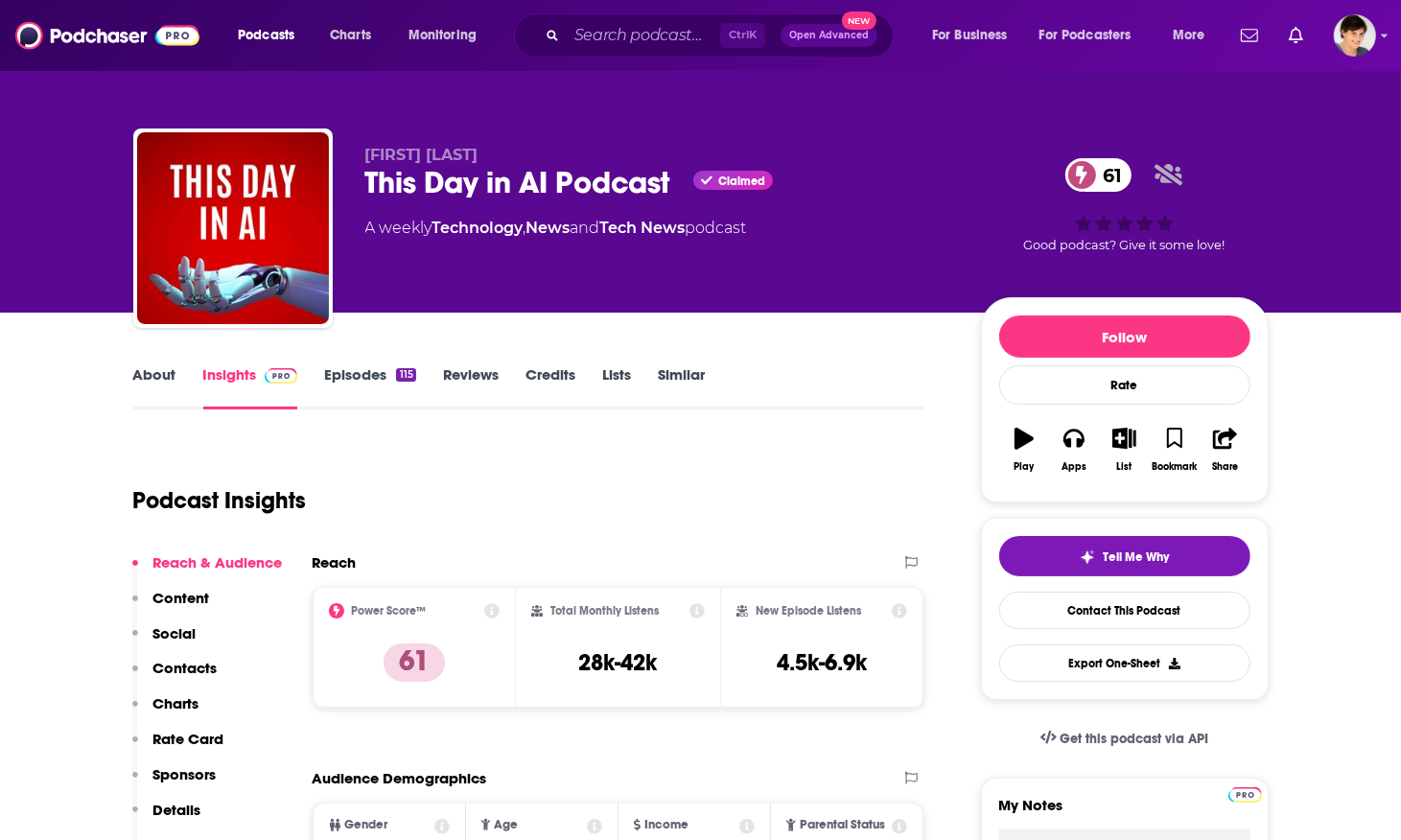 click on "Episodes 115" at bounding box center (369, 387) 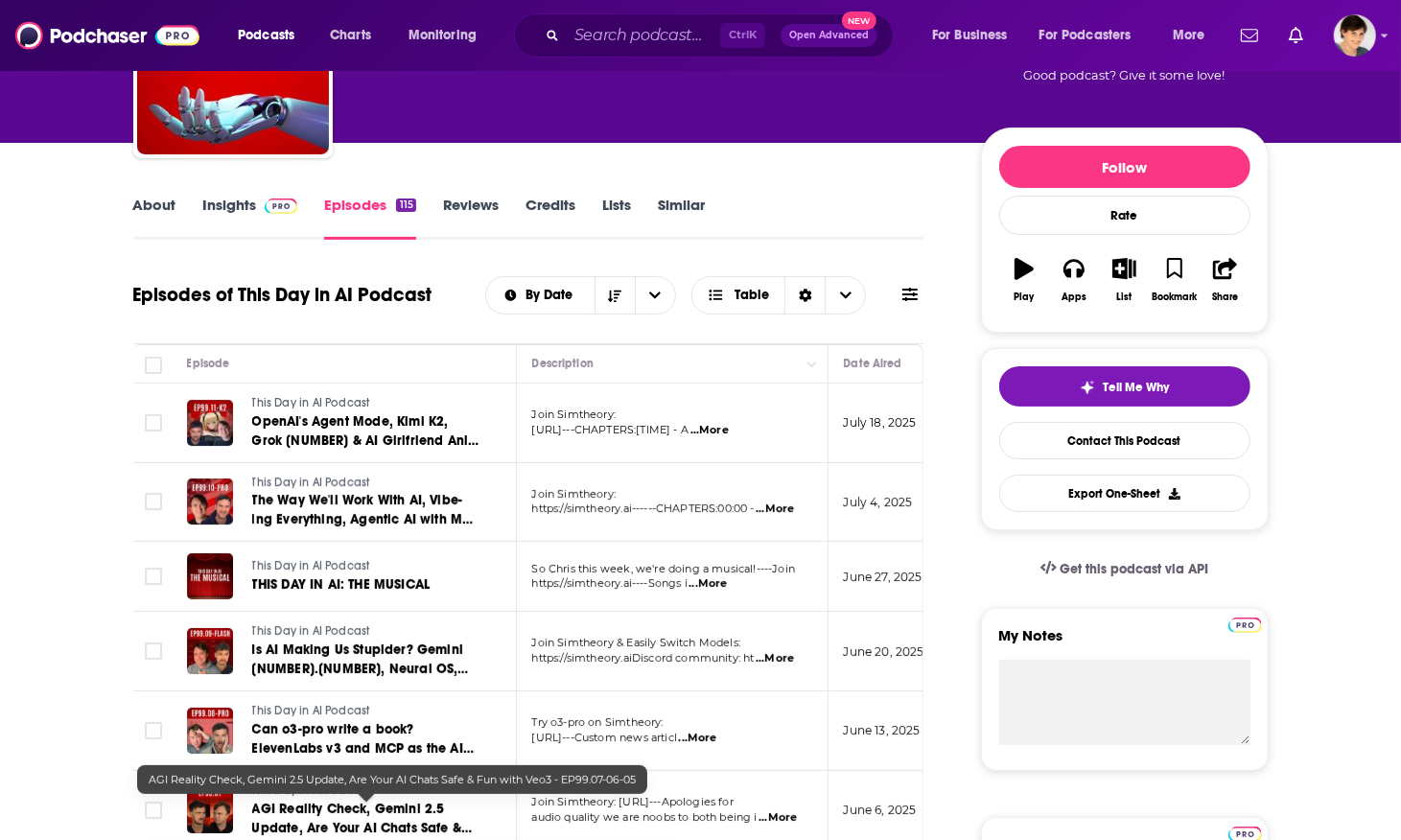 scroll, scrollTop: 0, scrollLeft: 0, axis: both 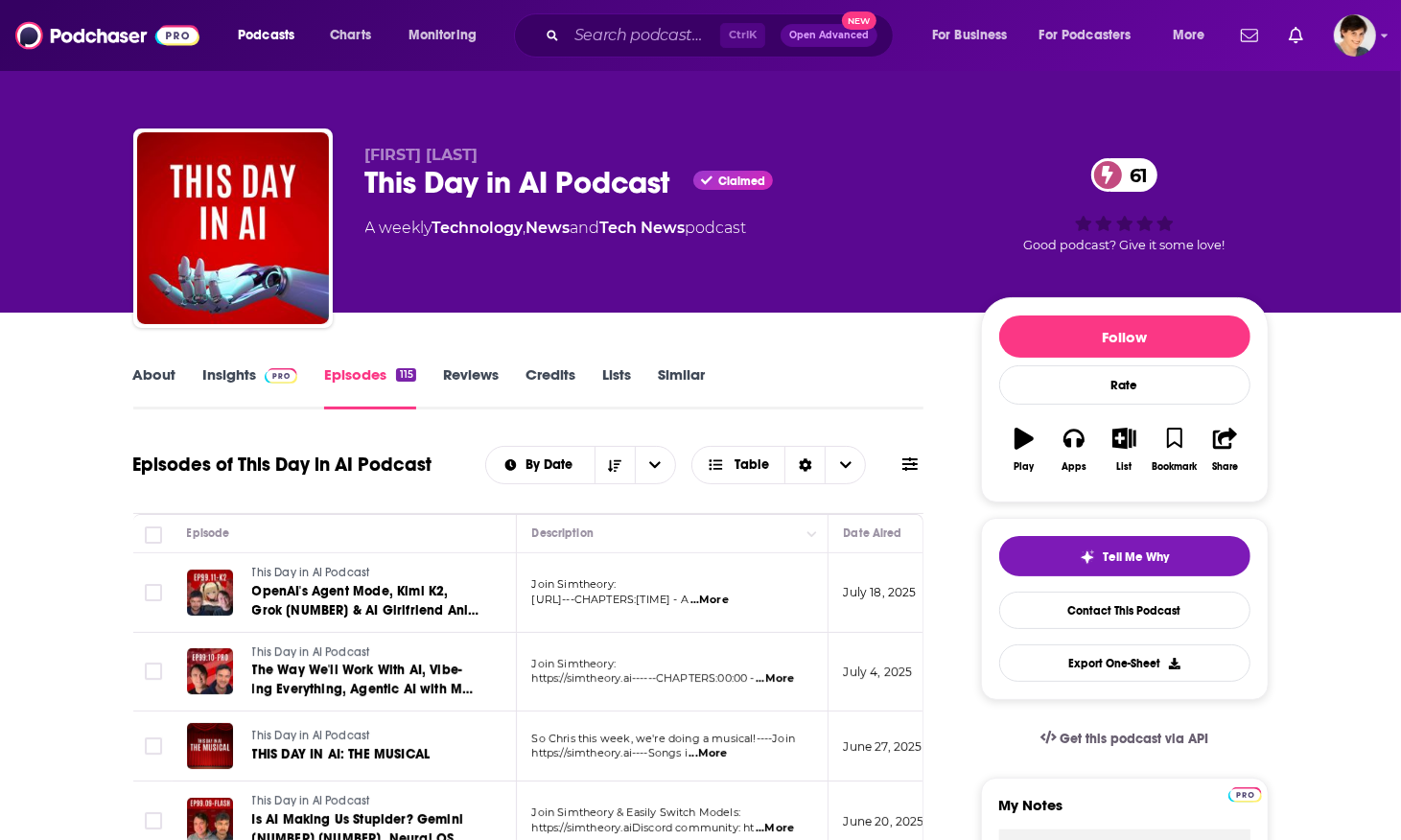 click on "About" at bounding box center (154, 387) 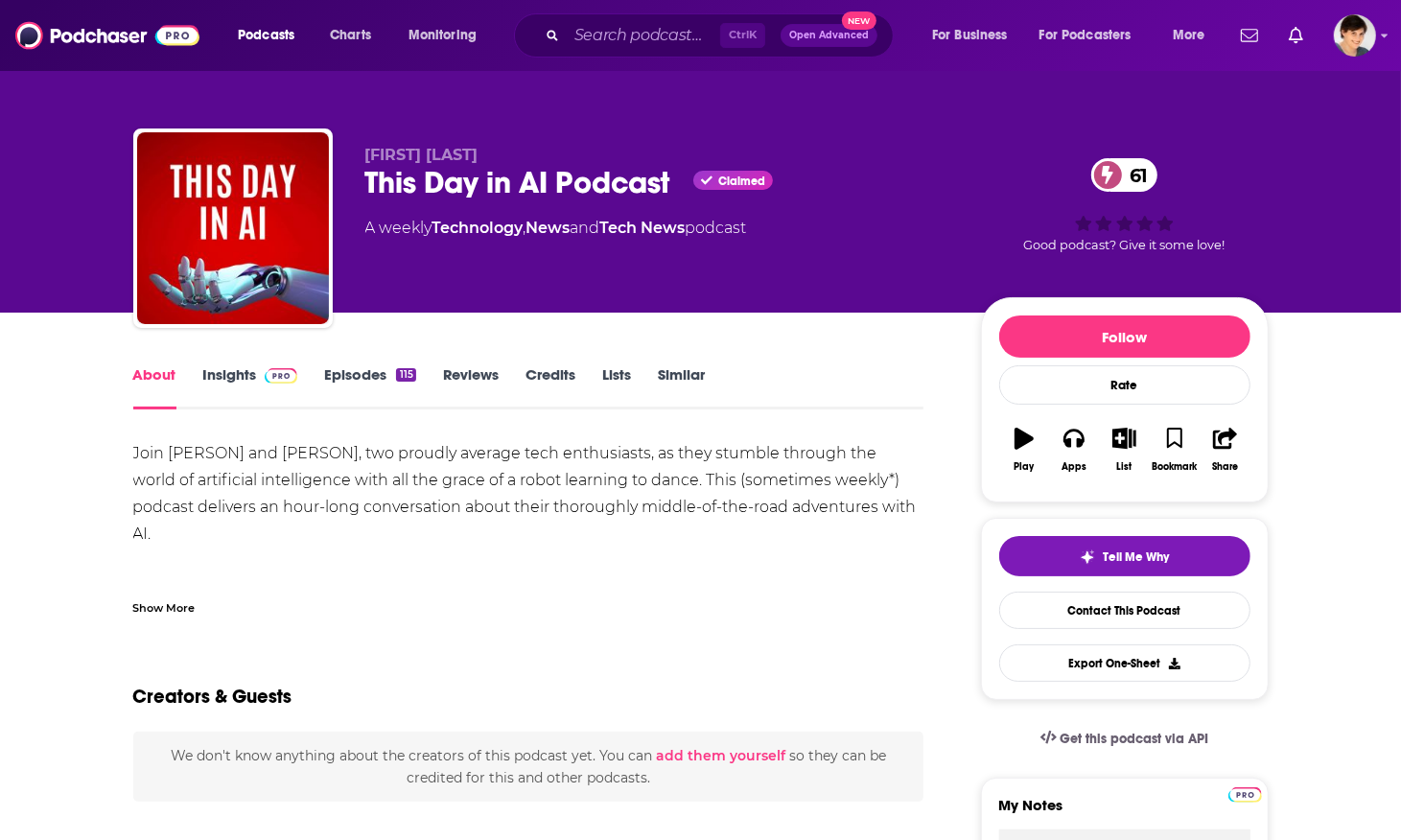 click on "This Day in AI Podcast Claimed 61" at bounding box center [658, 182] 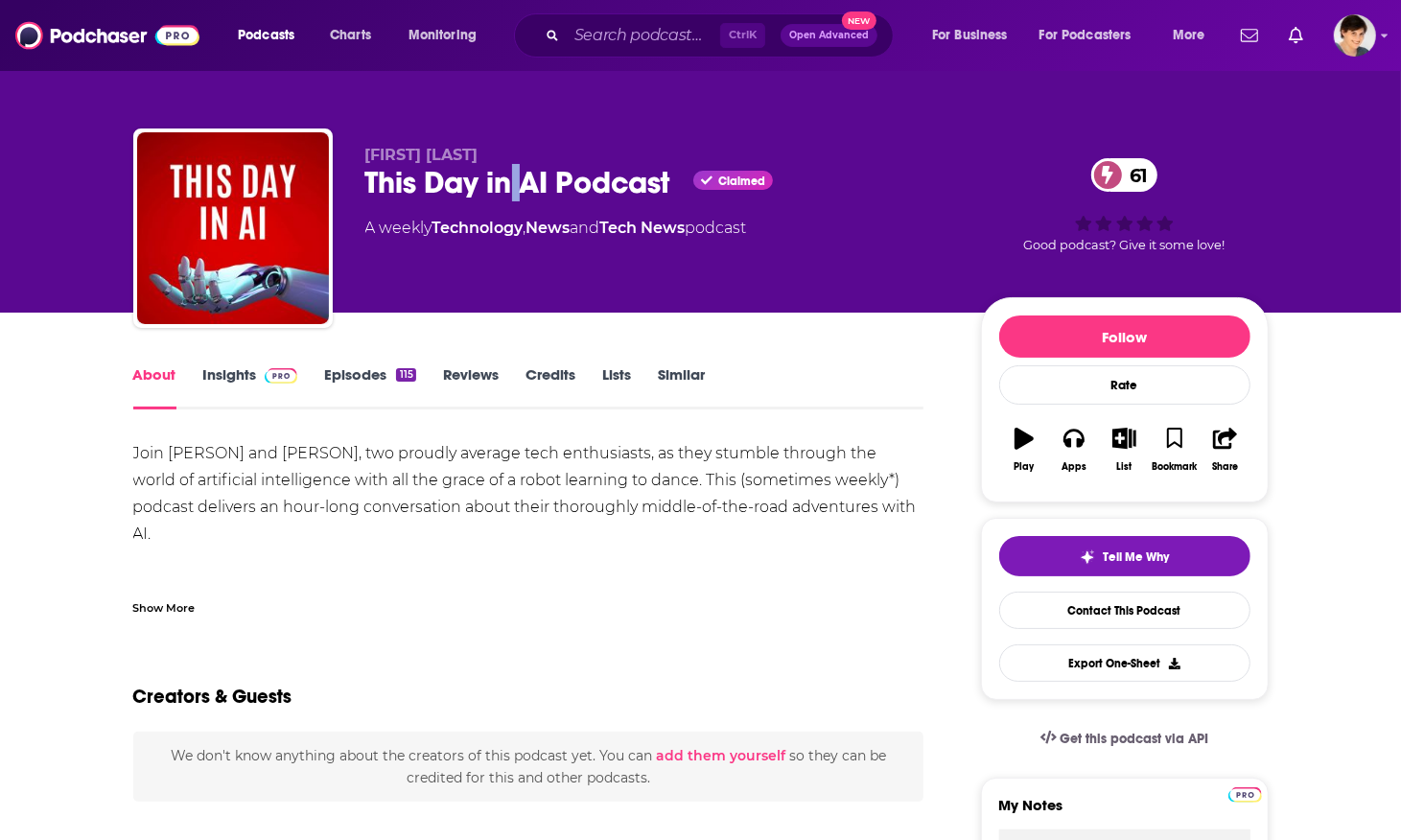 click on "This Day in AI Podcast Claimed 61" at bounding box center (658, 182) 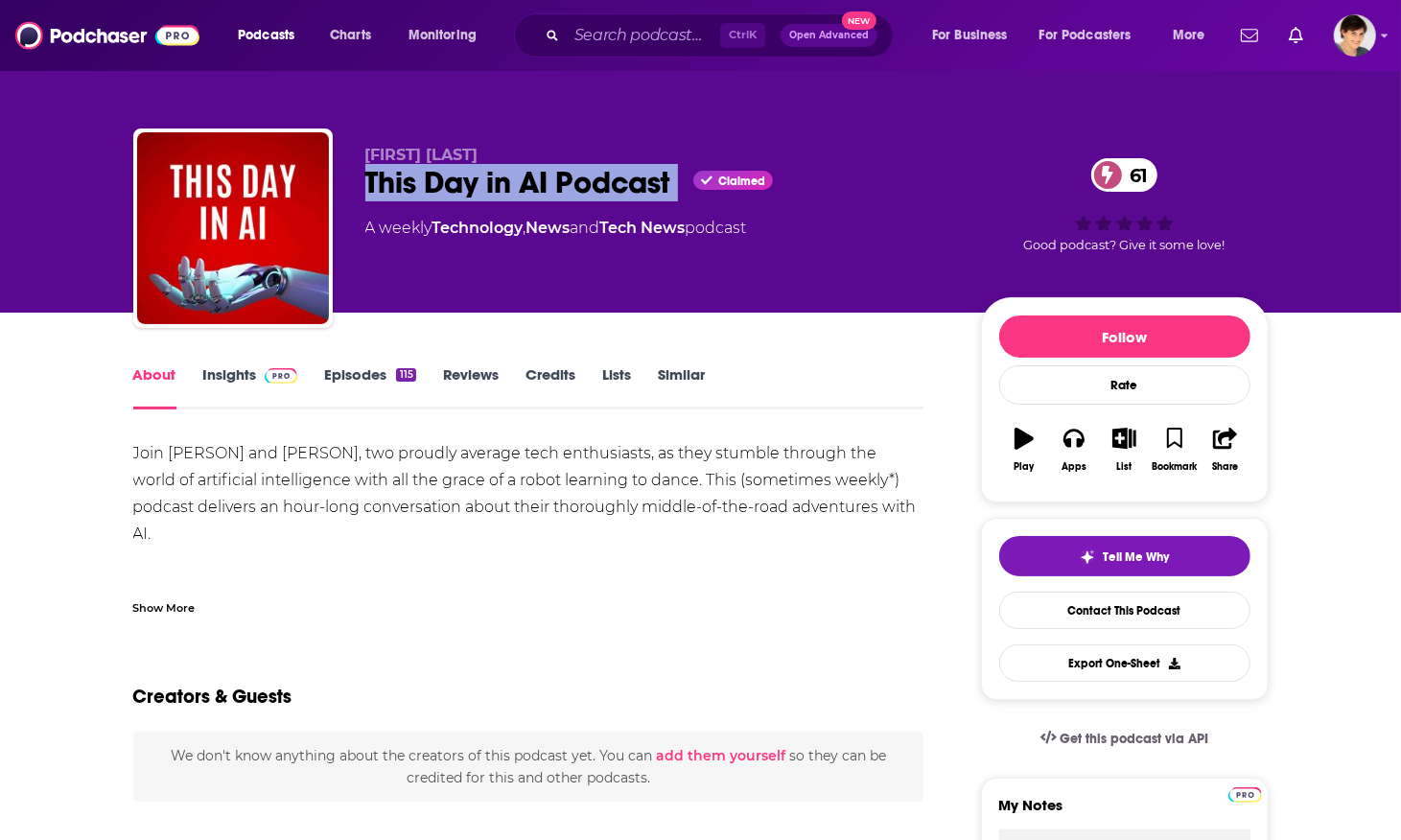 click on "This Day in AI Podcast Claimed 61" at bounding box center [658, 182] 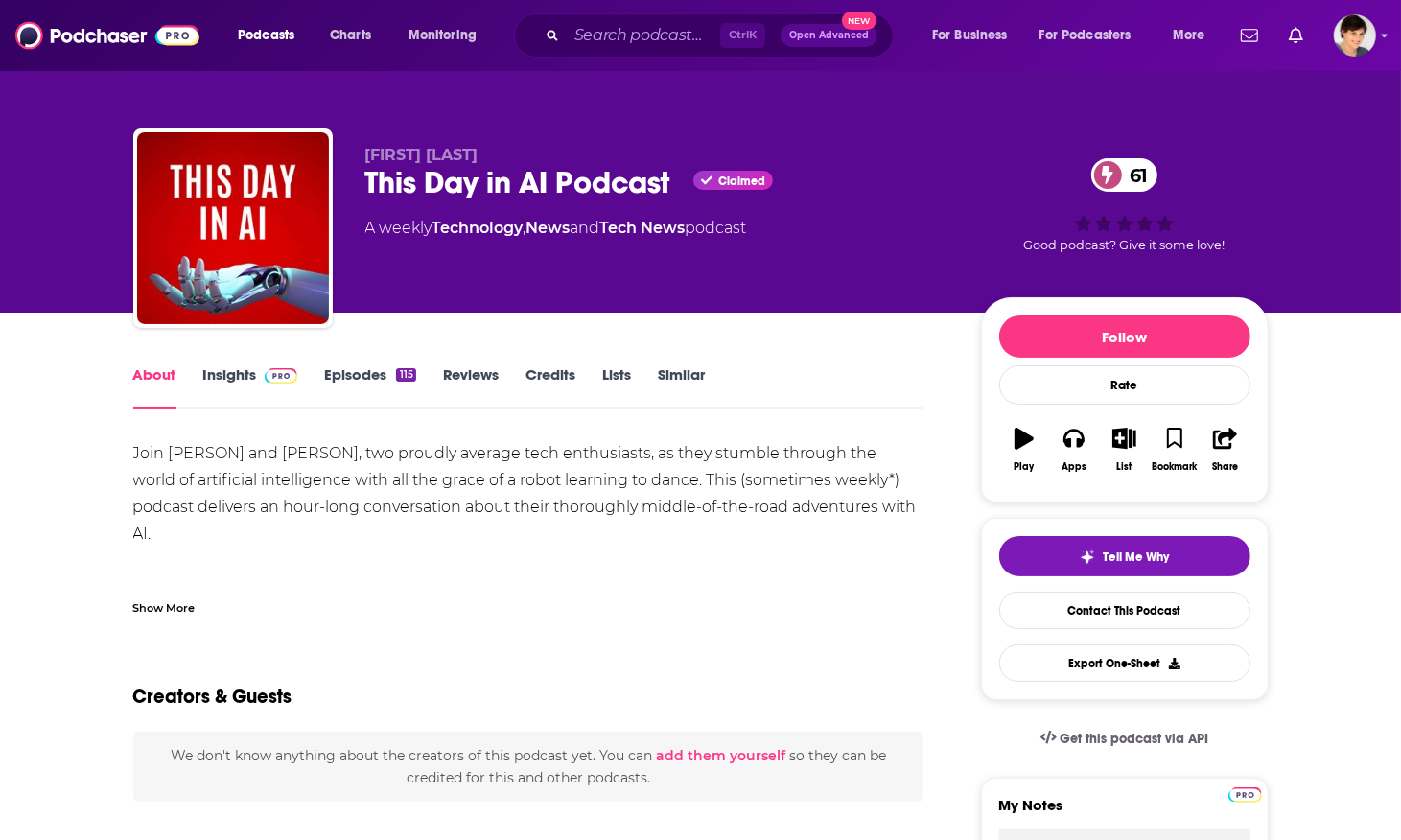 click on "Show More" at bounding box center [528, 600] 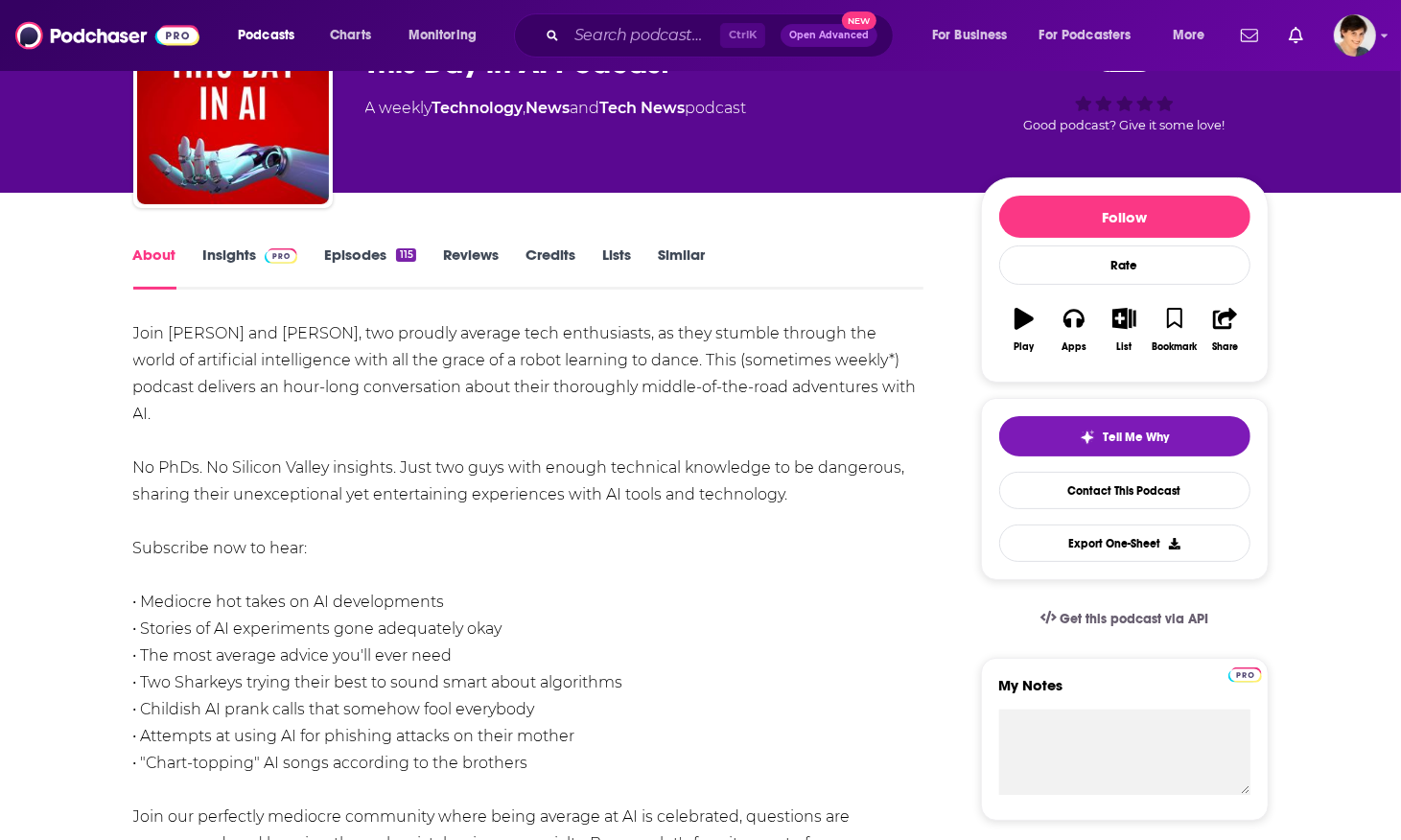 scroll, scrollTop: 0, scrollLeft: 0, axis: both 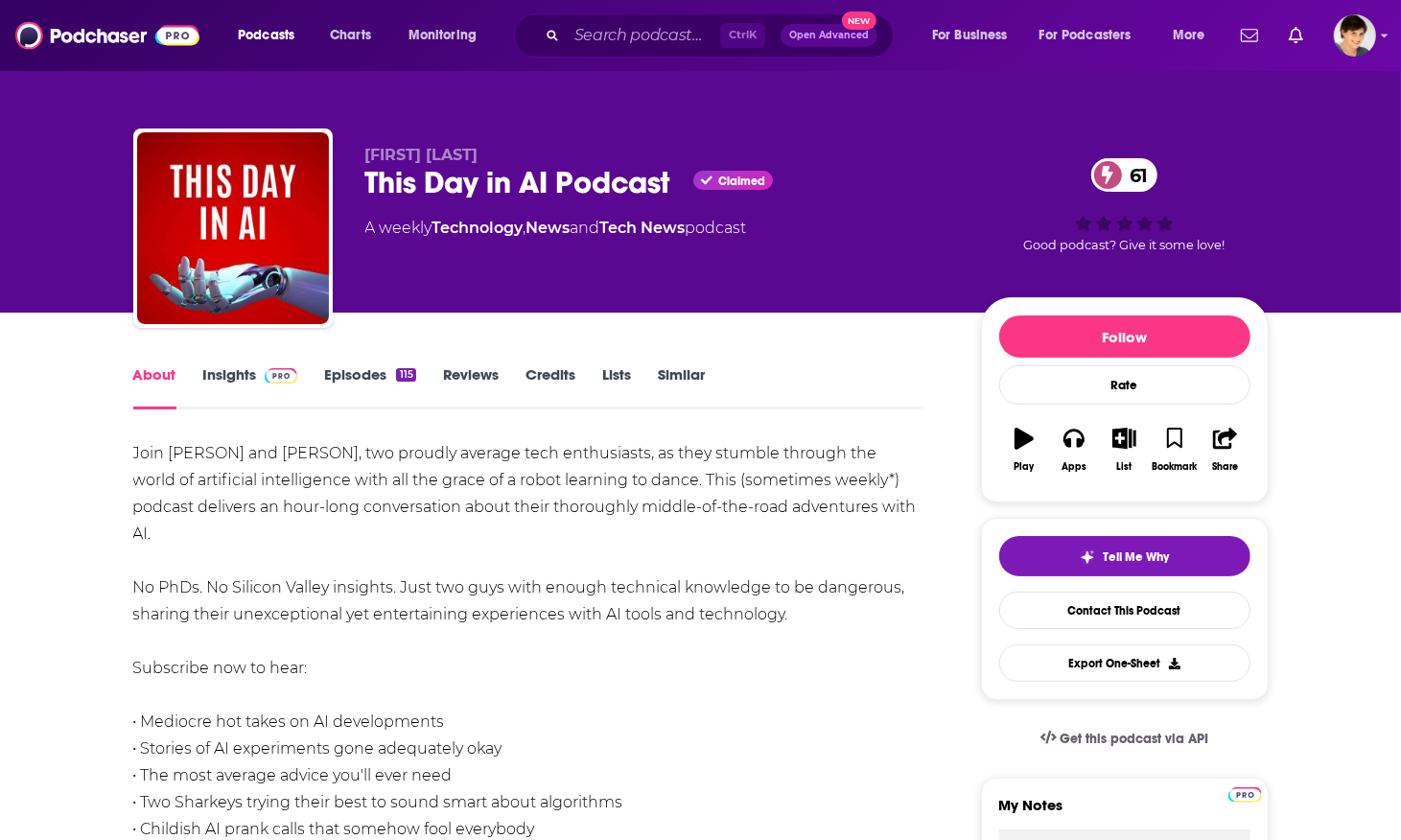 drag, startPoint x: 160, startPoint y: 487, endPoint x: 131, endPoint y: 451, distance: 46.227697 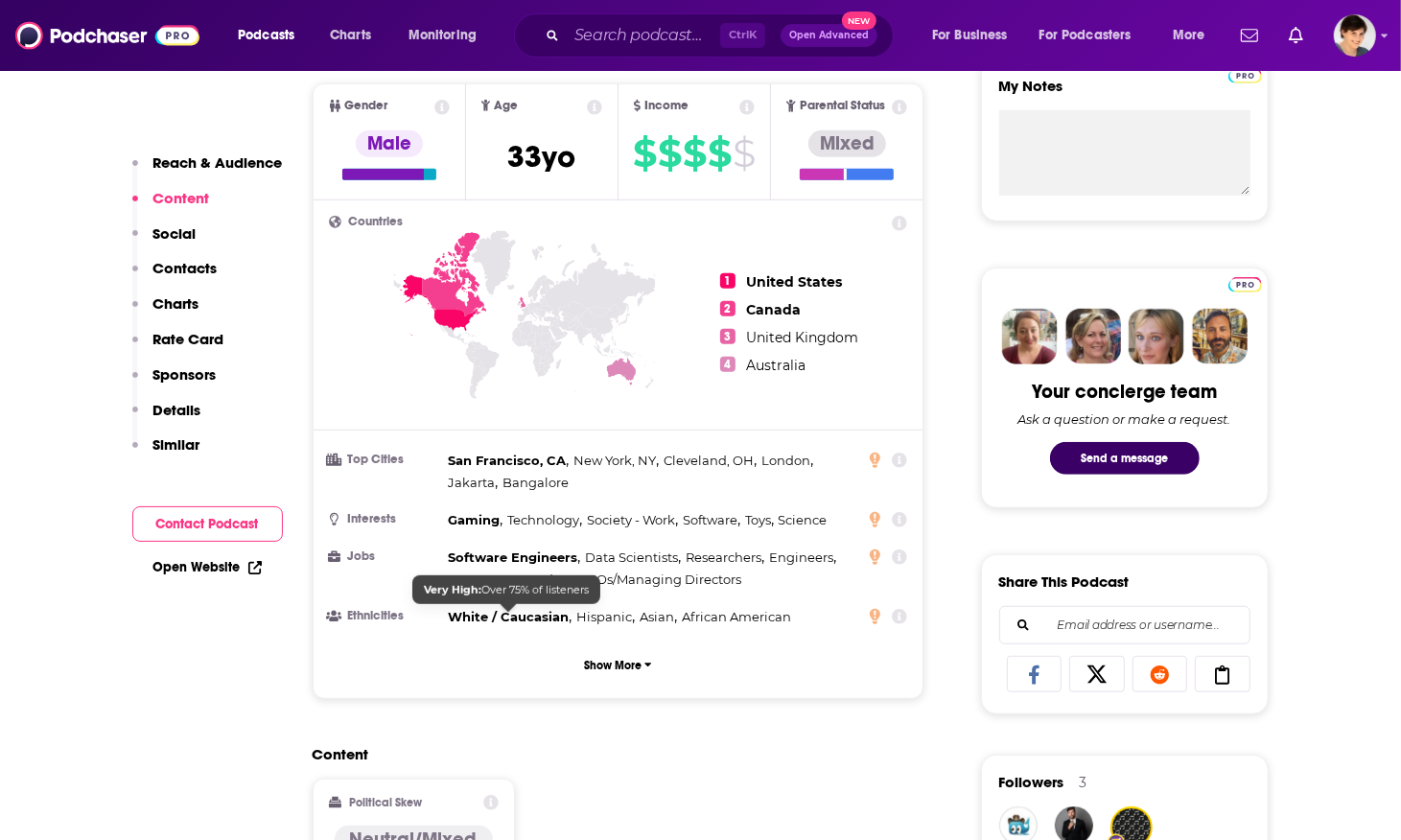 scroll, scrollTop: 1318, scrollLeft: 0, axis: vertical 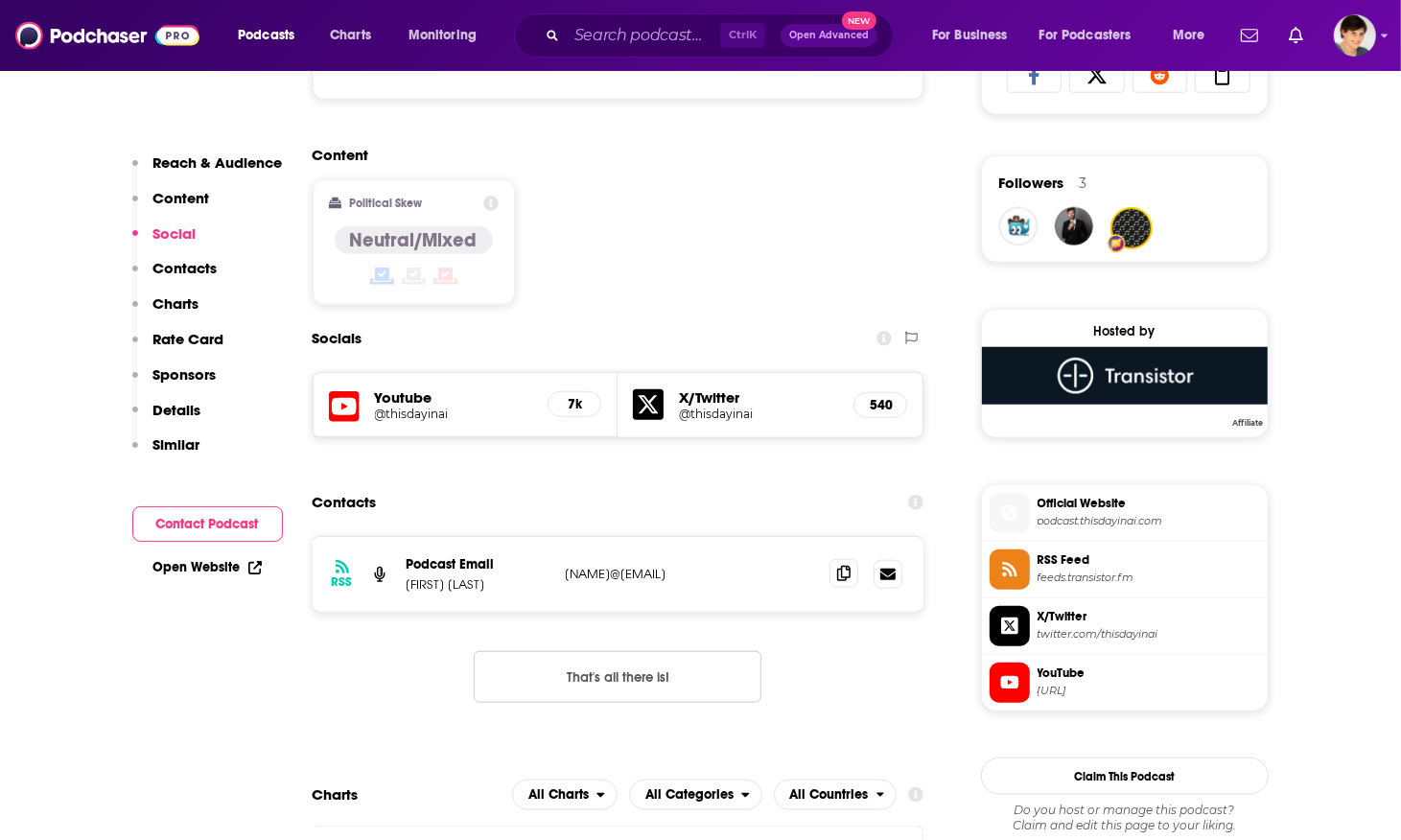 click 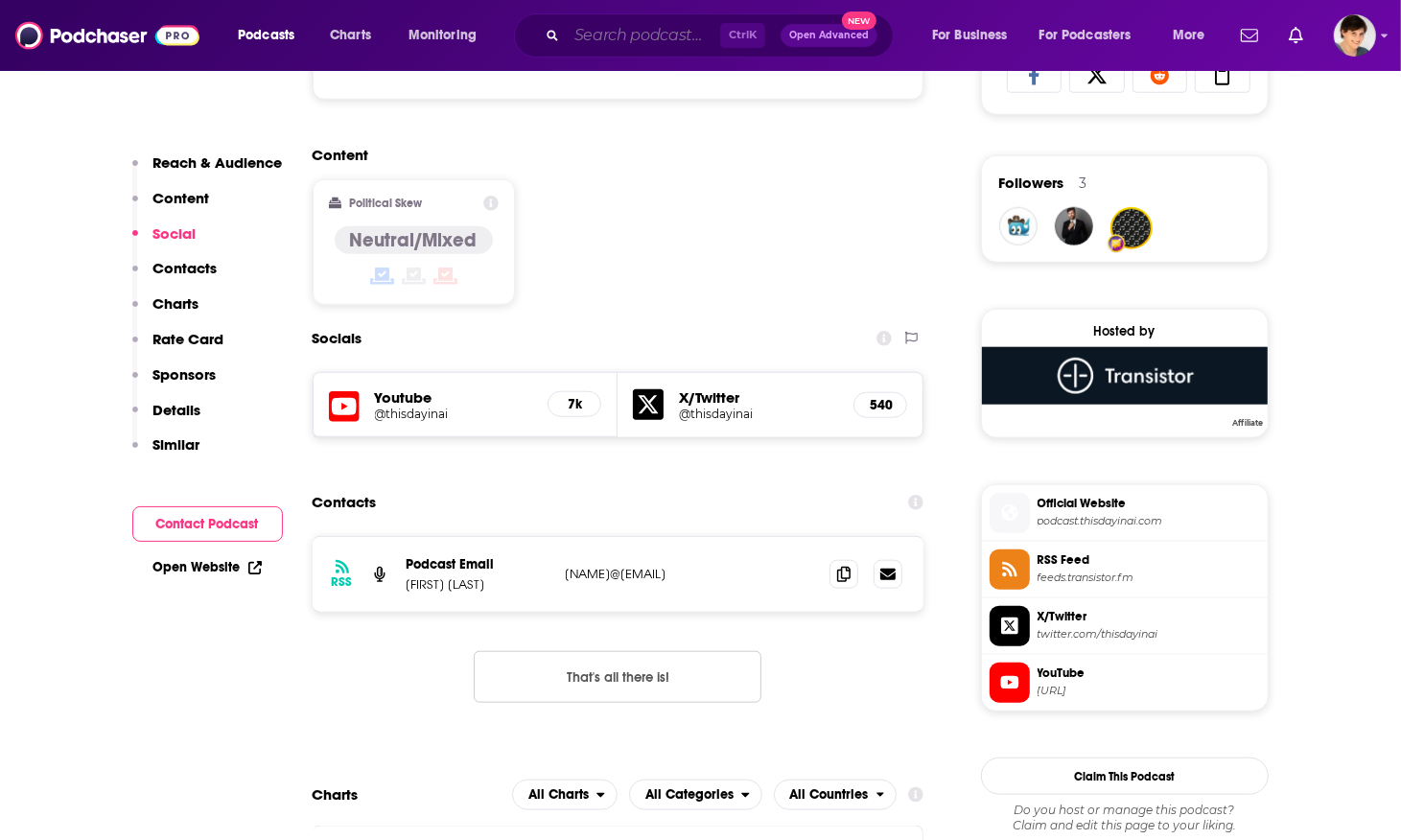 click at bounding box center (643, 35) 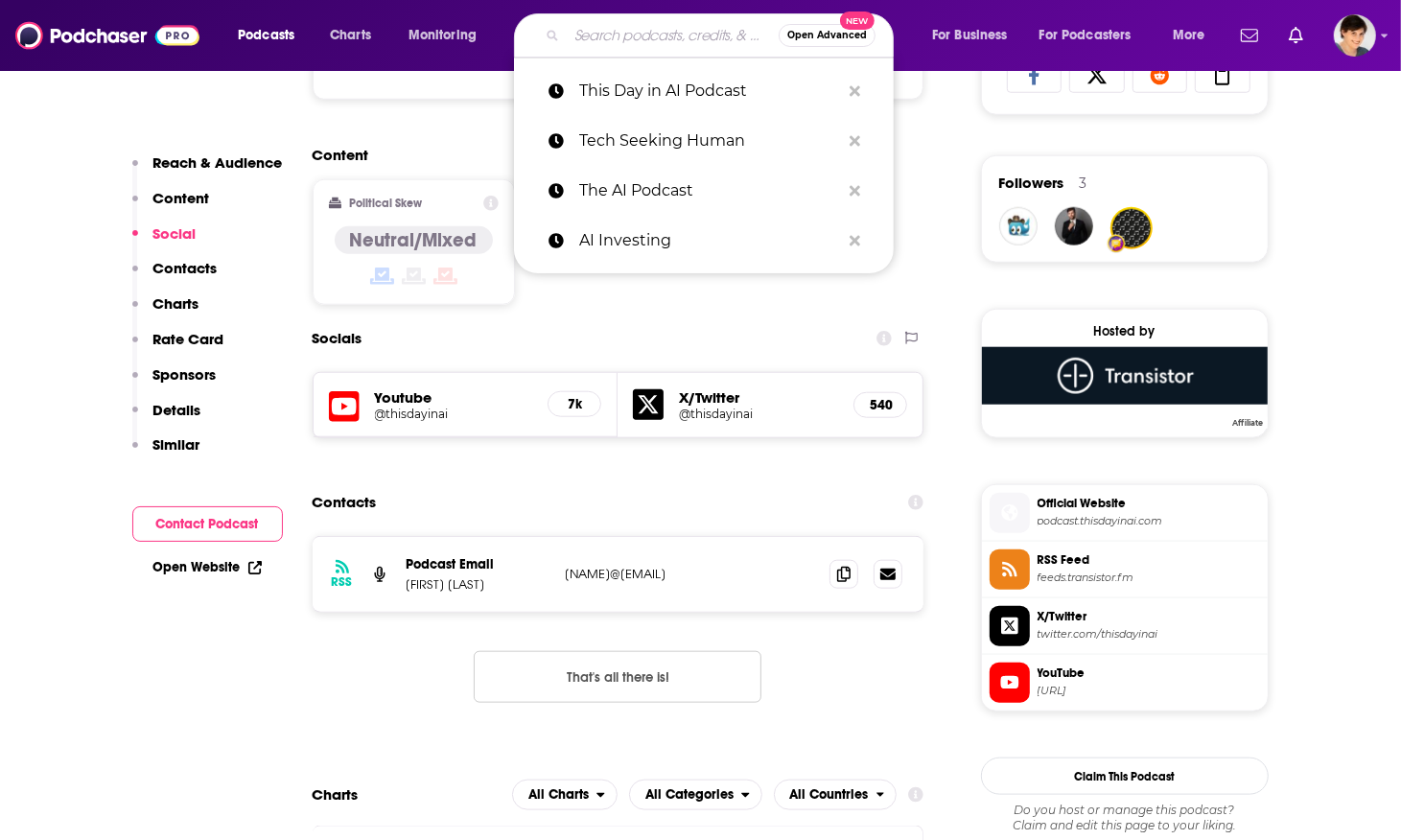 paste on "The AI/XR Podcast." 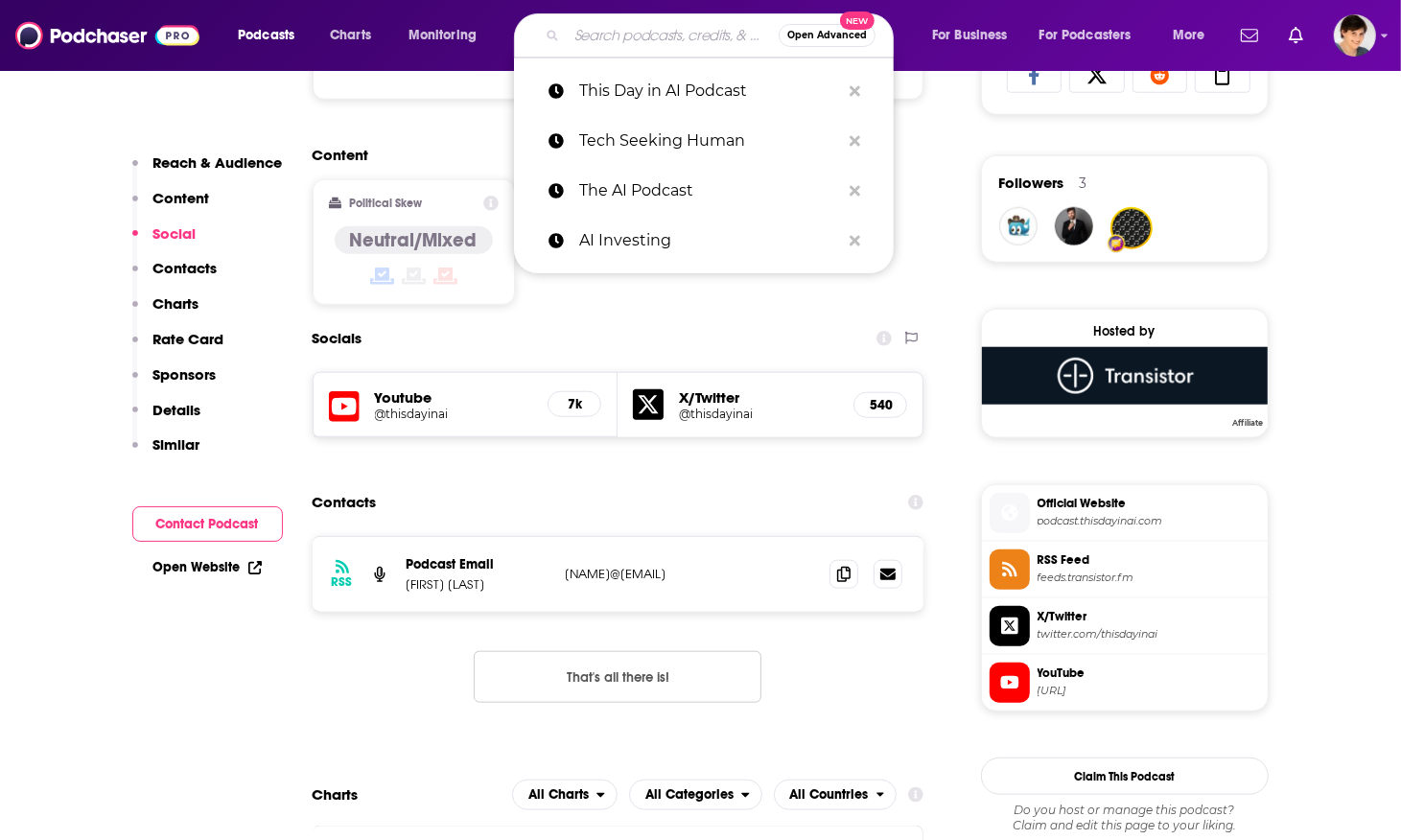 type on "The AI/XR Podcast." 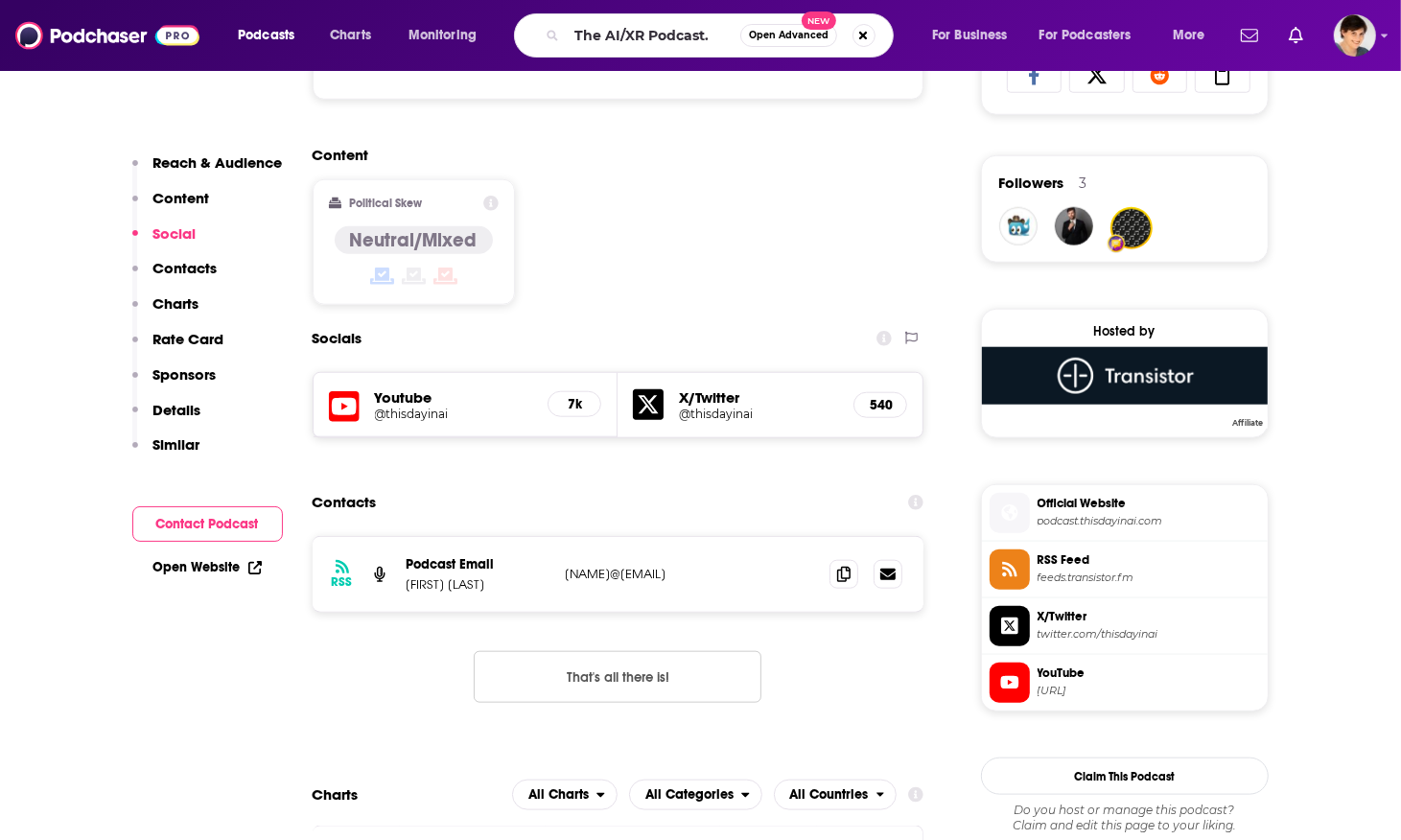 scroll, scrollTop: 0, scrollLeft: 0, axis: both 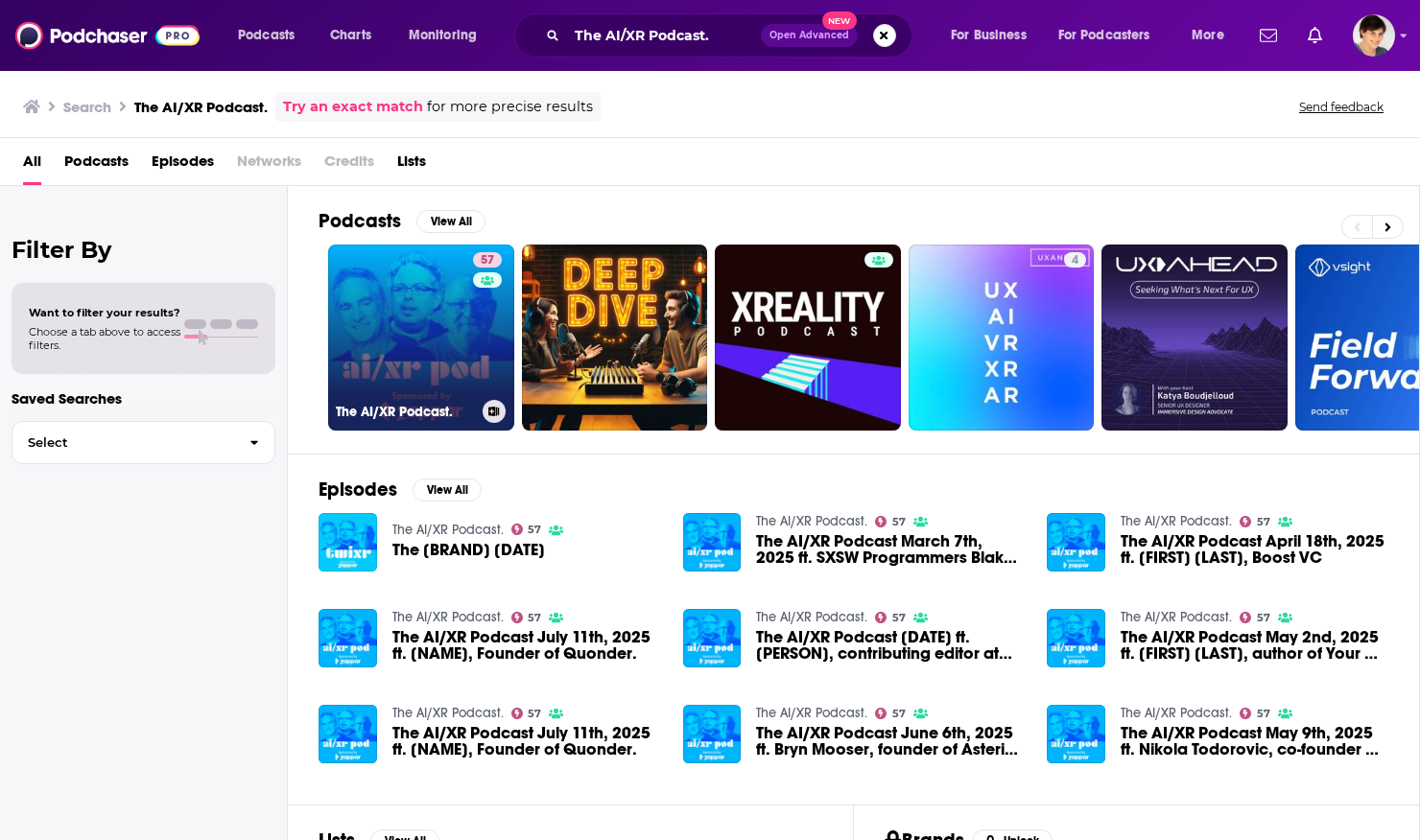 click on "57 The AI/XR Podcast." at bounding box center (421, 338) 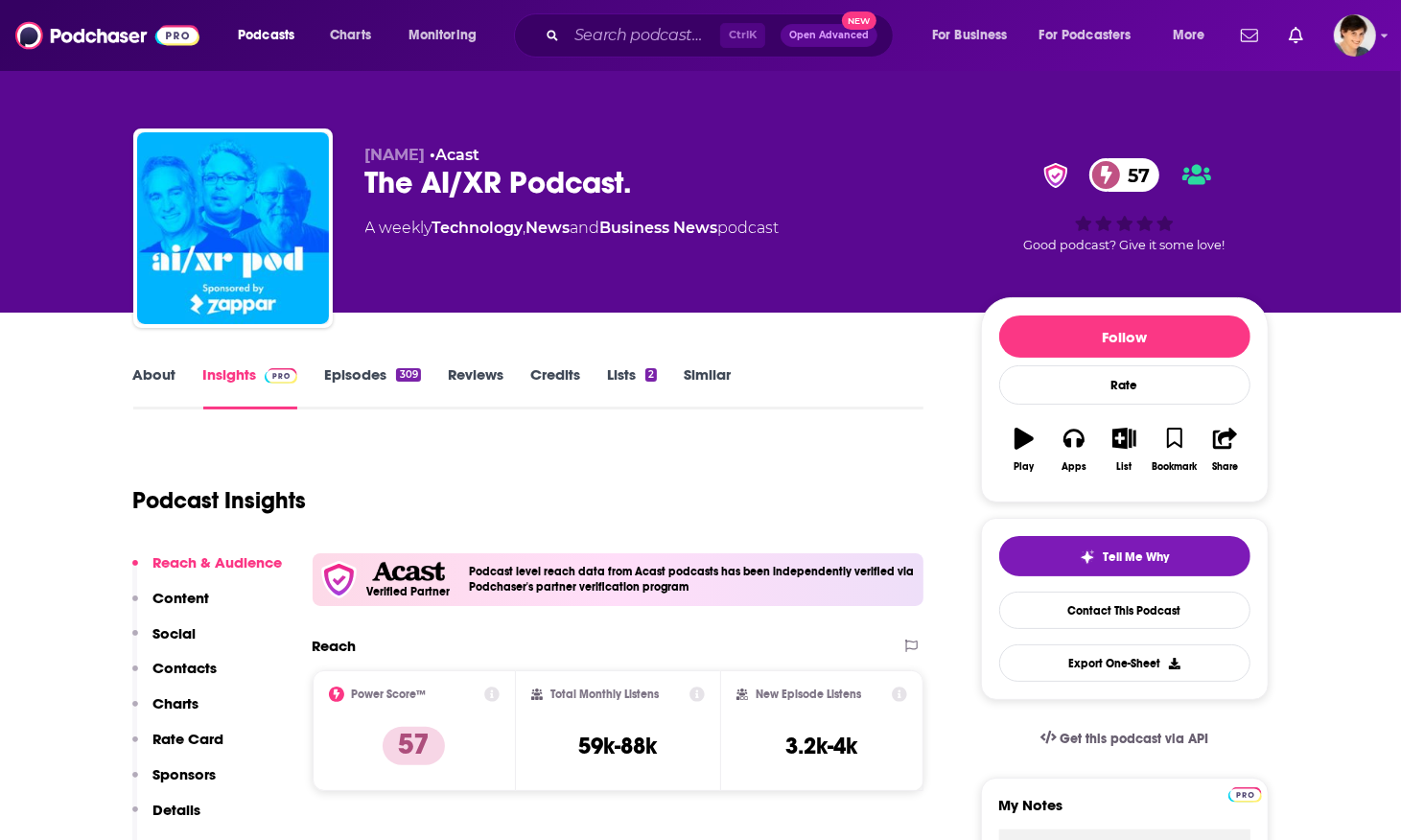 click on "[FIRST] [LAST]    •  [BRAND] The [BRAND] Podcast. 57 A   weekly  Technology ,  News  and  Business News  podcast" at bounding box center [658, 222] 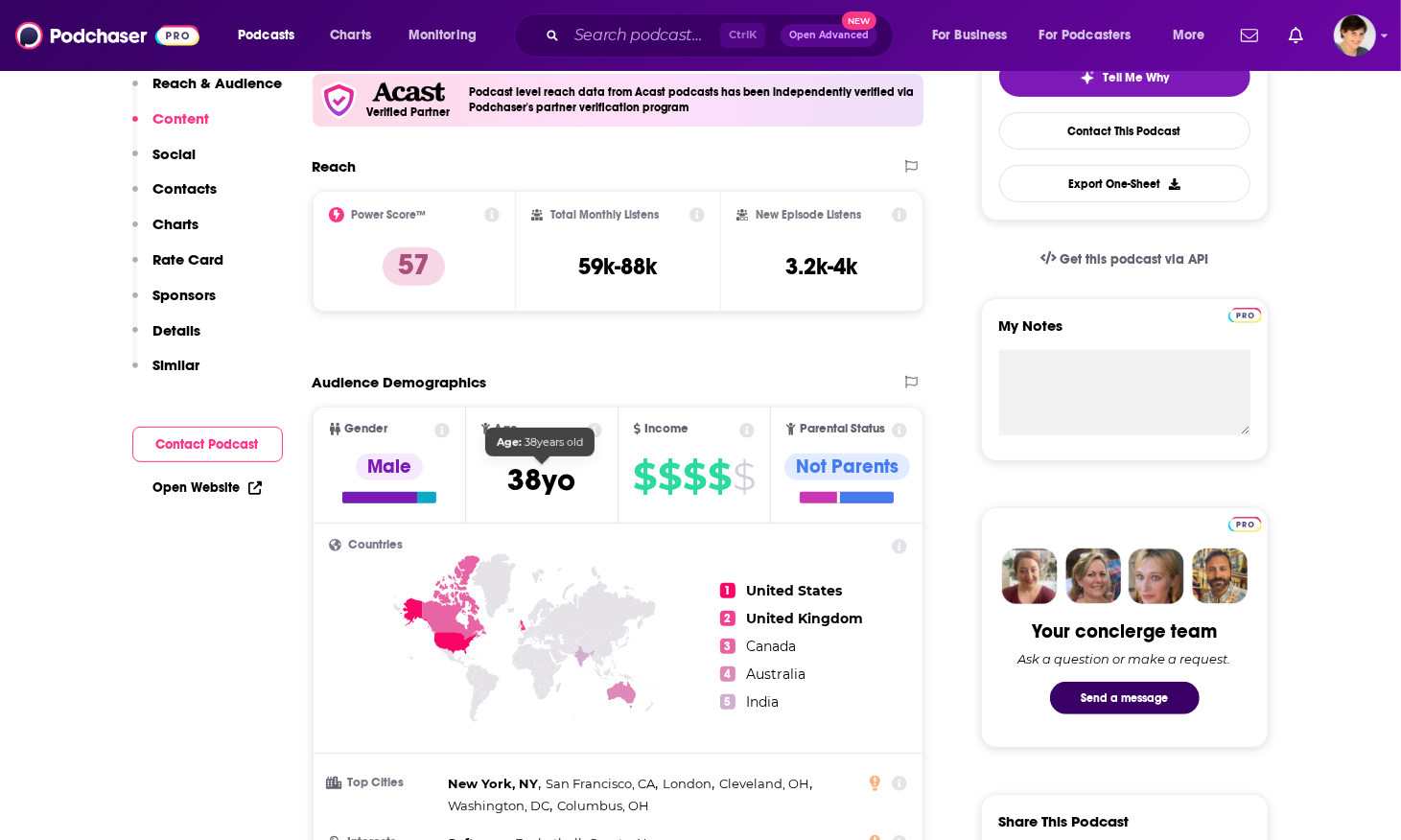 scroll, scrollTop: 0, scrollLeft: 0, axis: both 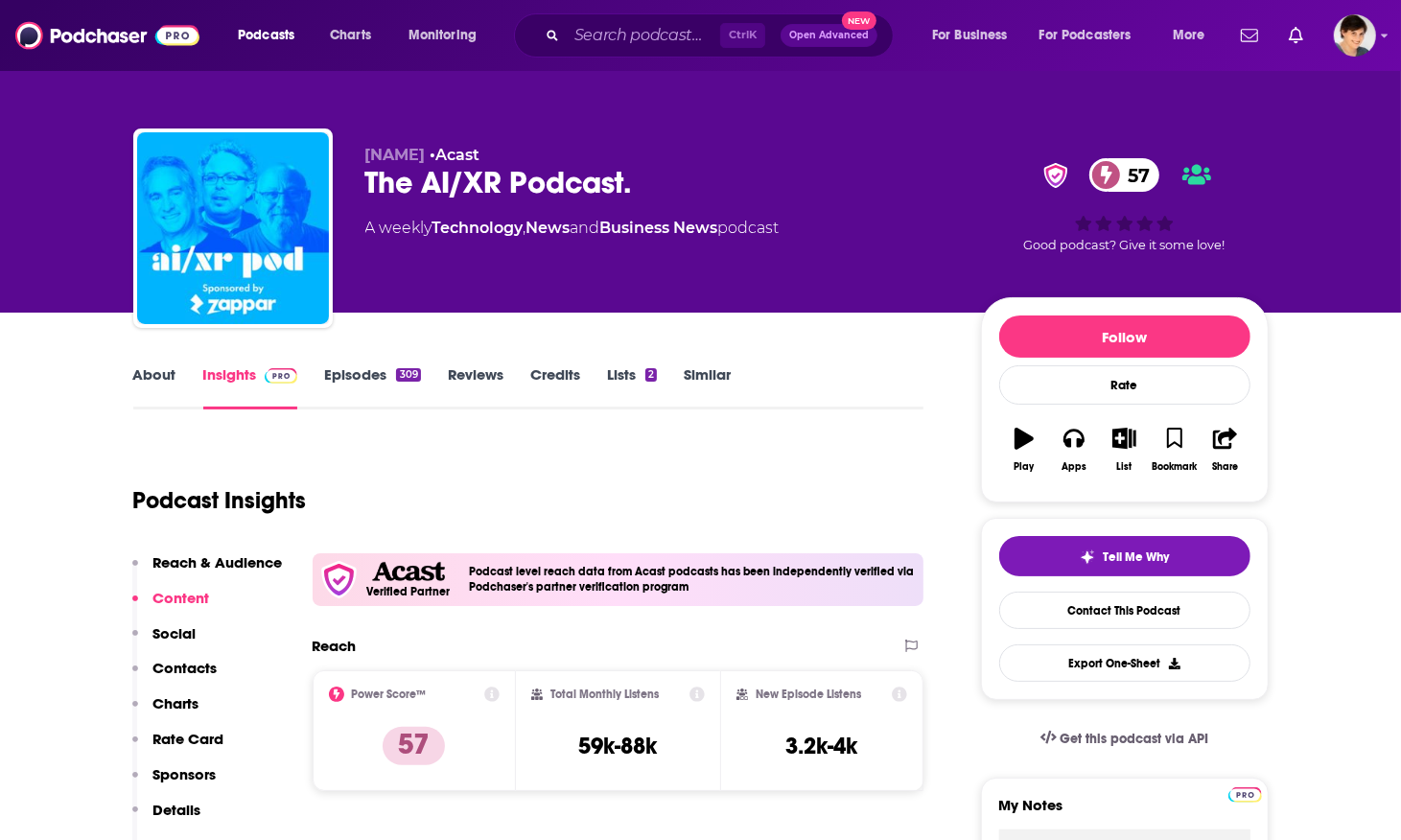 click on "About" at bounding box center (154, 387) 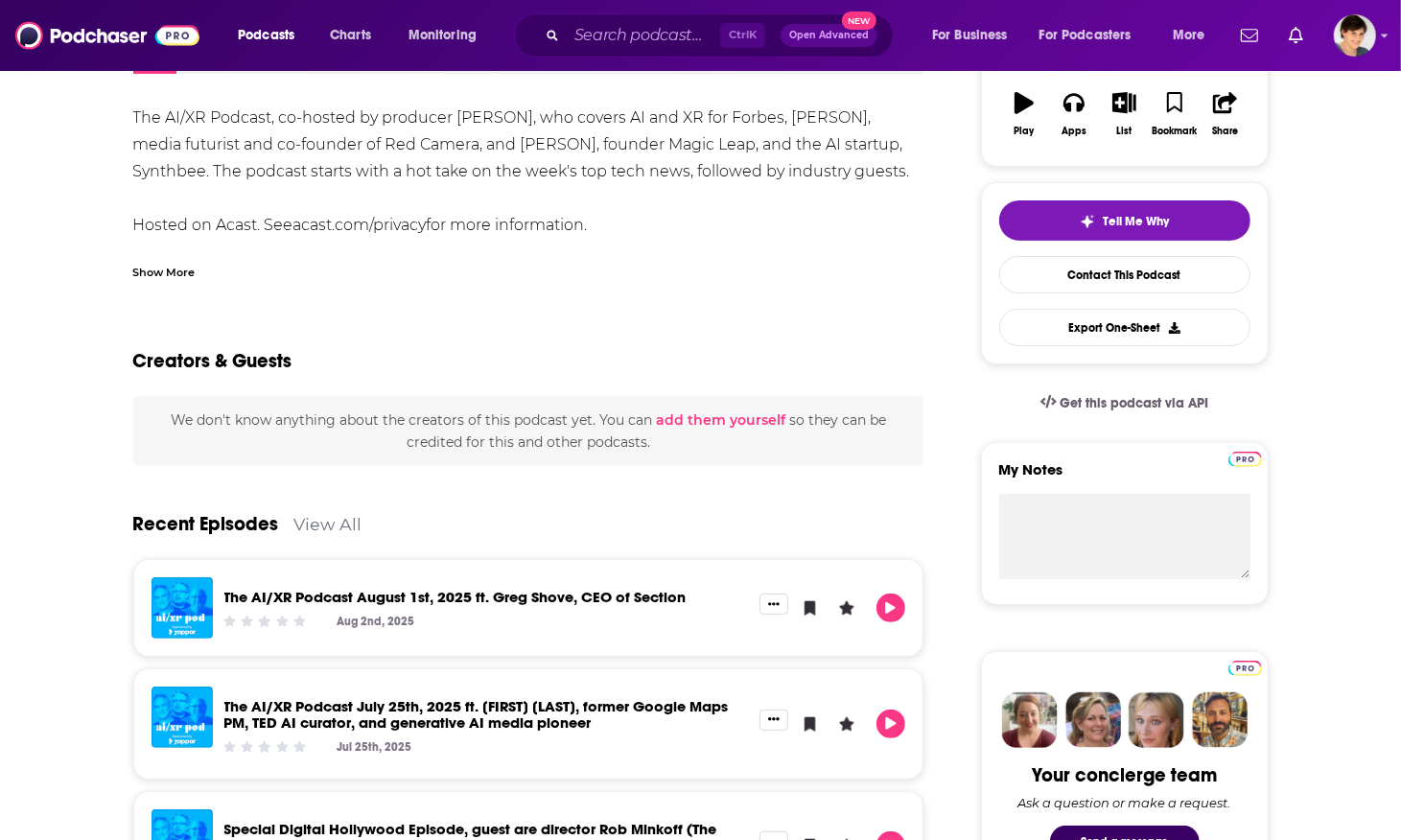 scroll, scrollTop: 360, scrollLeft: 0, axis: vertical 